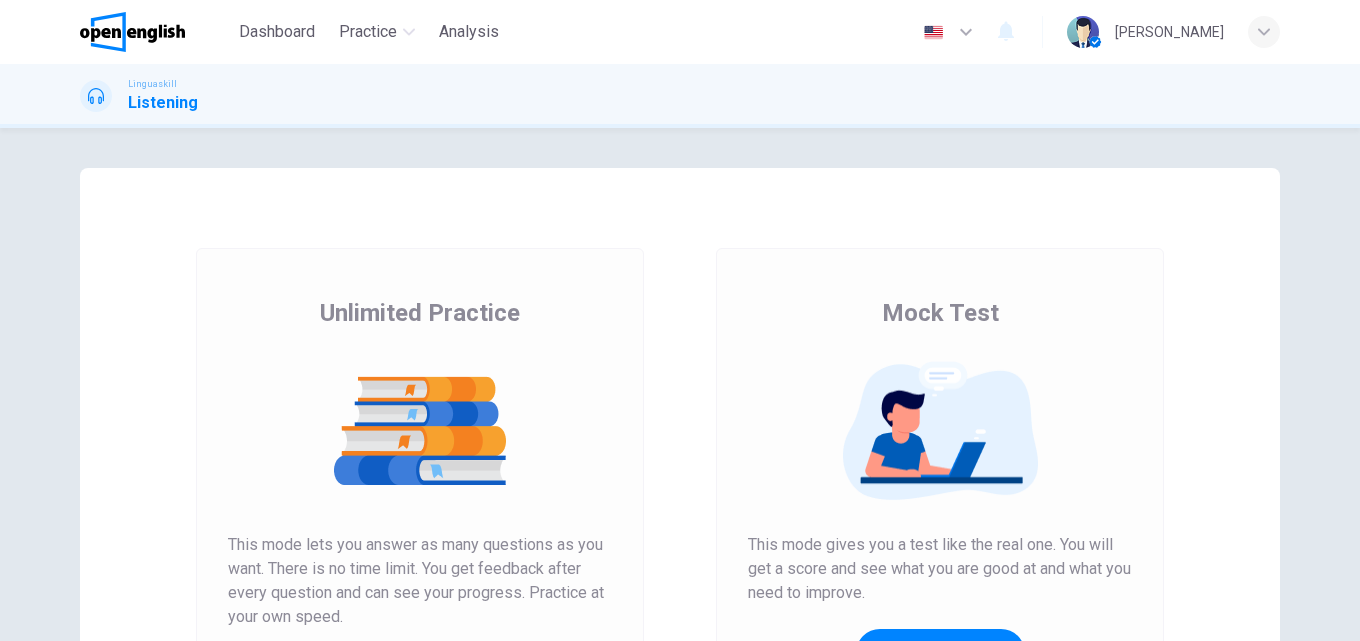 scroll, scrollTop: 0, scrollLeft: 0, axis: both 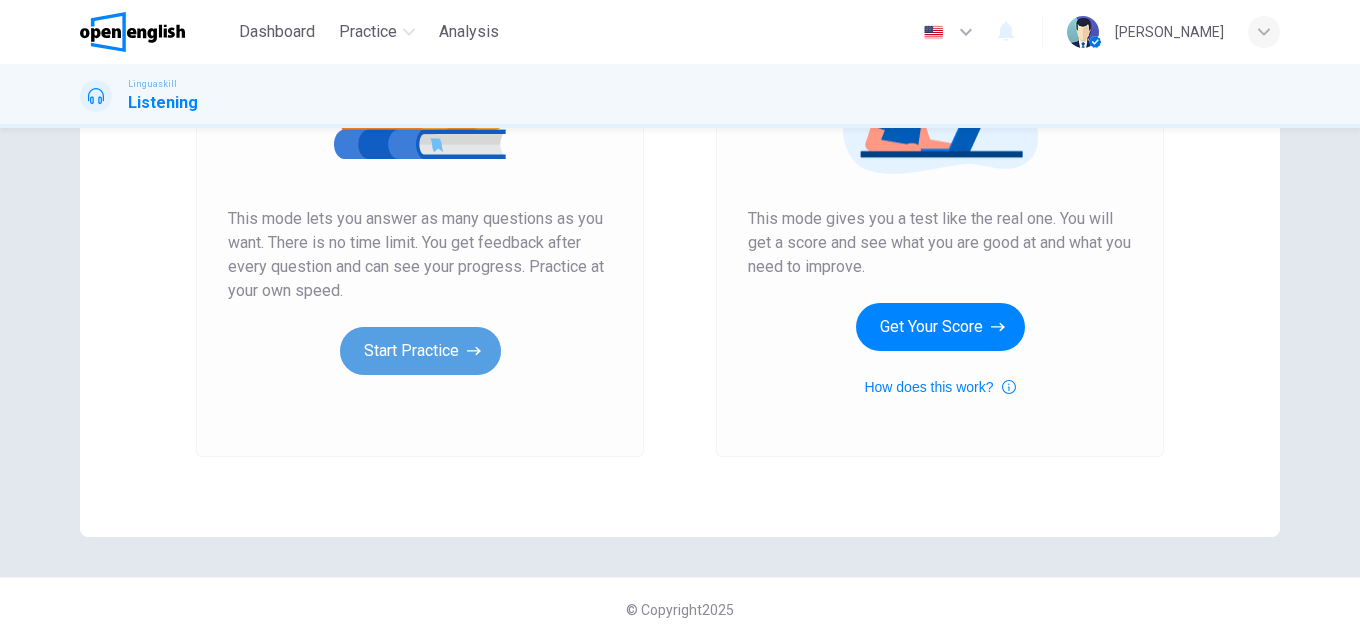 click on "Start Practice" at bounding box center (420, 351) 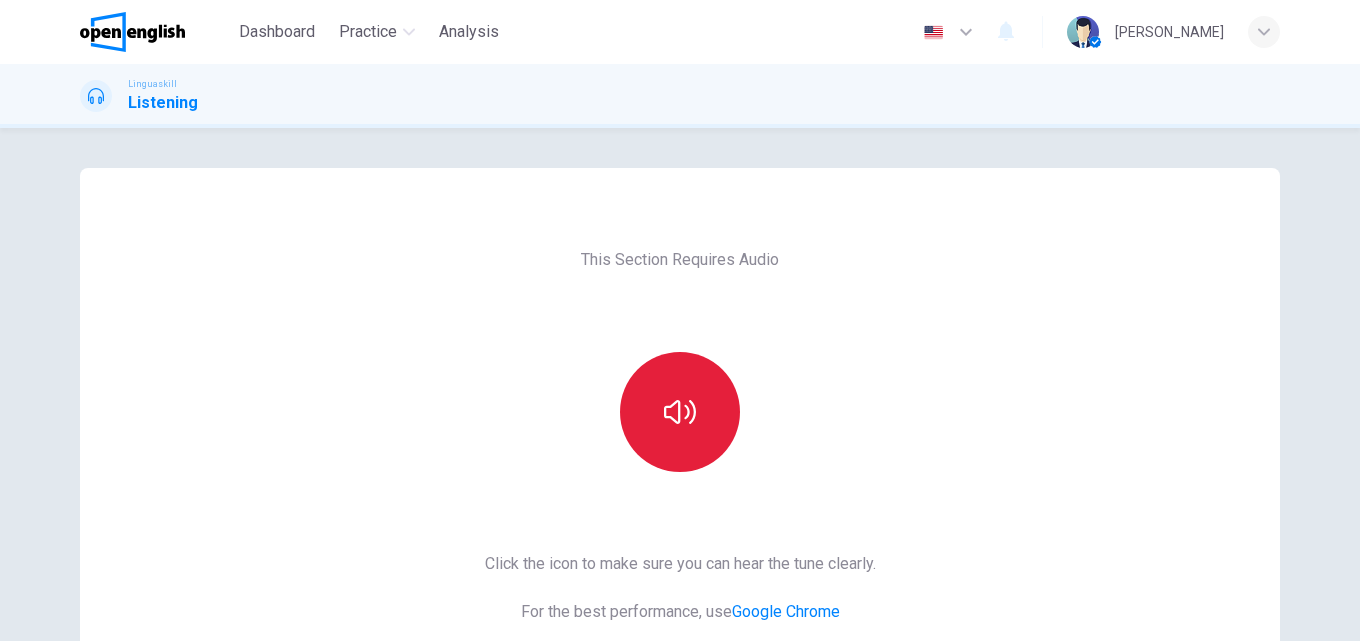 click 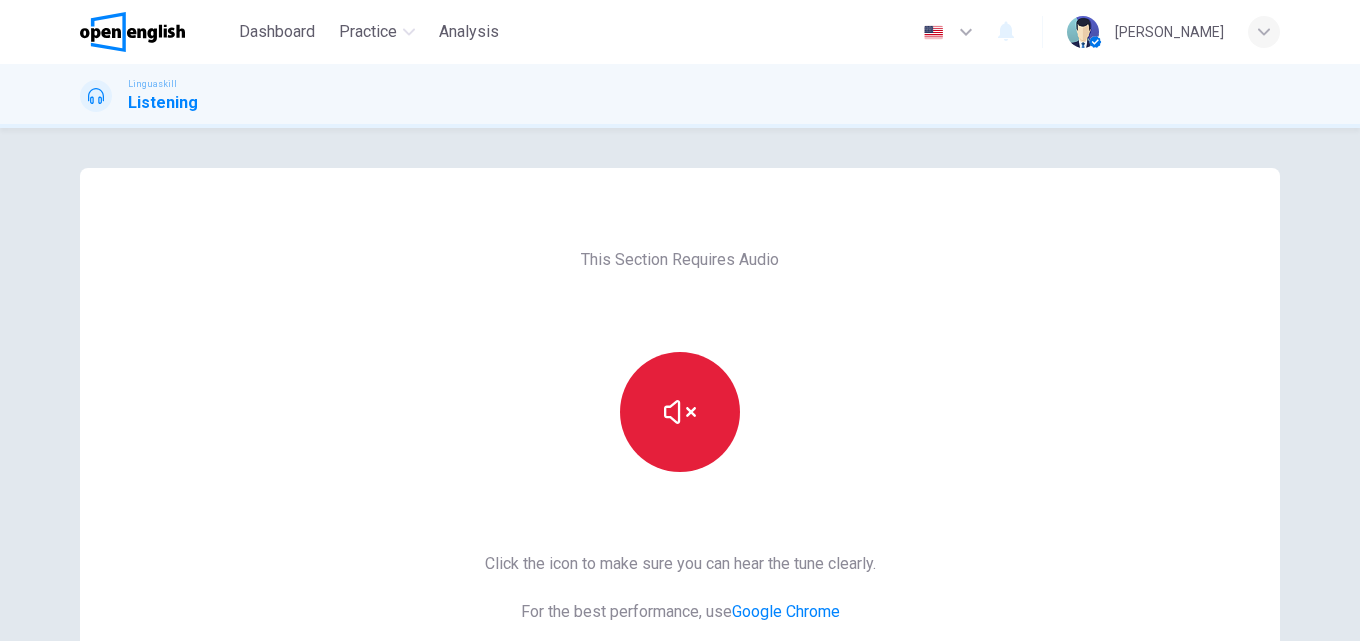 type 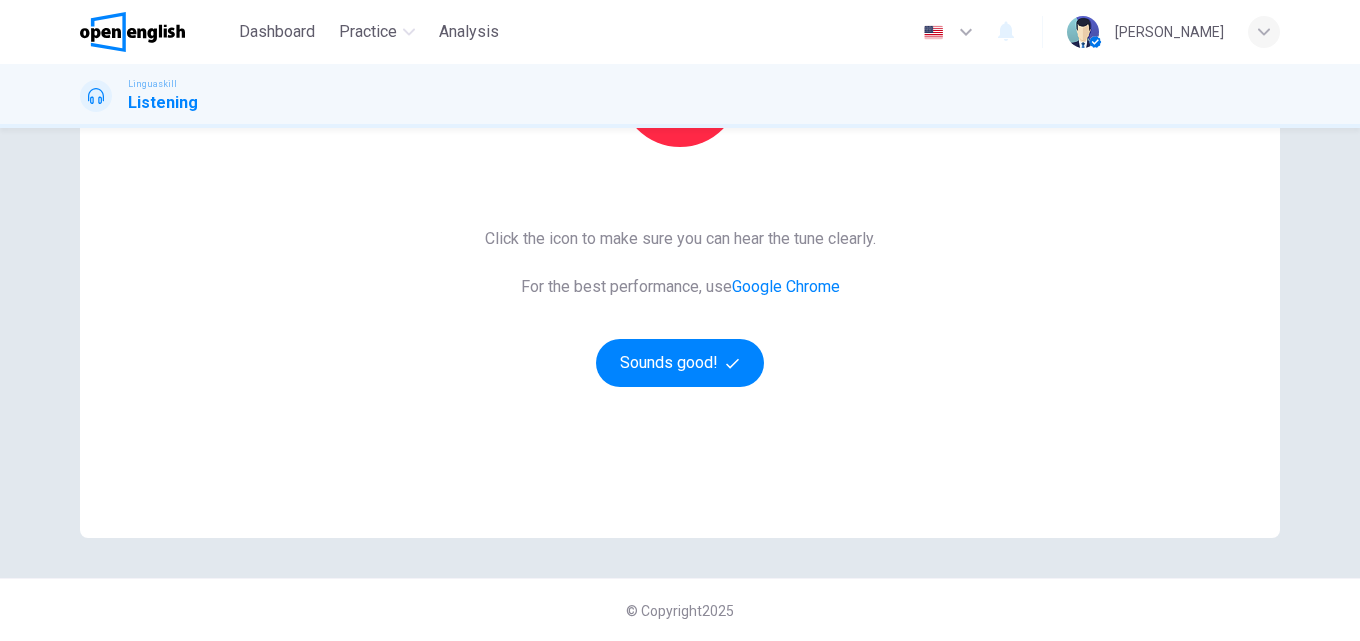 scroll, scrollTop: 326, scrollLeft: 0, axis: vertical 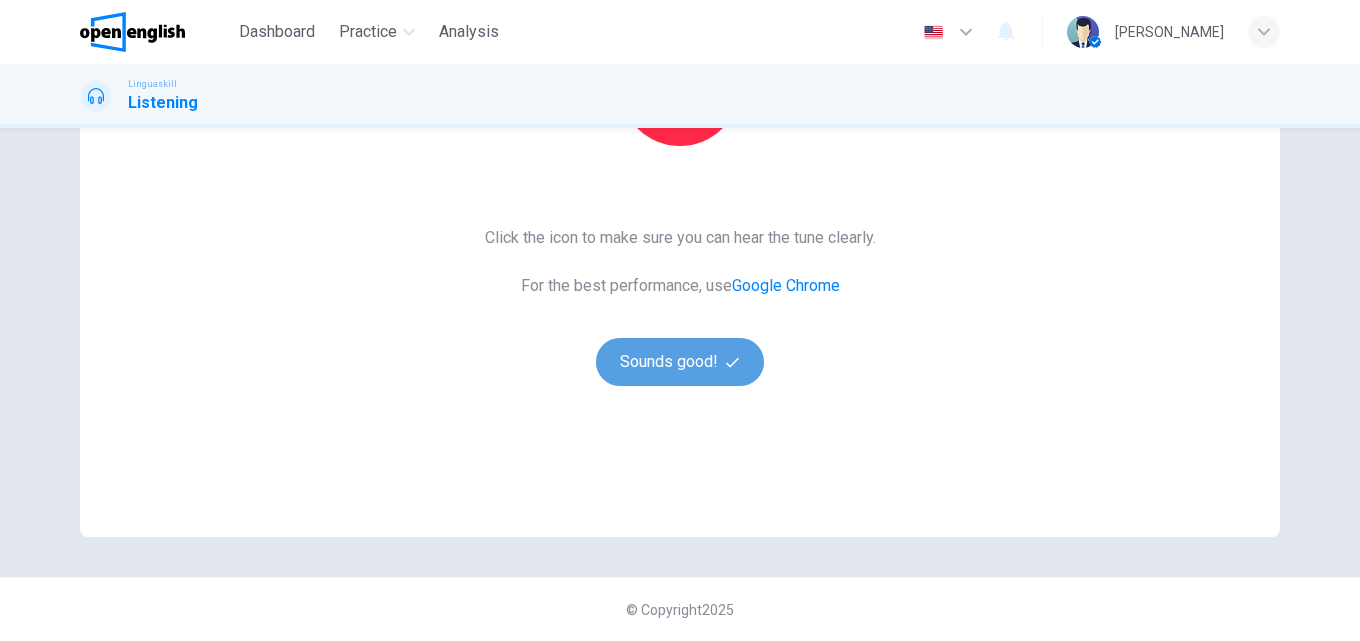 click on "Sounds good!" at bounding box center [680, 362] 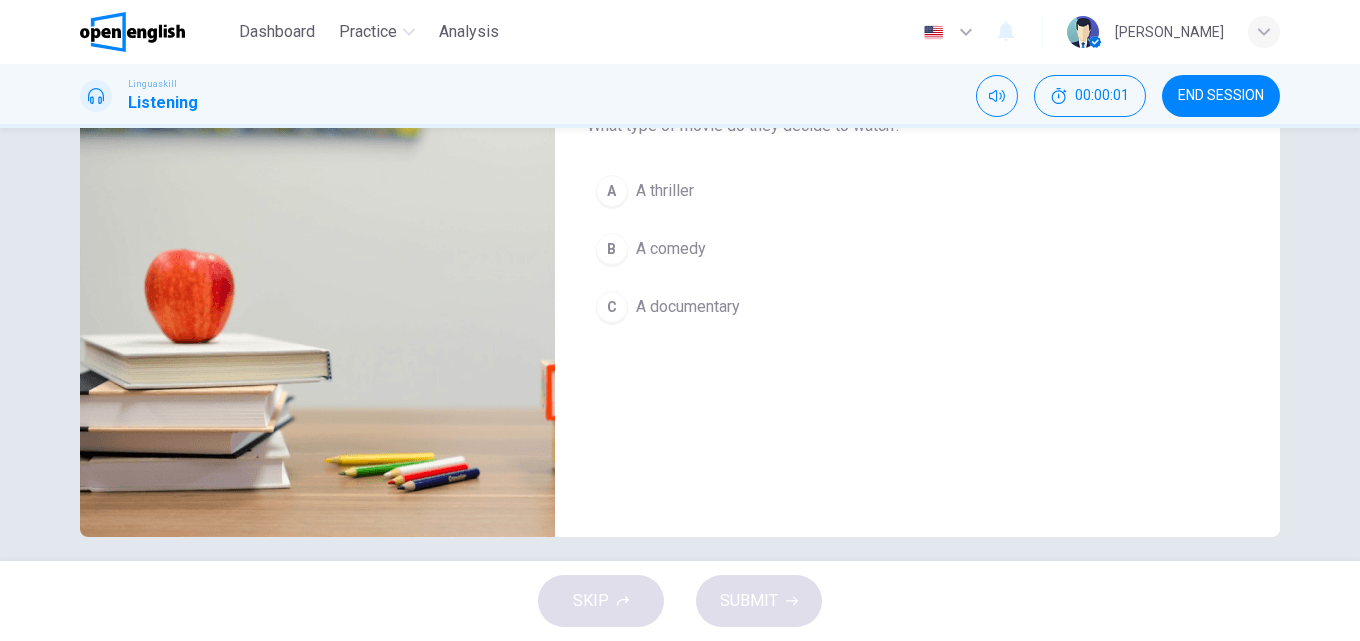 scroll, scrollTop: 126, scrollLeft: 0, axis: vertical 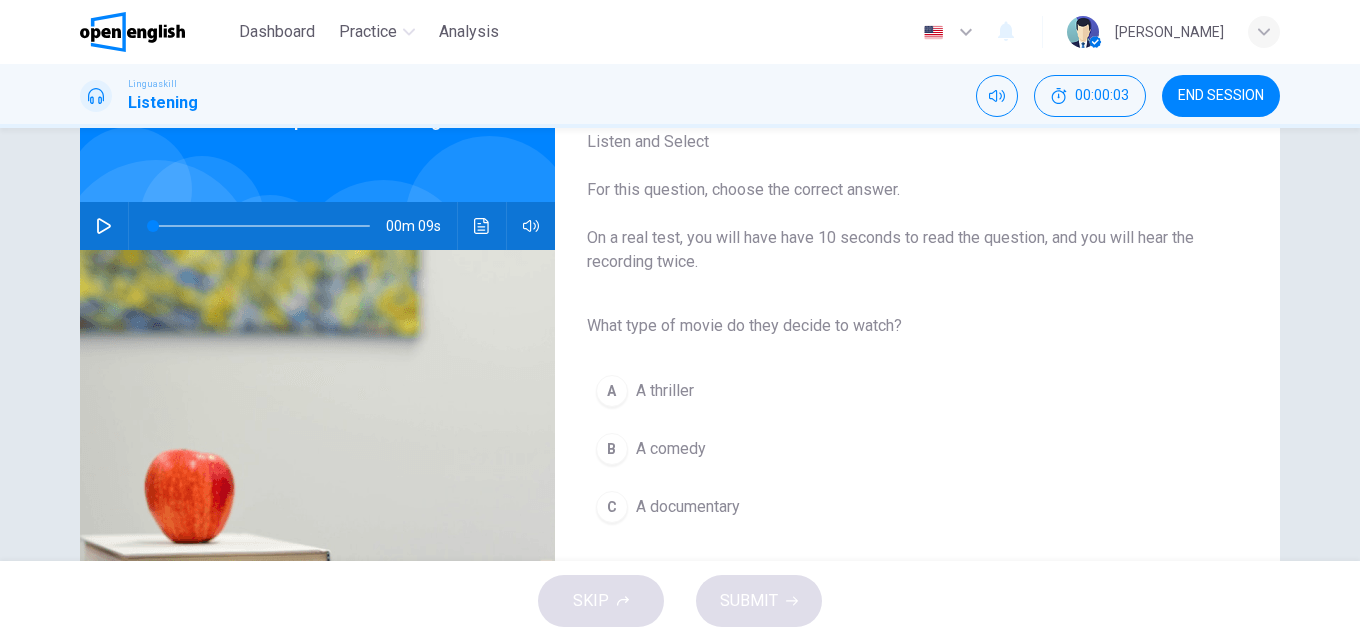 click 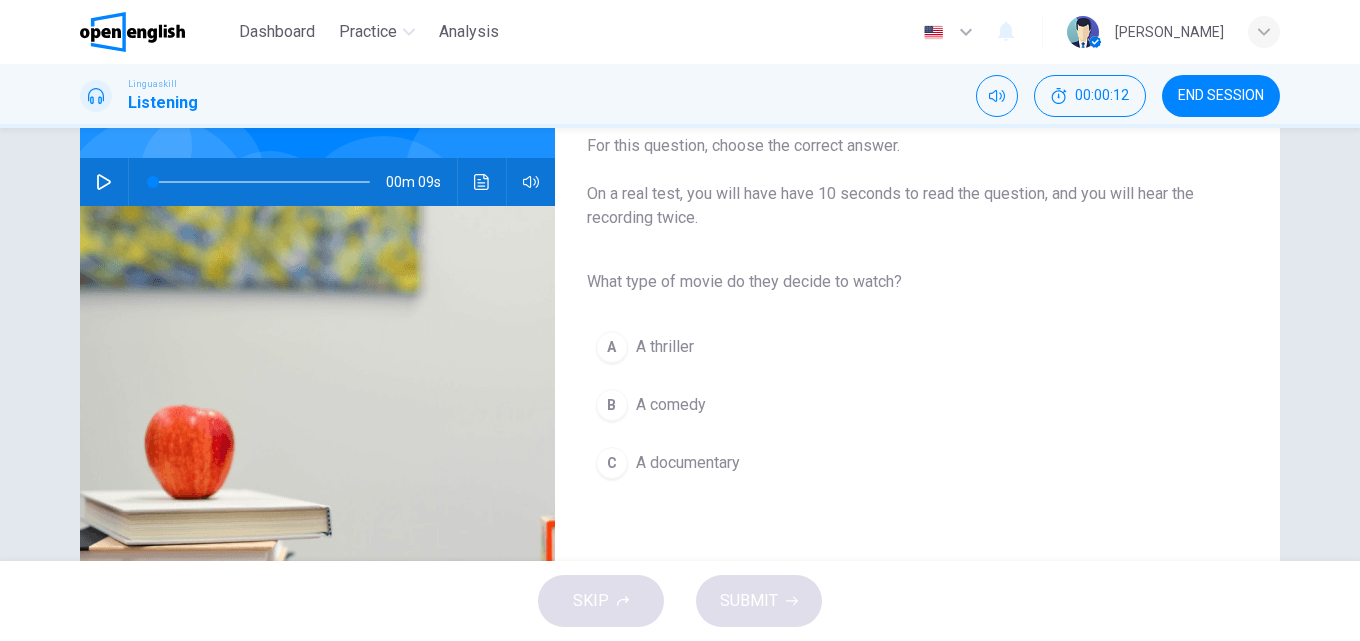 scroll, scrollTop: 126, scrollLeft: 0, axis: vertical 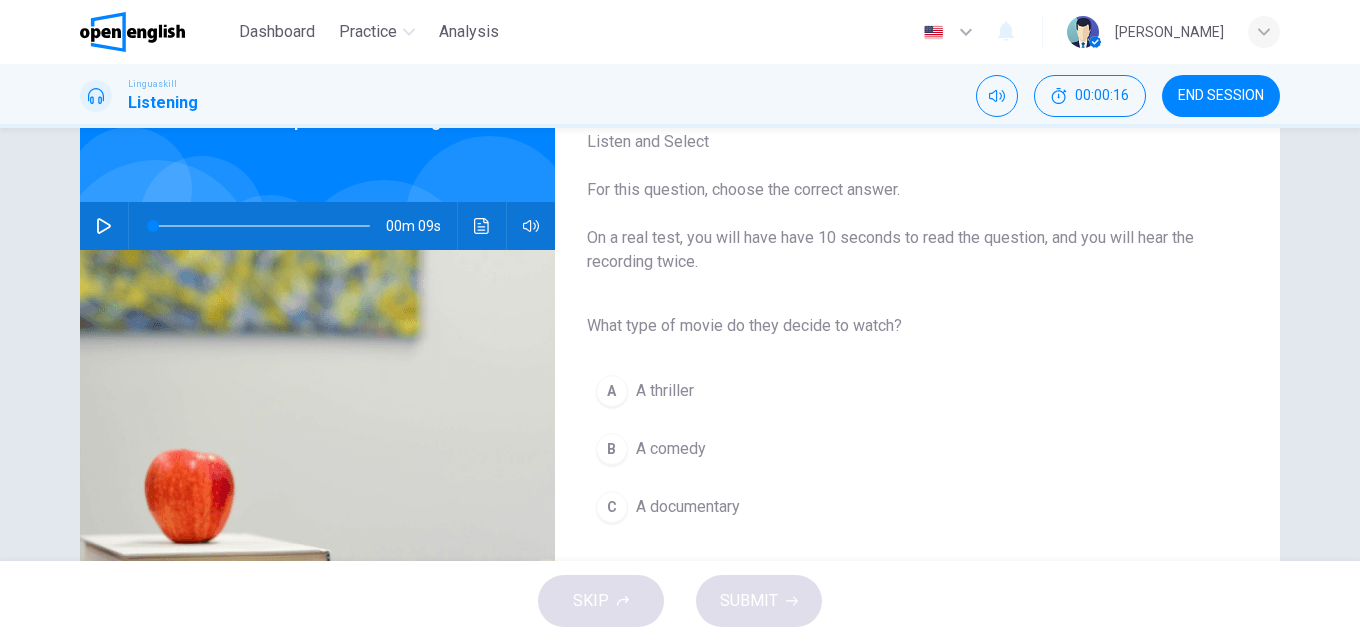 click 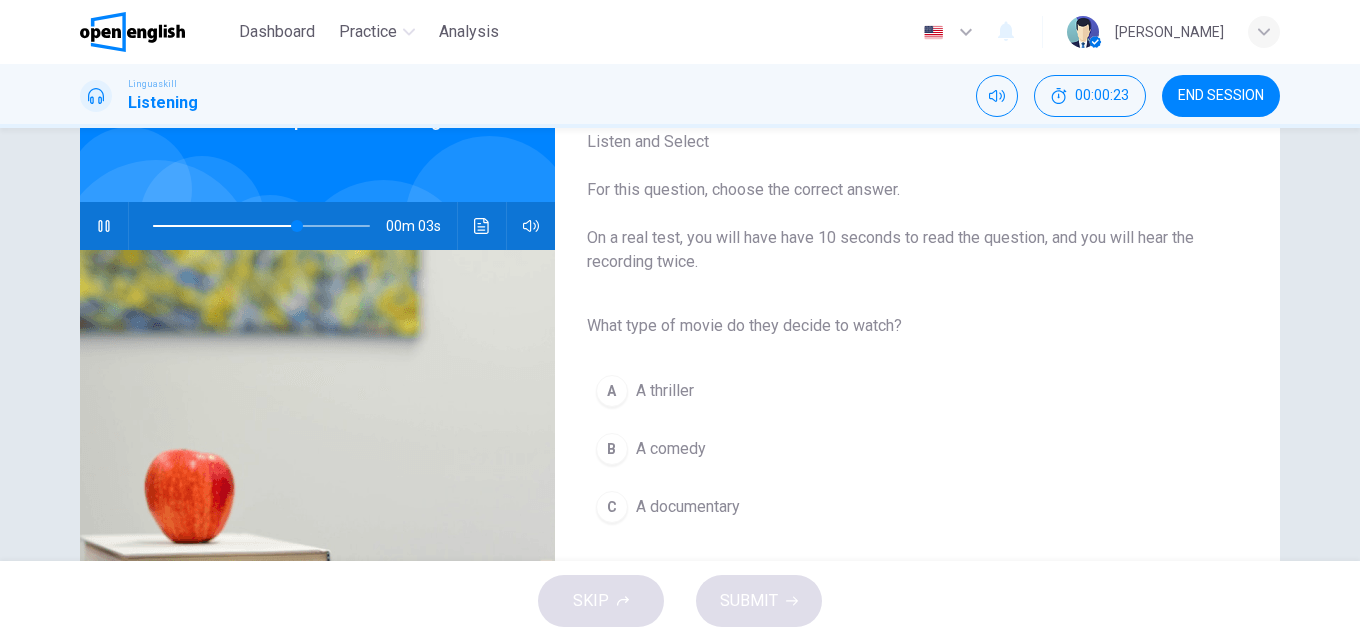 click on "A comedy" at bounding box center (671, 449) 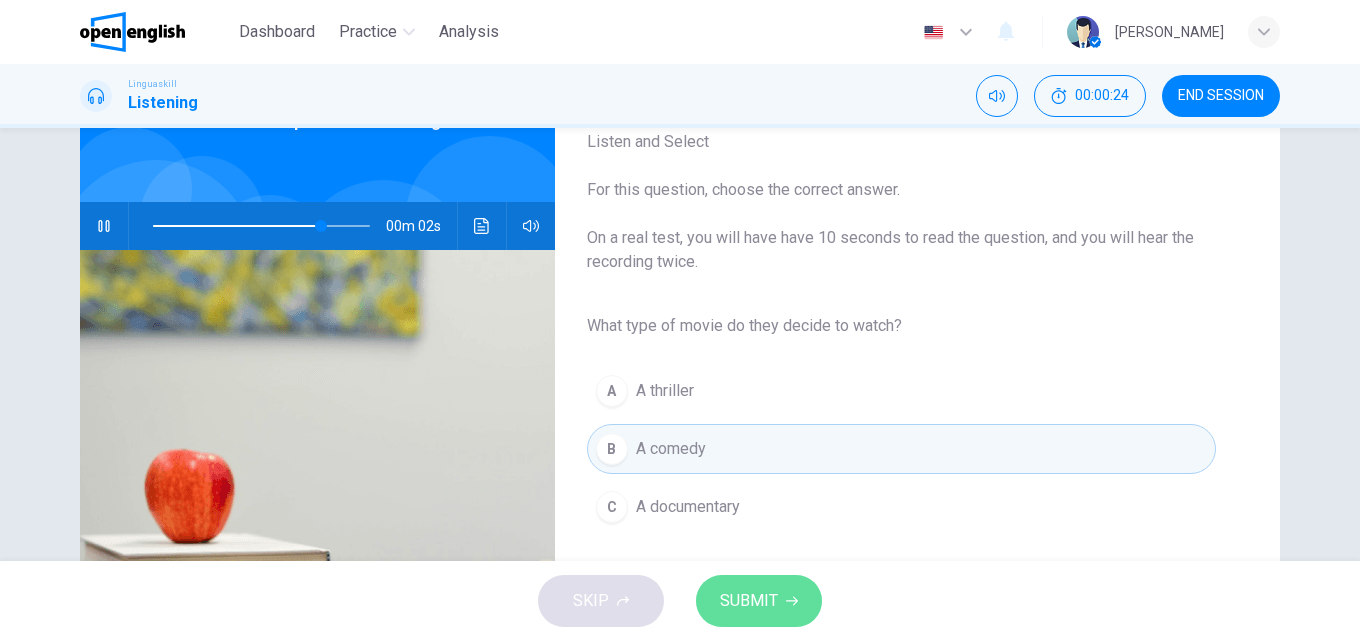click on "SUBMIT" at bounding box center (759, 601) 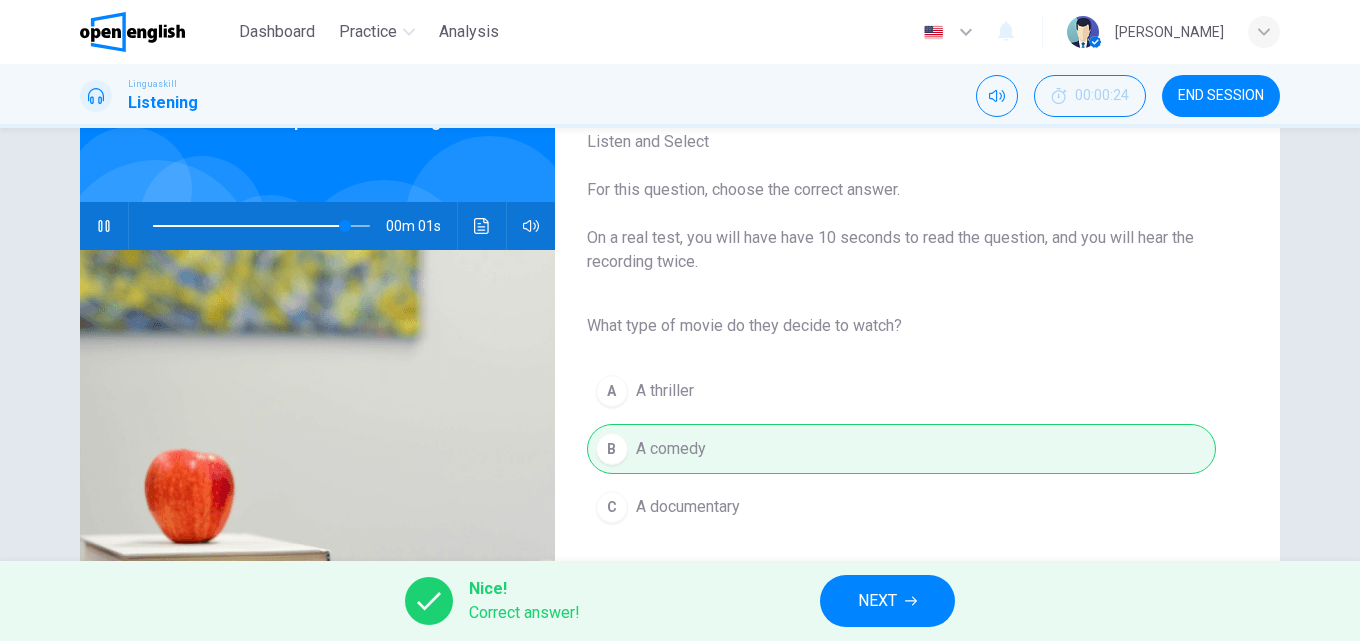 type on "*" 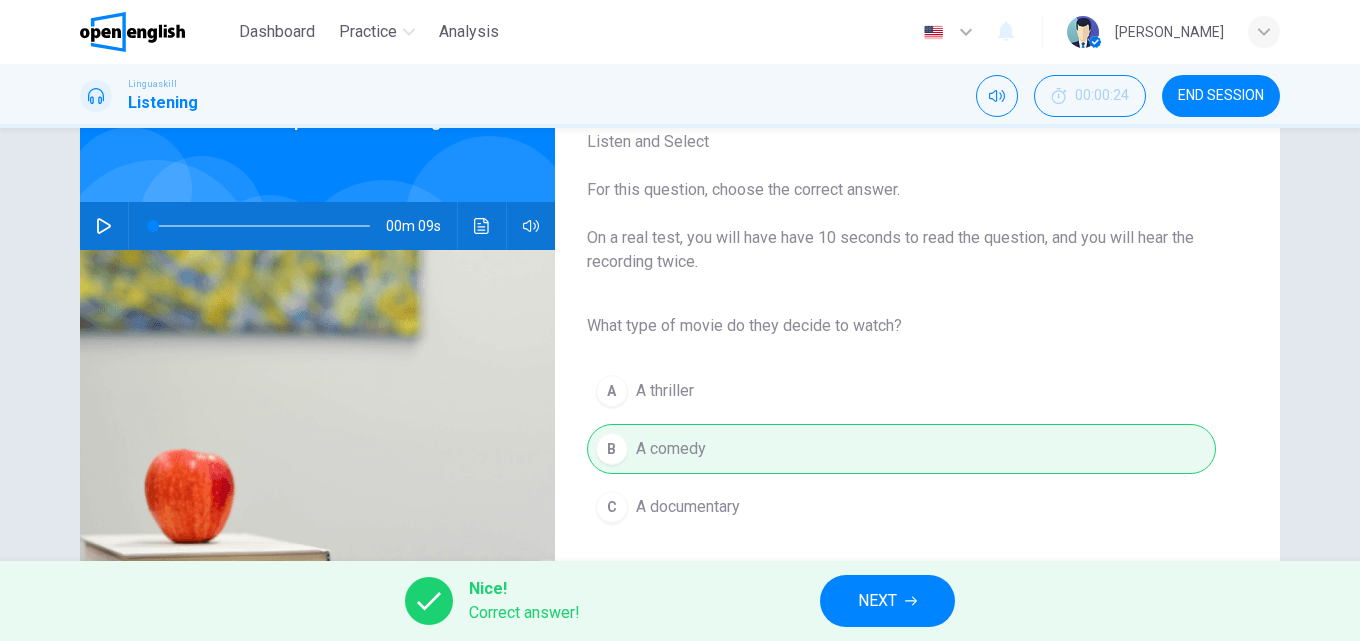 click on "NEXT" at bounding box center [877, 601] 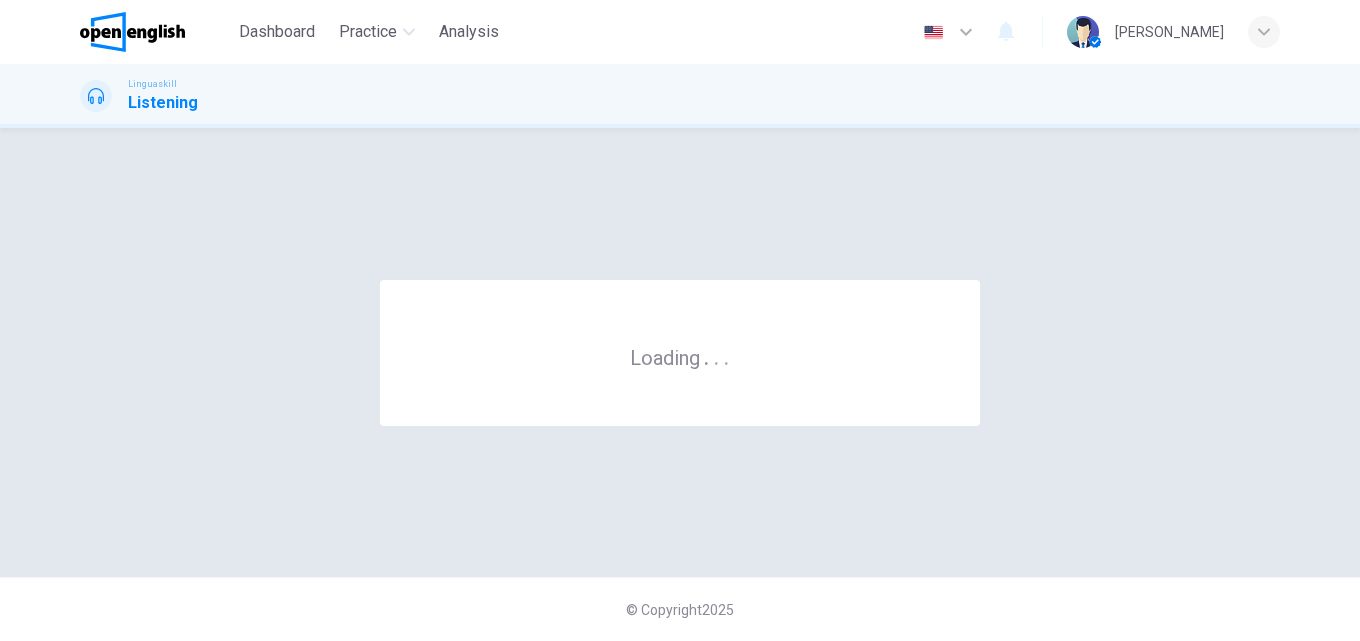scroll, scrollTop: 0, scrollLeft: 0, axis: both 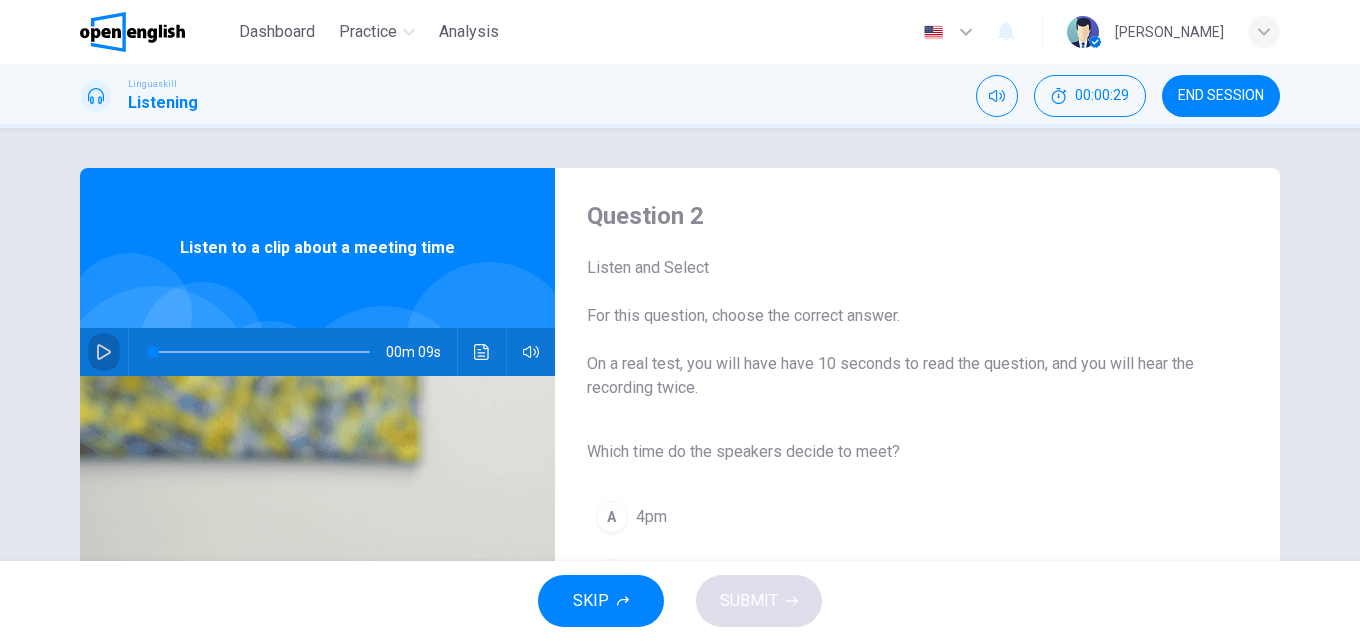 click 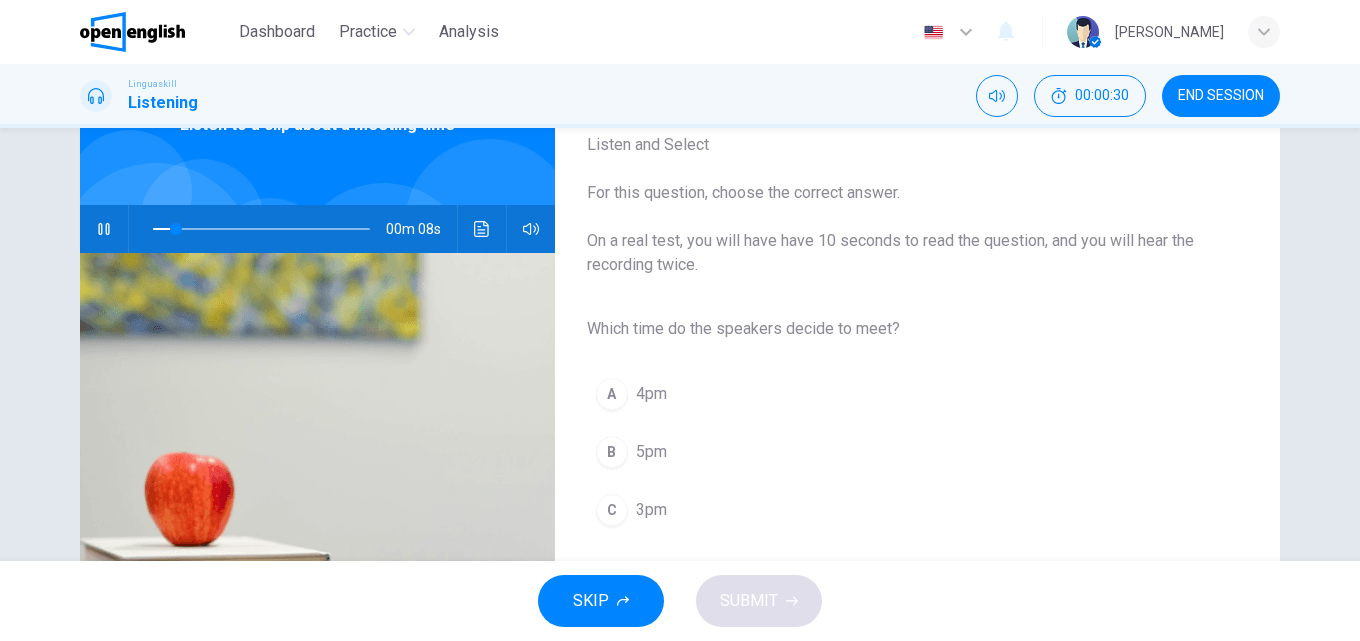 scroll, scrollTop: 200, scrollLeft: 0, axis: vertical 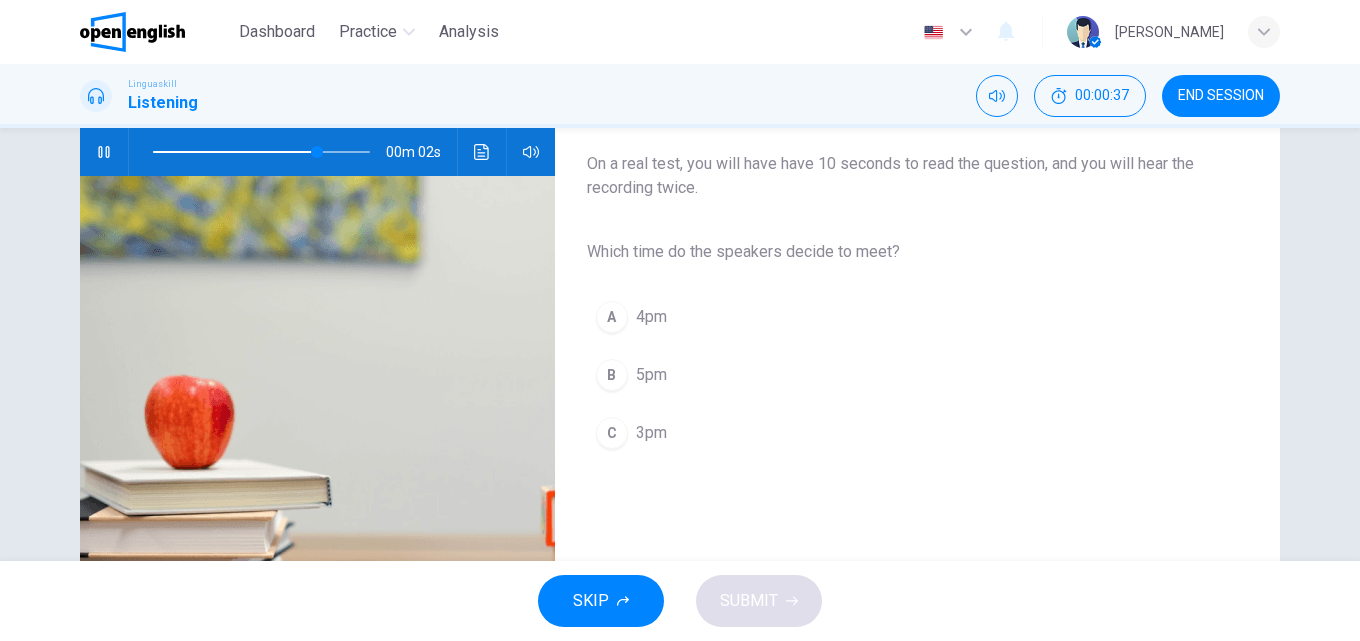 click on "C" at bounding box center [612, 433] 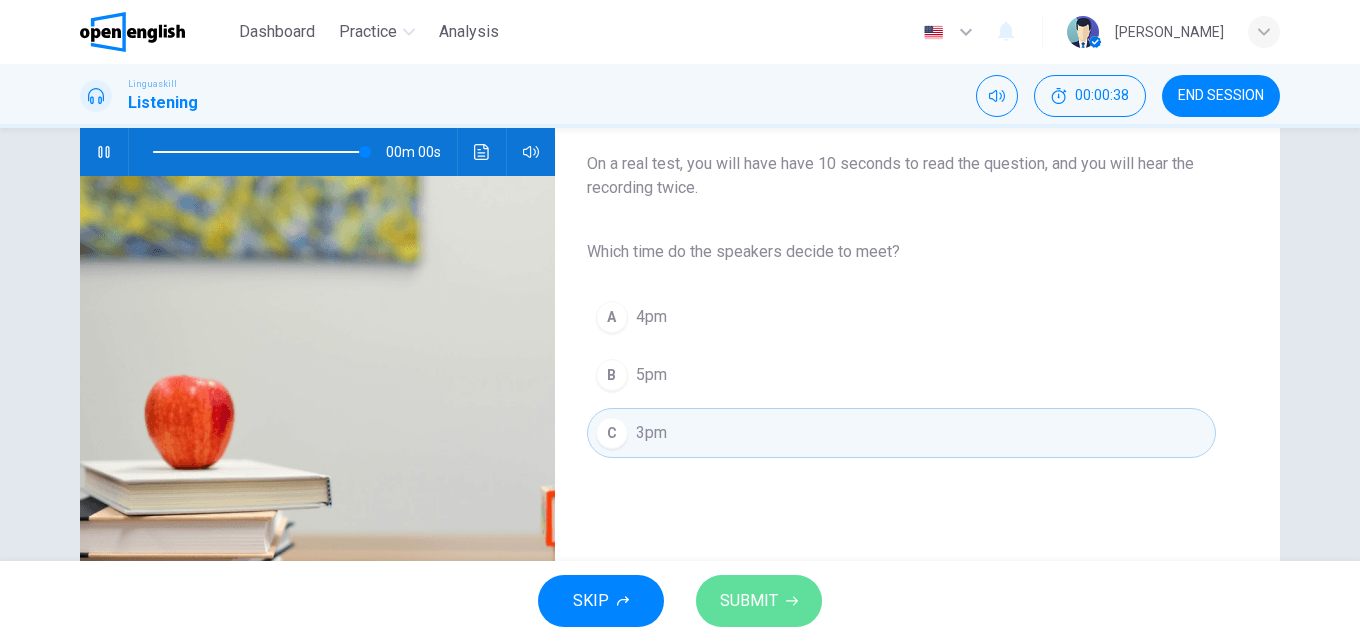 click on "SUBMIT" at bounding box center (759, 601) 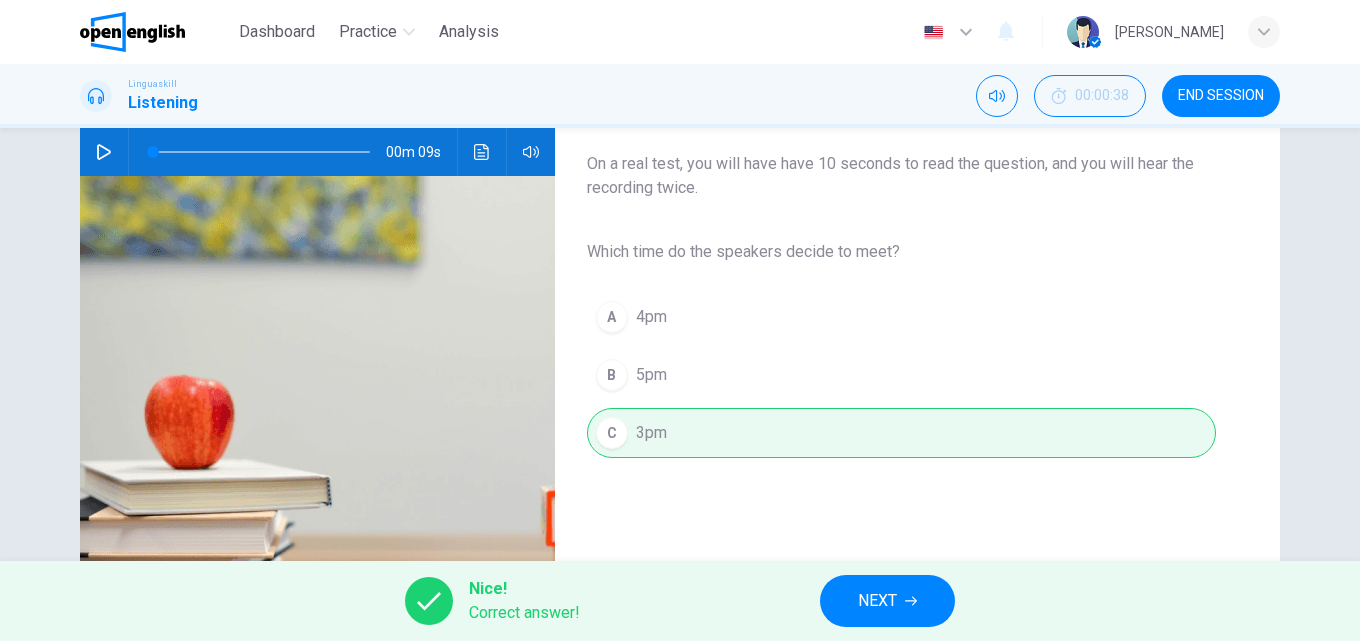 click 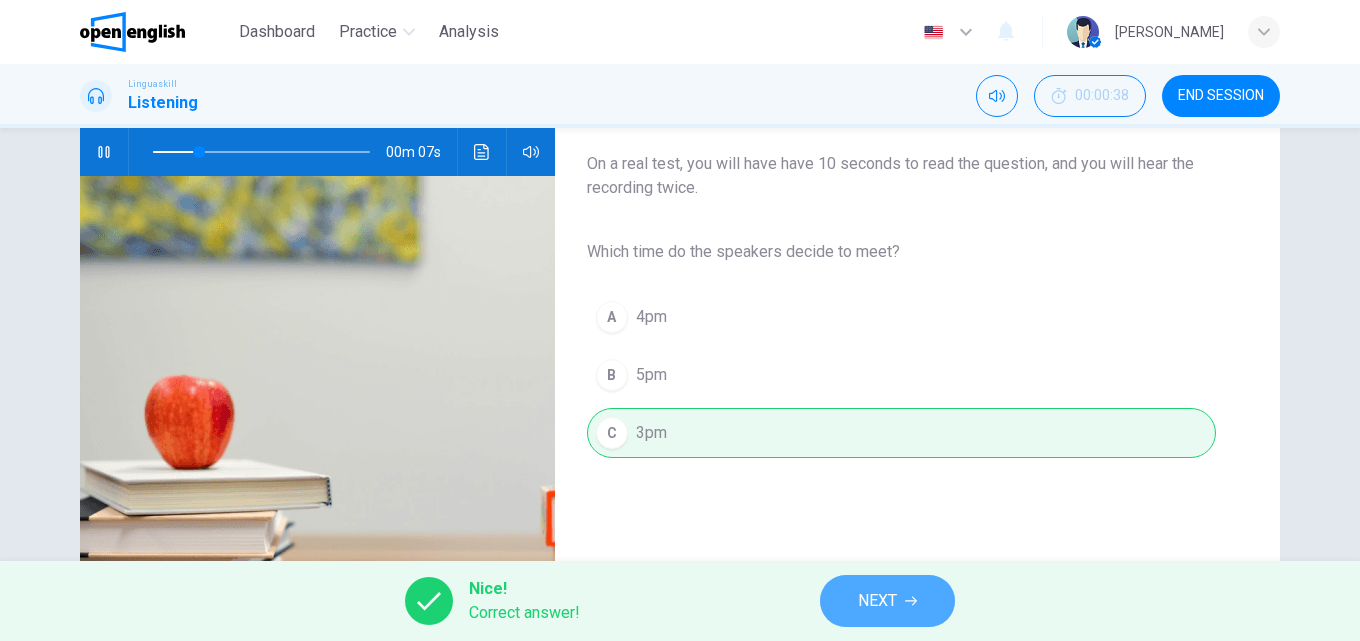 click on "NEXT" at bounding box center (877, 601) 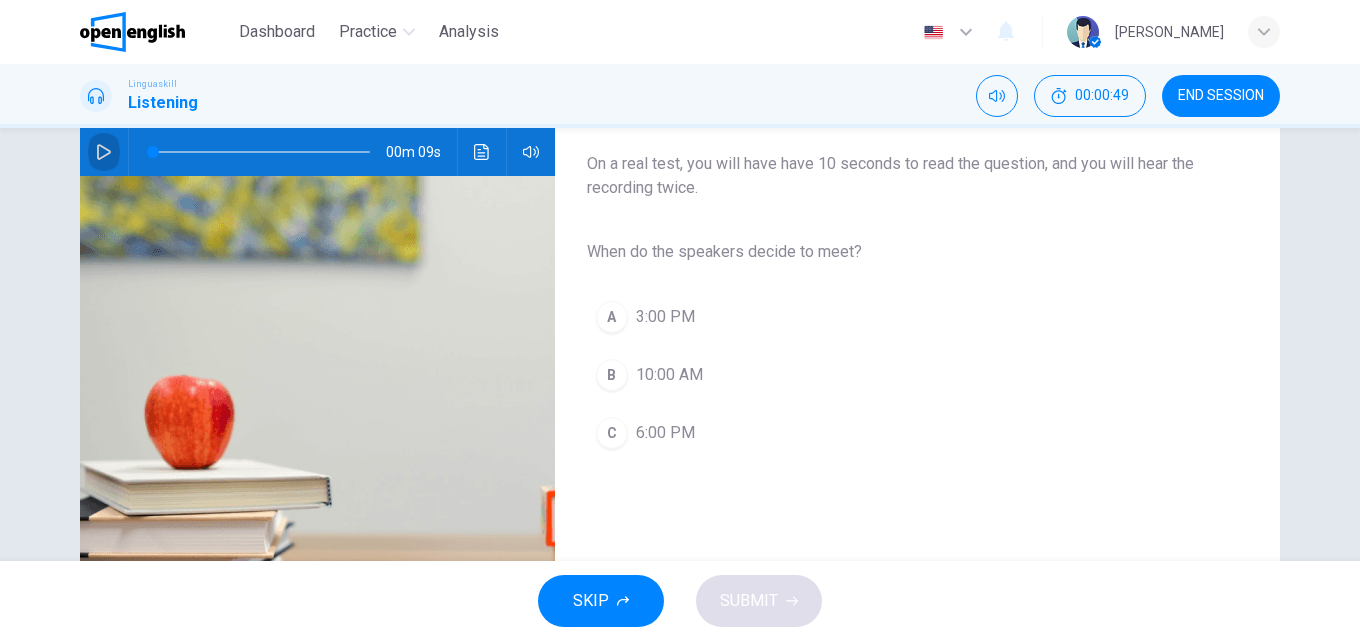 click 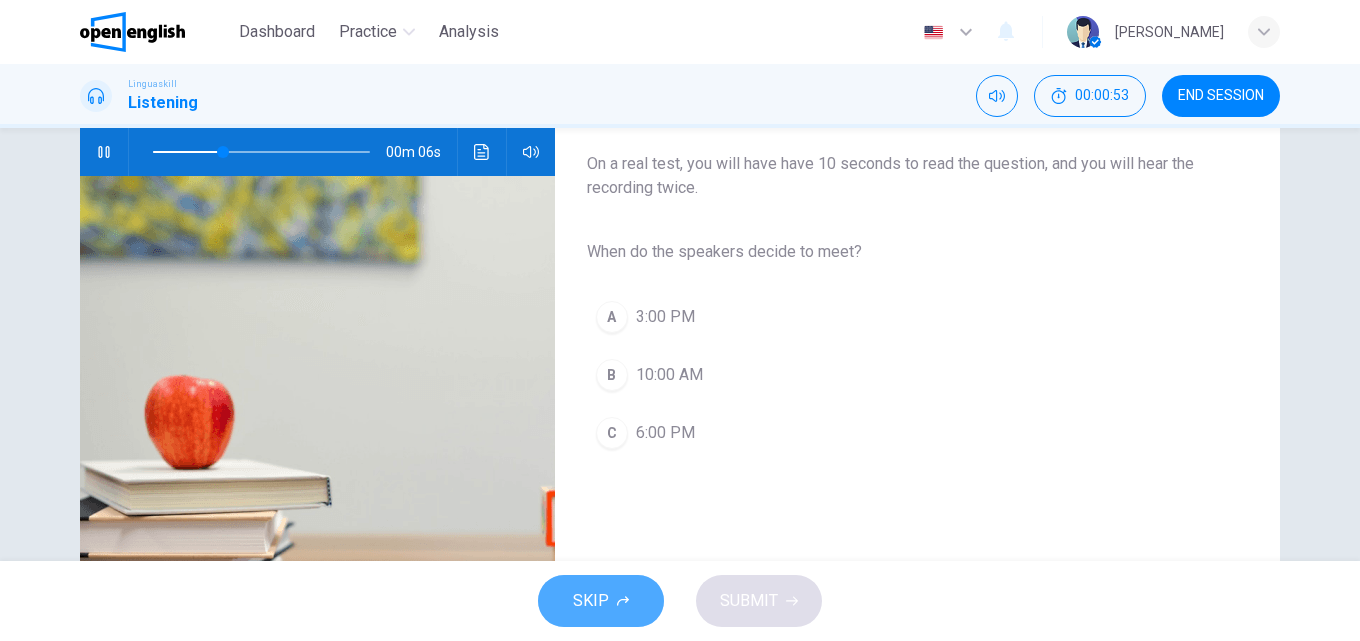 click 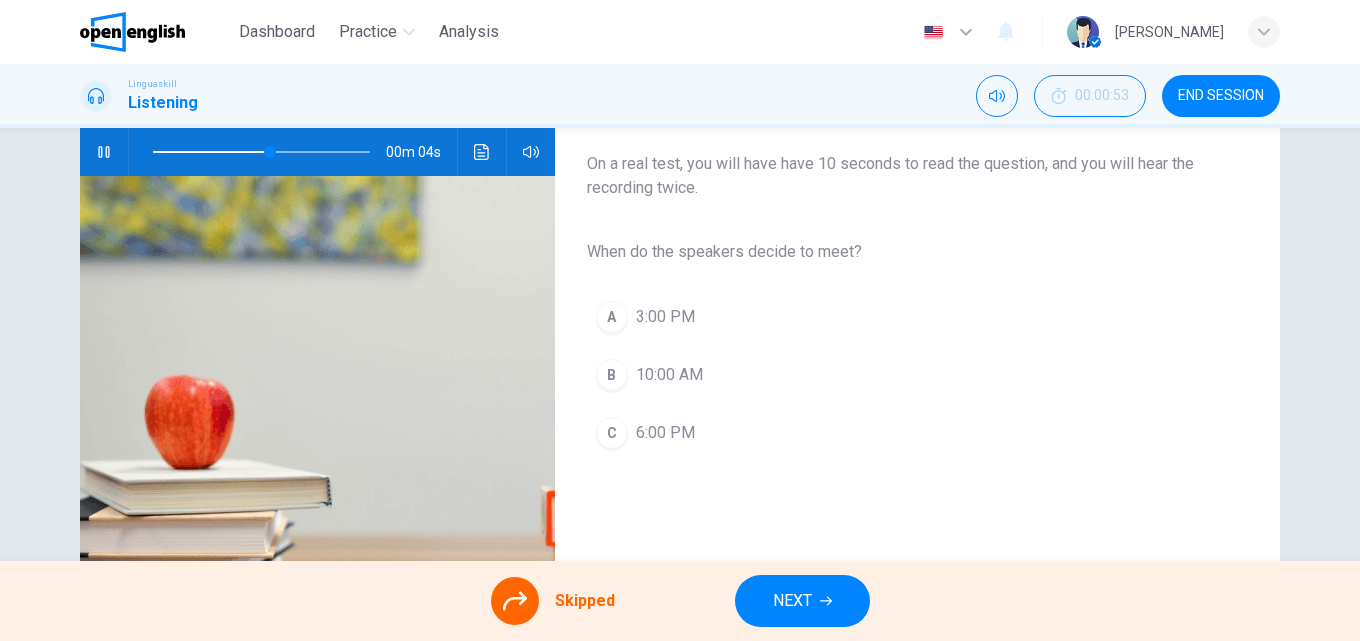 type on "**" 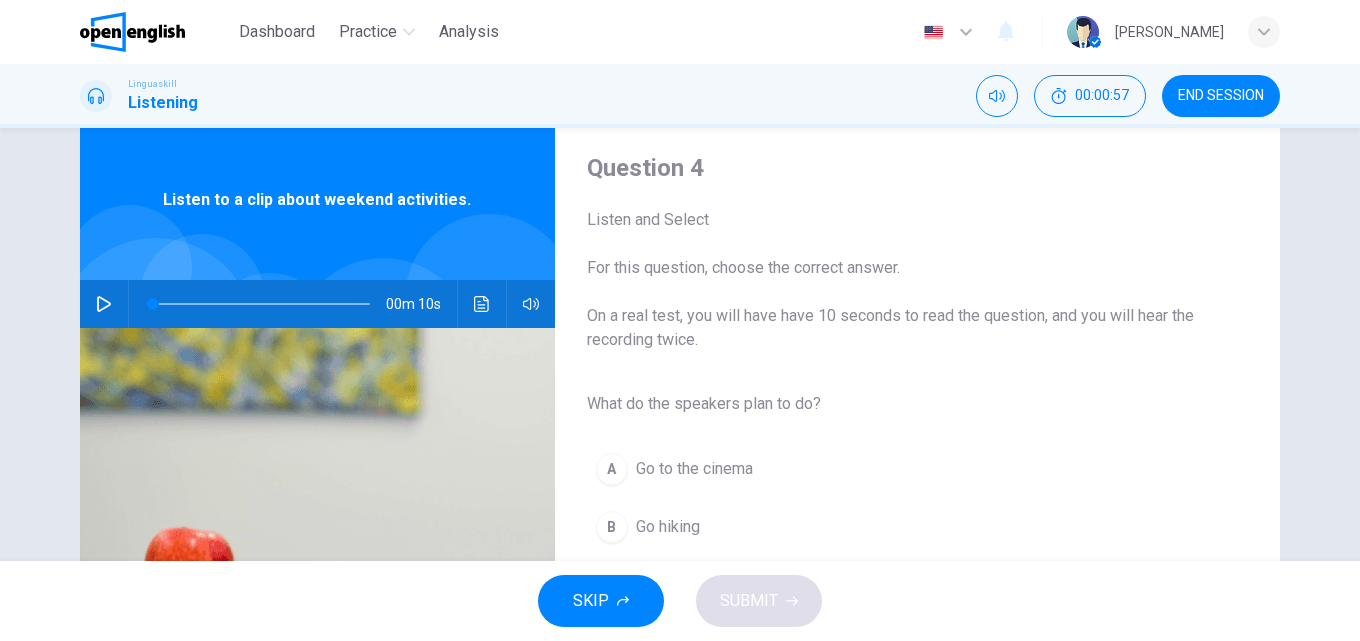 scroll, scrollTop: 0, scrollLeft: 0, axis: both 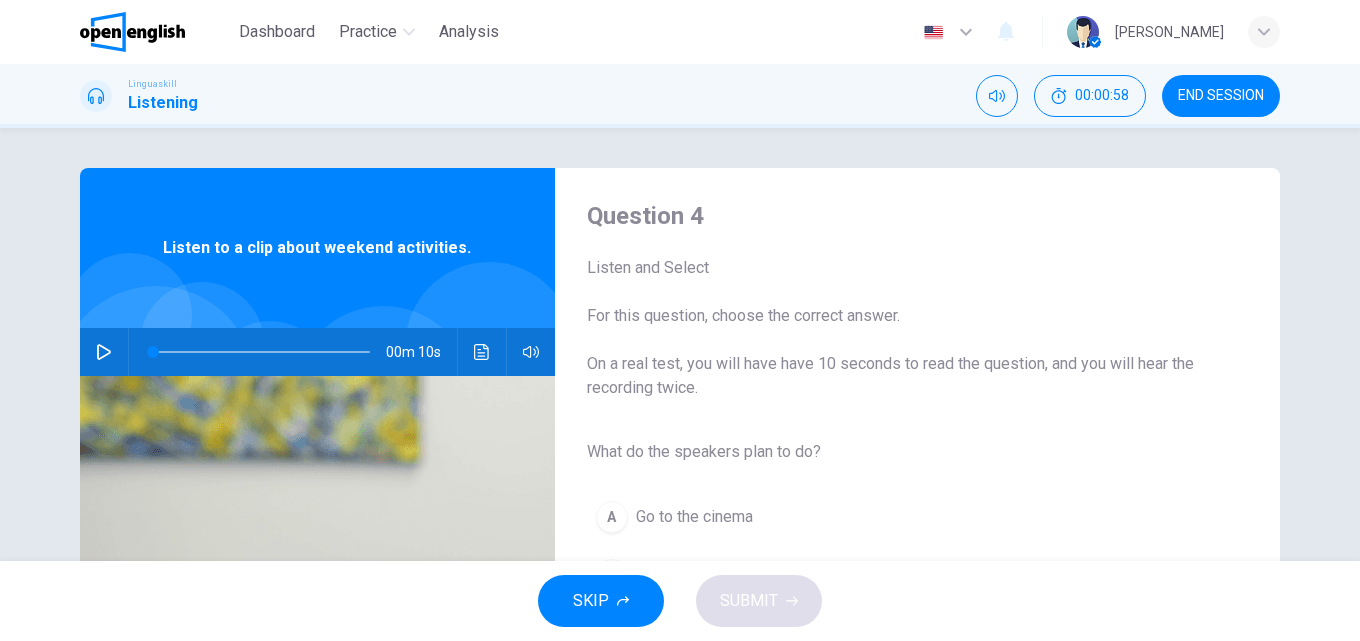 click 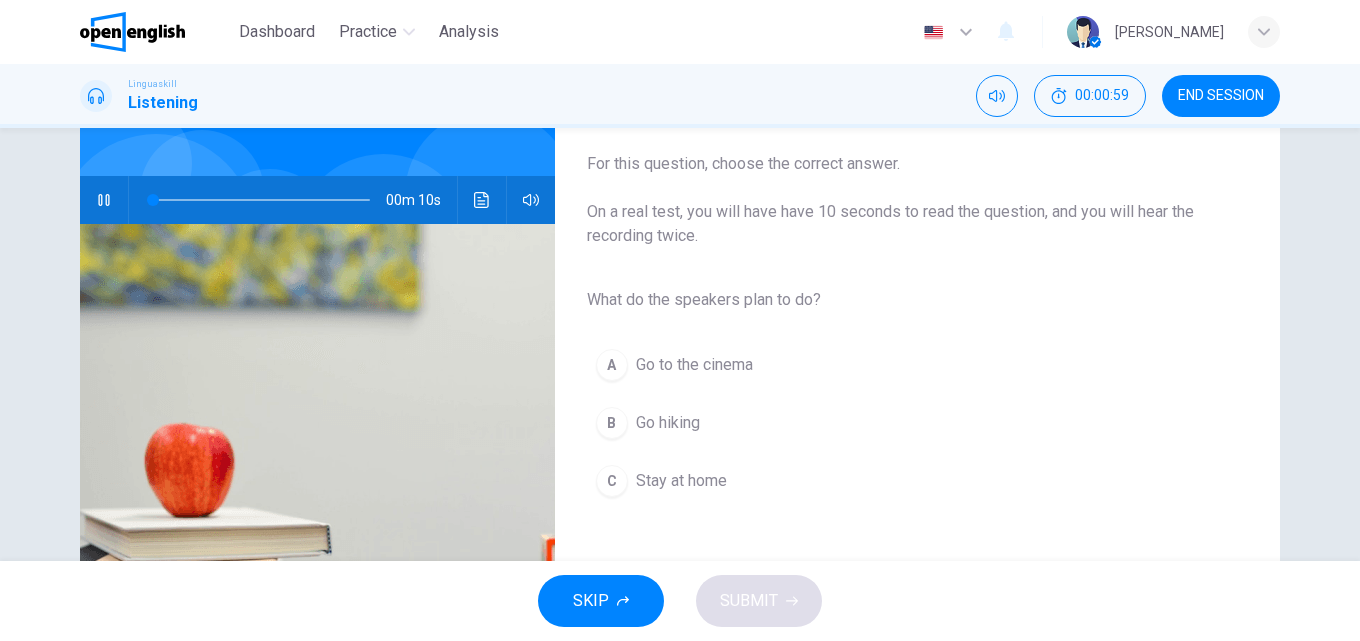 scroll, scrollTop: 200, scrollLeft: 0, axis: vertical 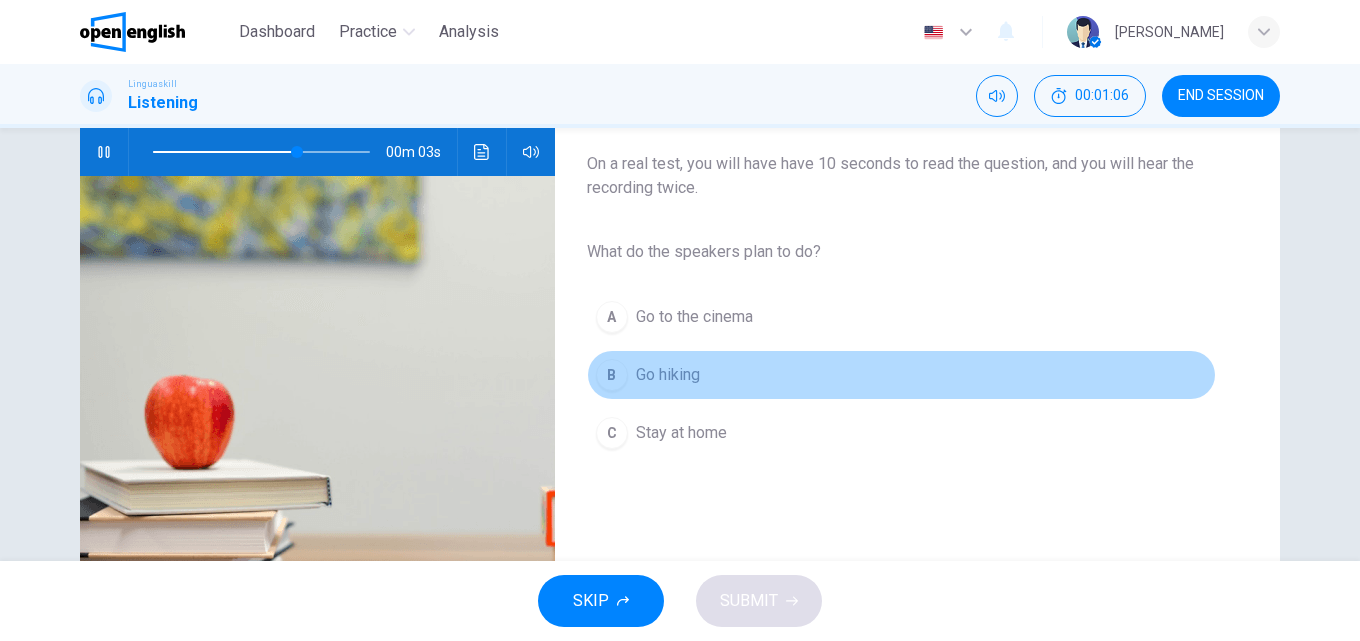 click on "Go hiking" at bounding box center [668, 375] 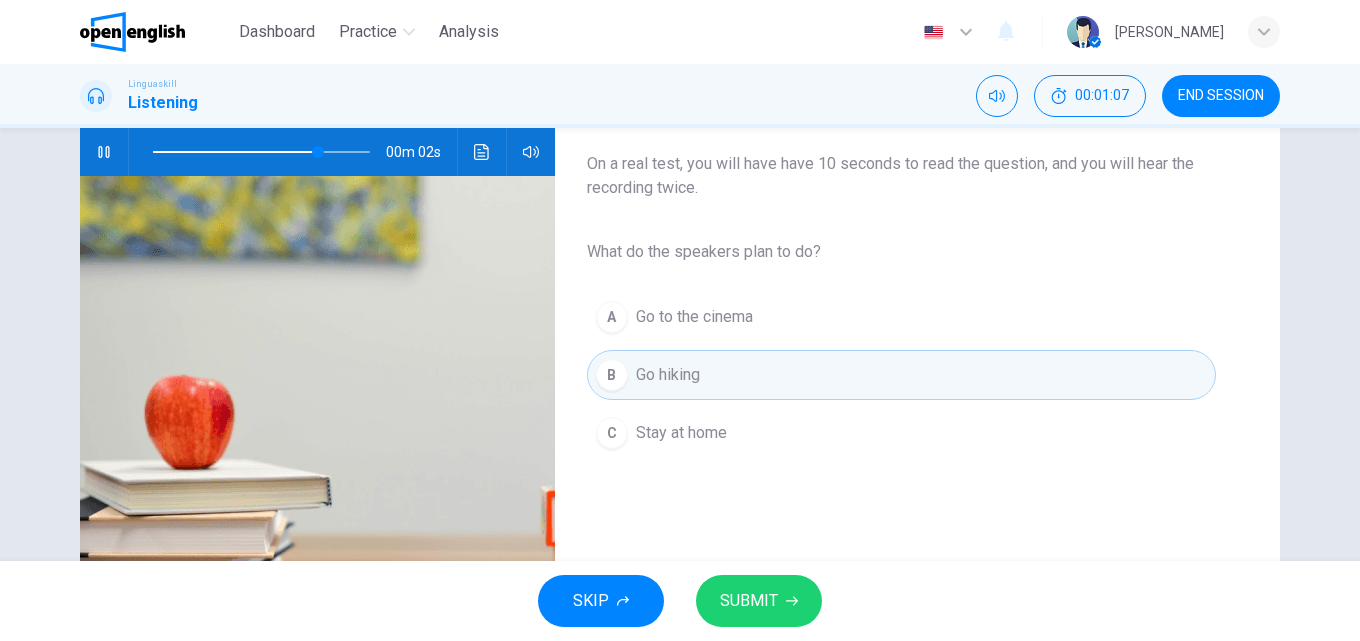 click on "SUBMIT" at bounding box center (759, 601) 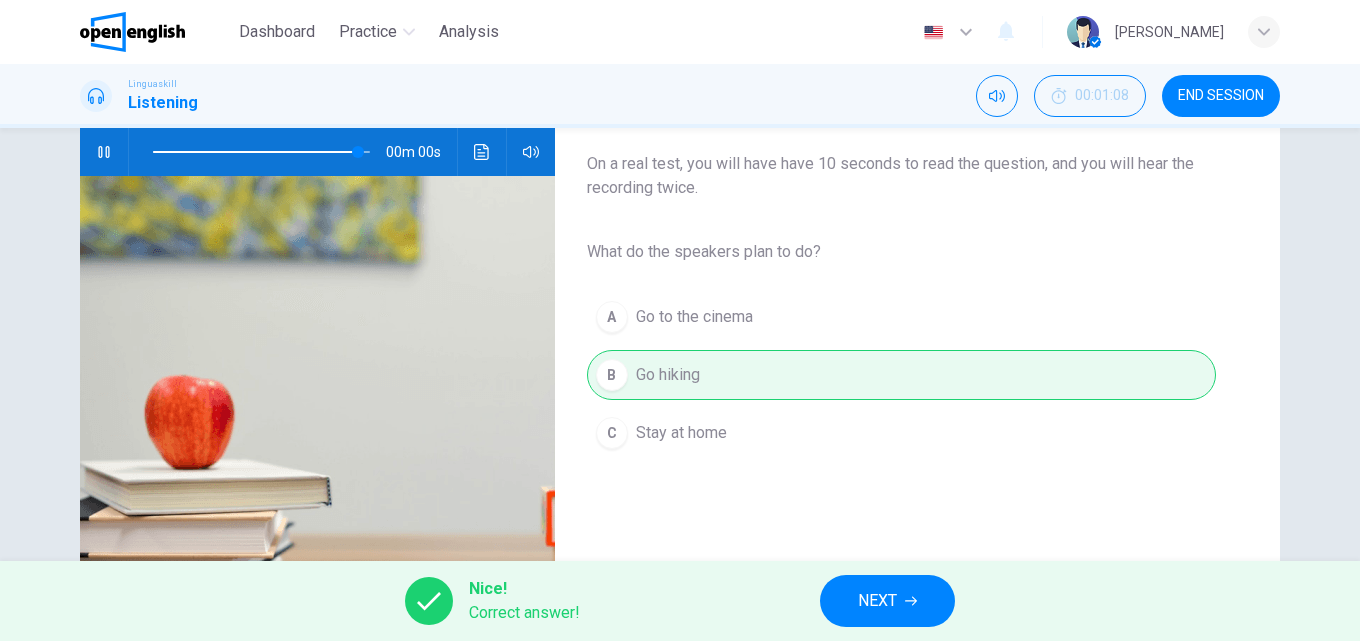 type on "*" 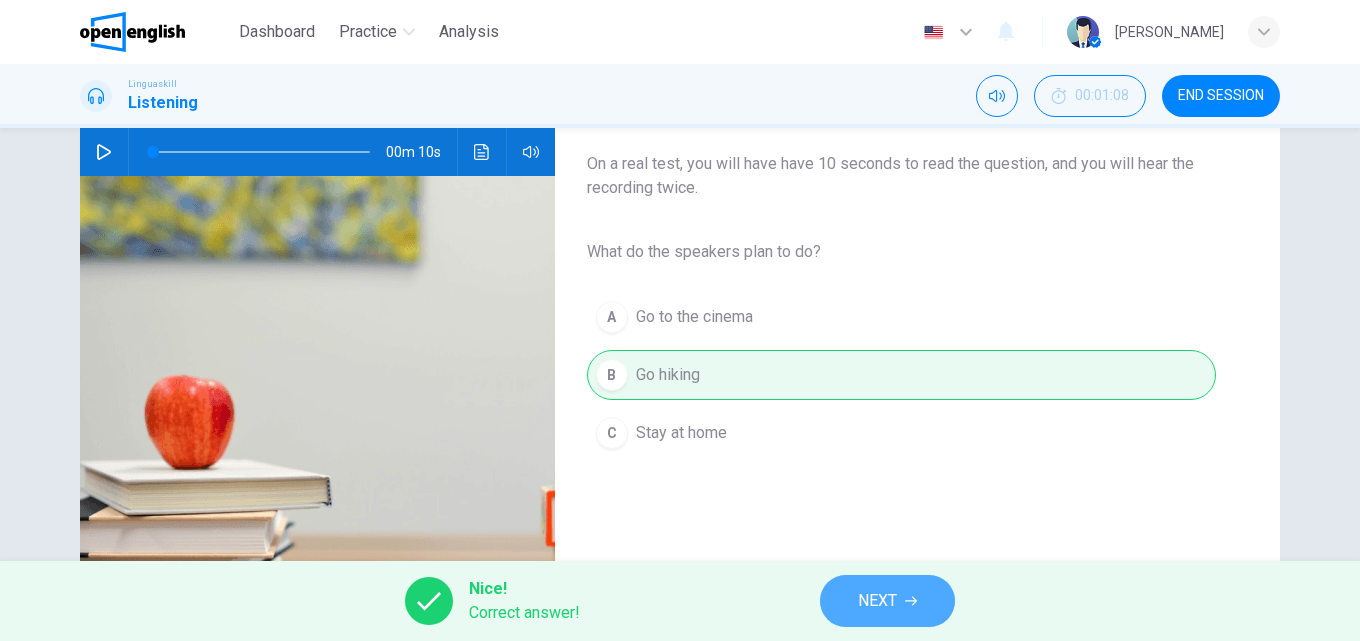 click 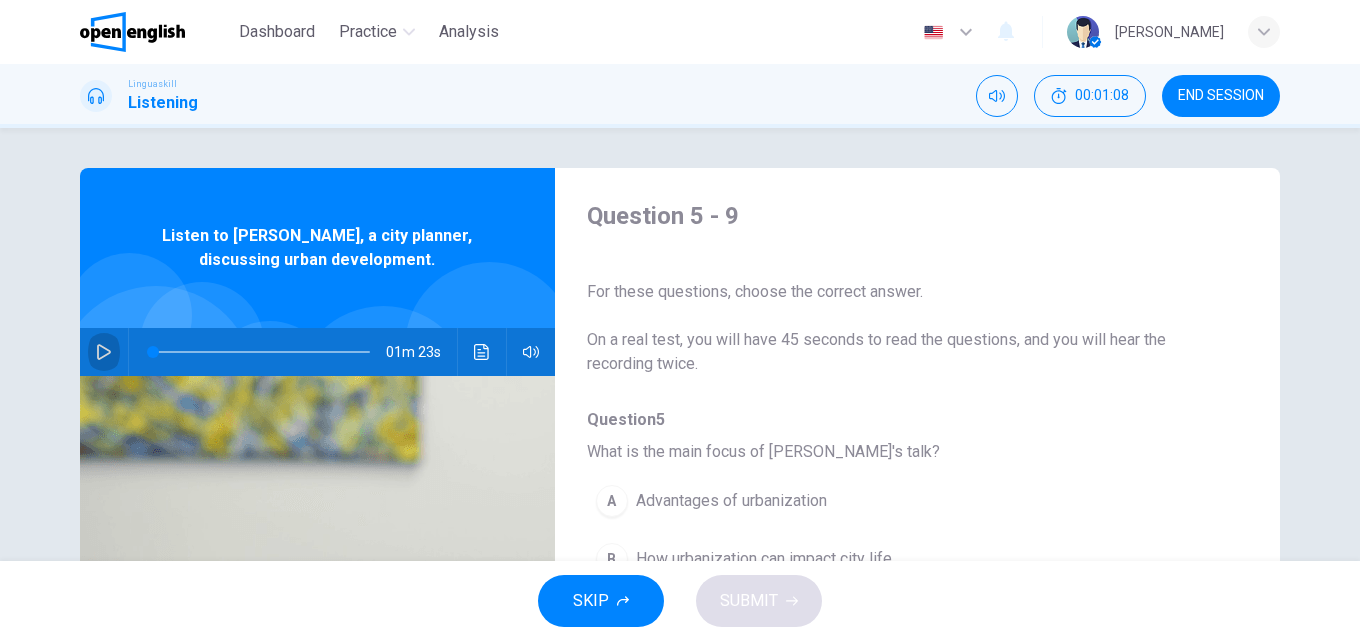 click 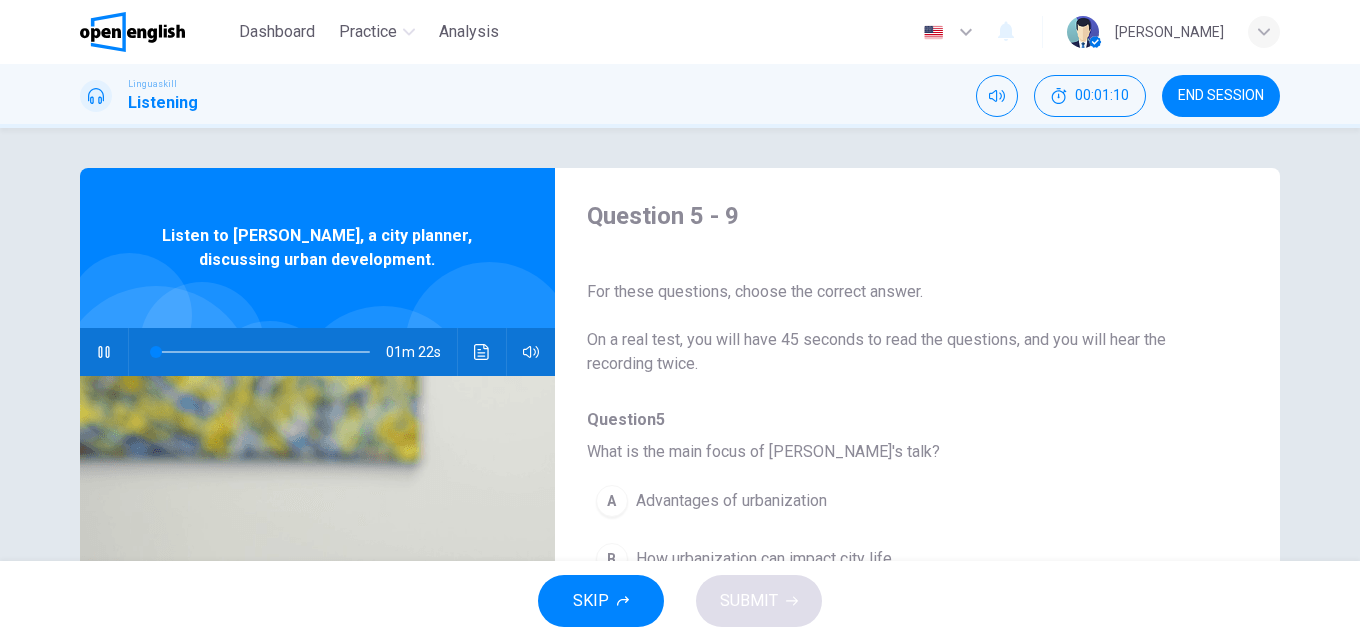 scroll, scrollTop: 200, scrollLeft: 0, axis: vertical 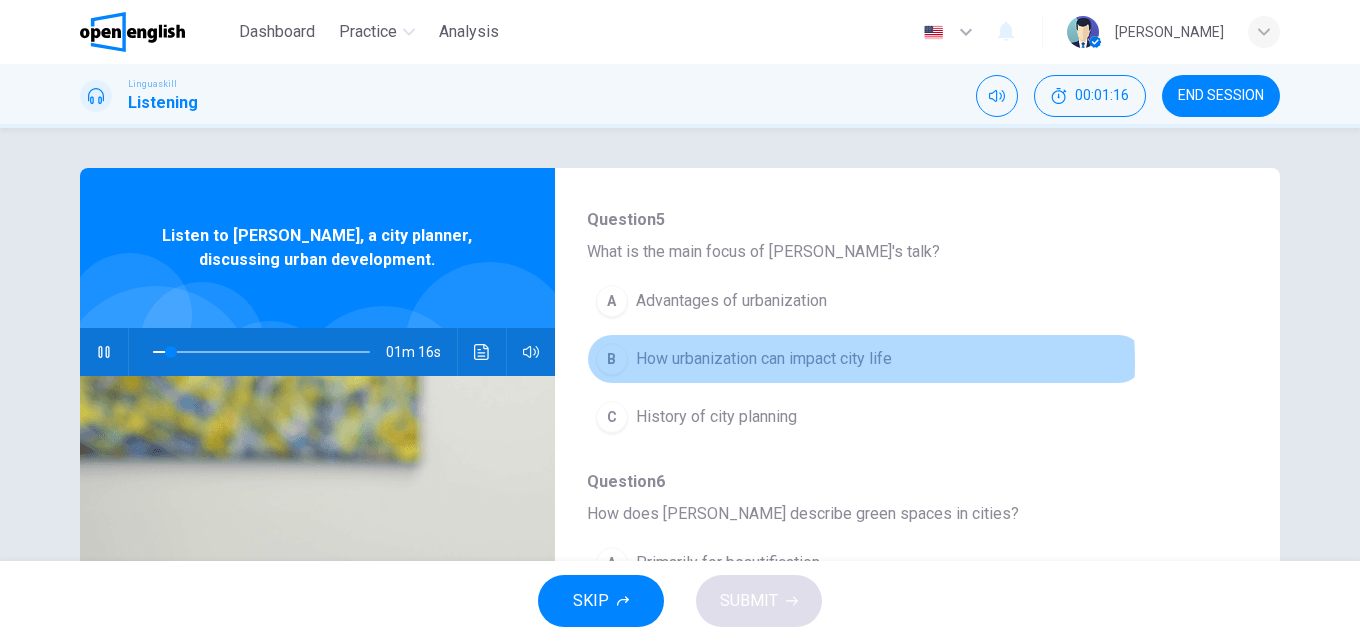 click on "How urbanization can impact city life" at bounding box center [764, 359] 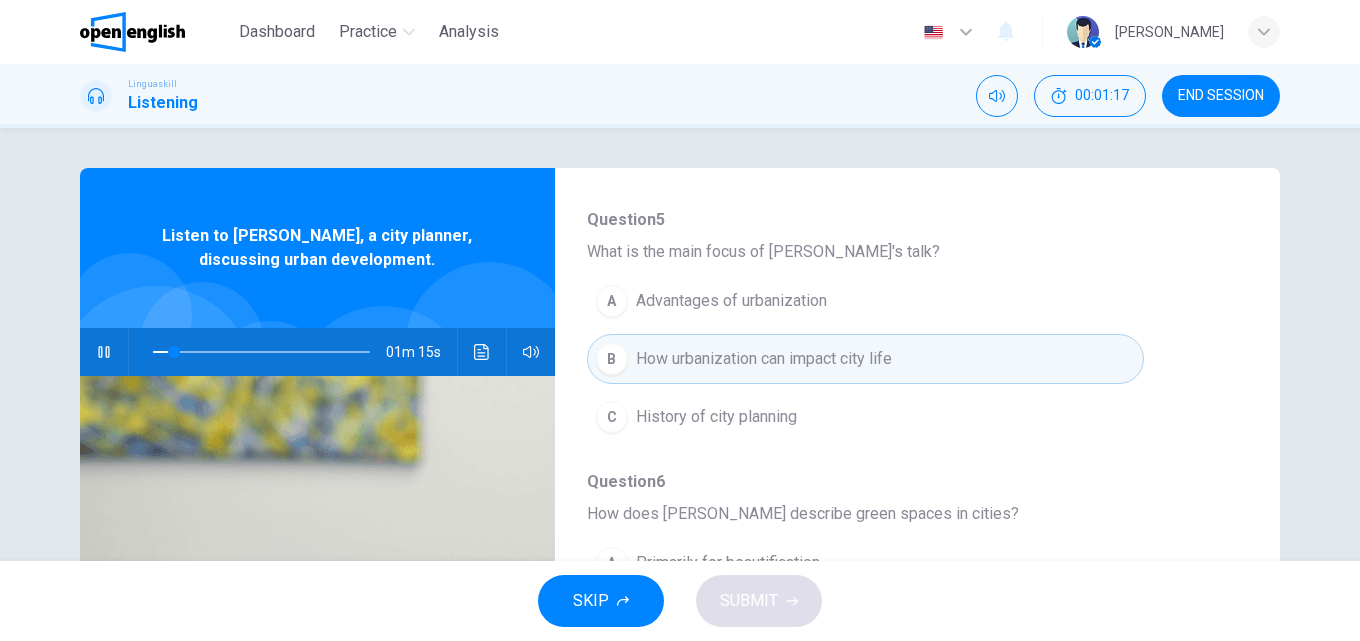 click on "SKIP" at bounding box center (601, 601) 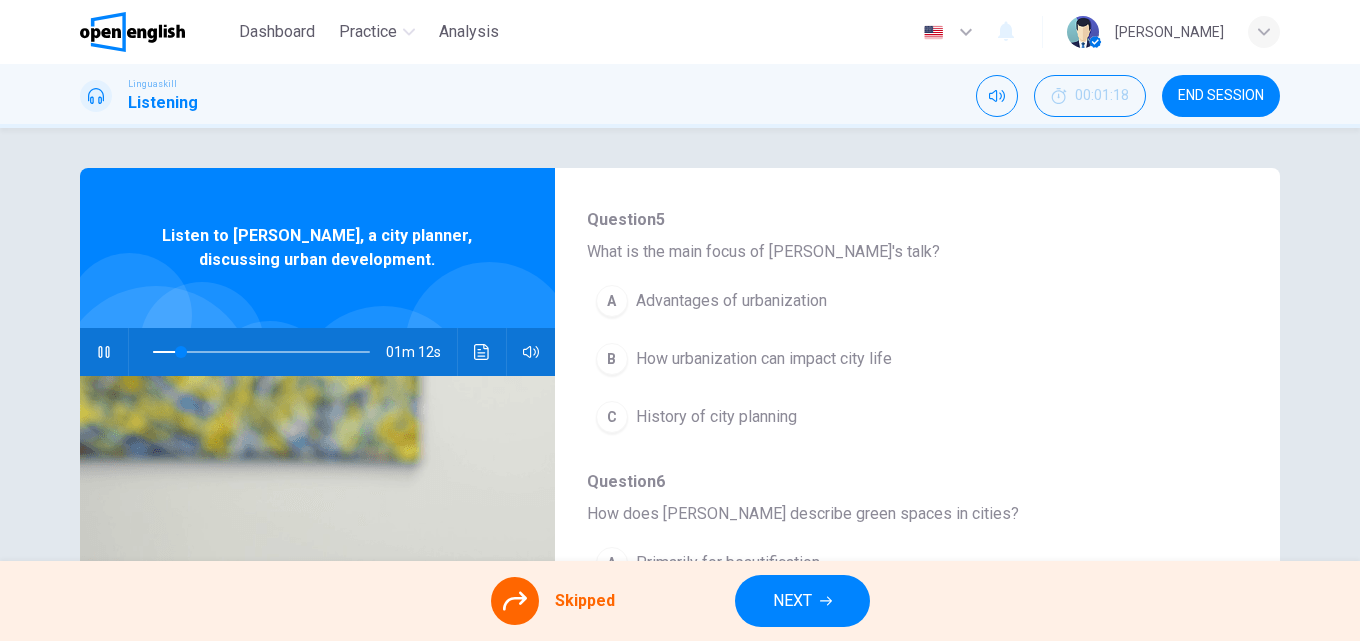 click 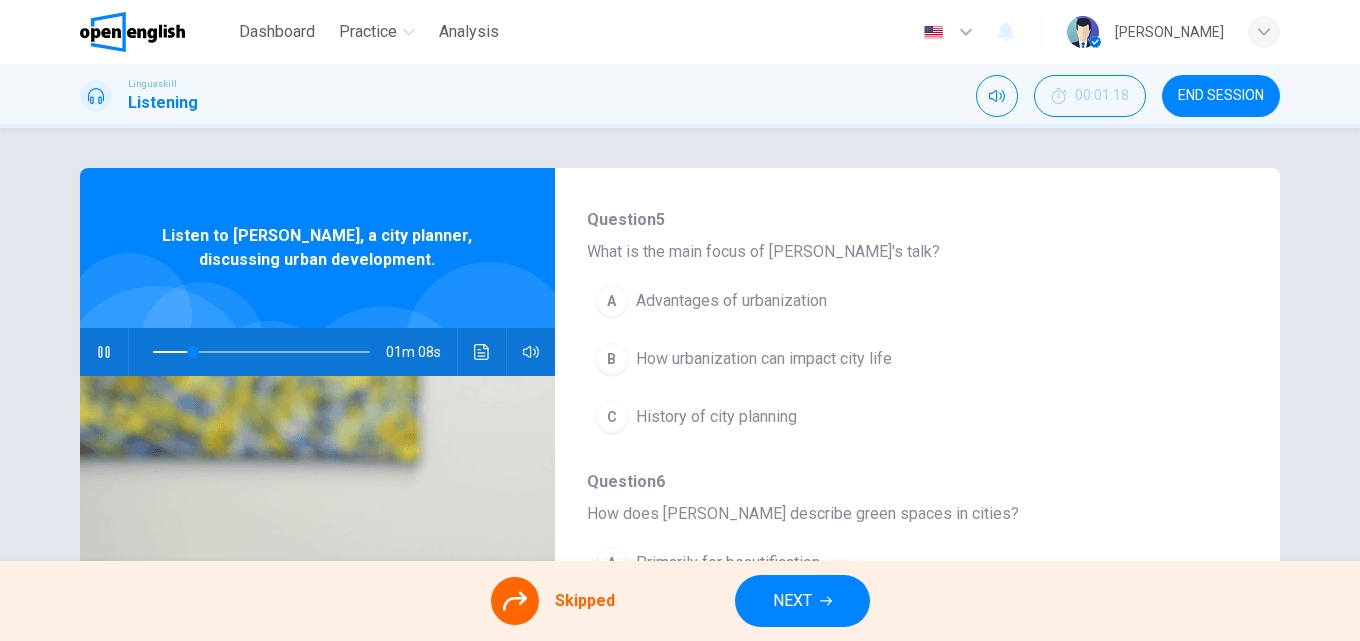 type on "**" 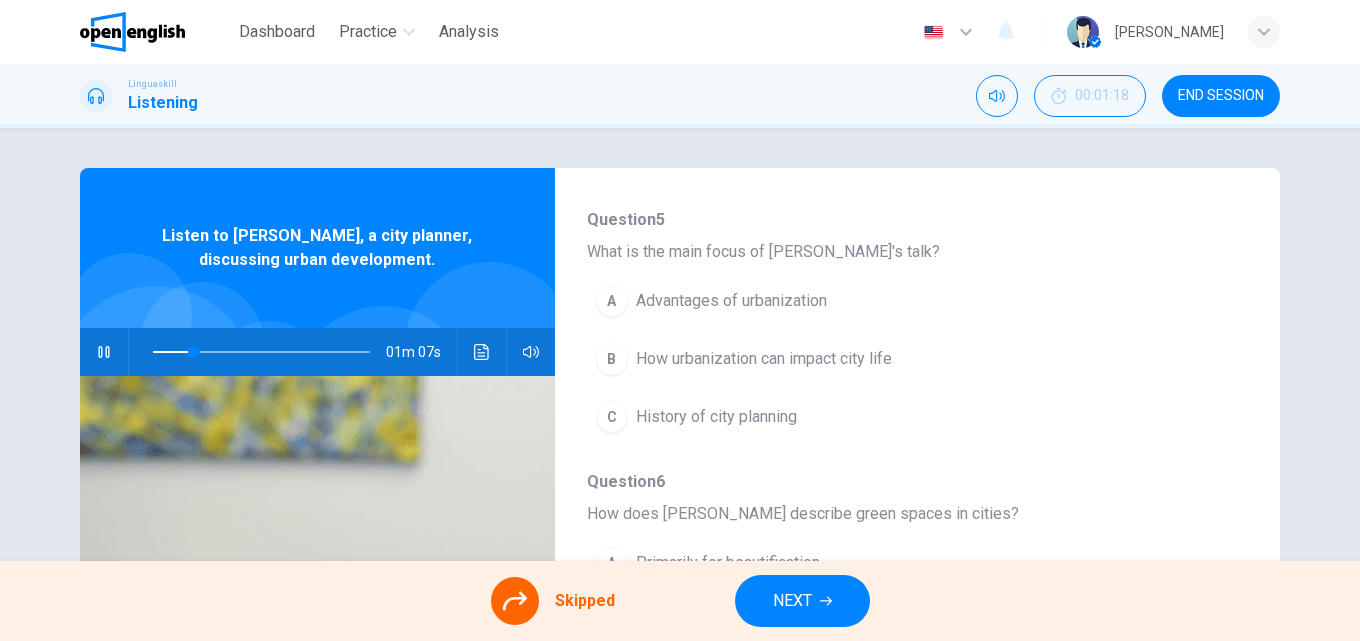 click on "NEXT" at bounding box center (792, 601) 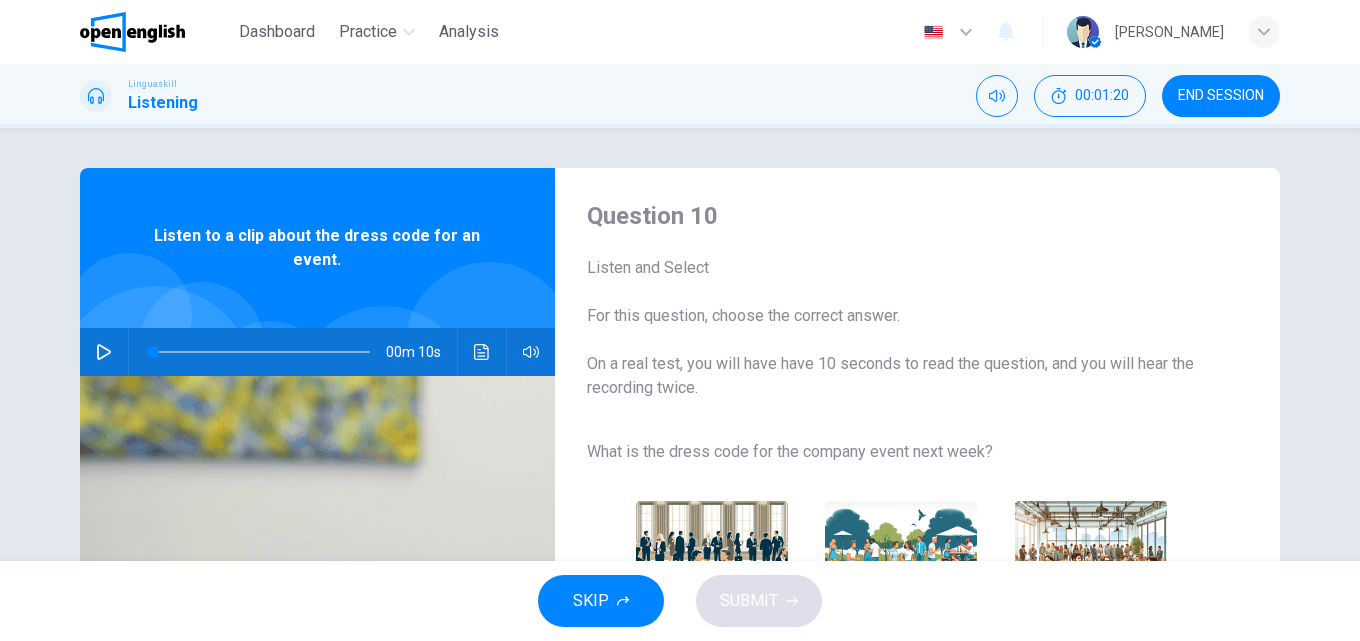 click 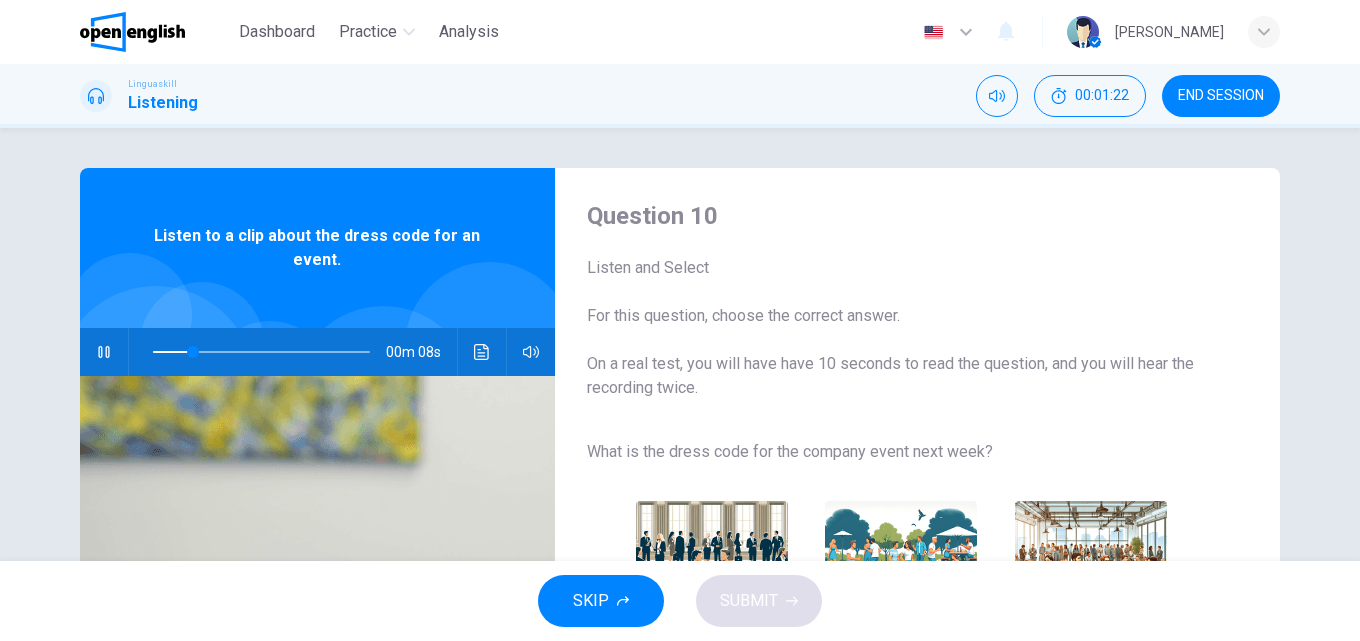 scroll, scrollTop: 200, scrollLeft: 0, axis: vertical 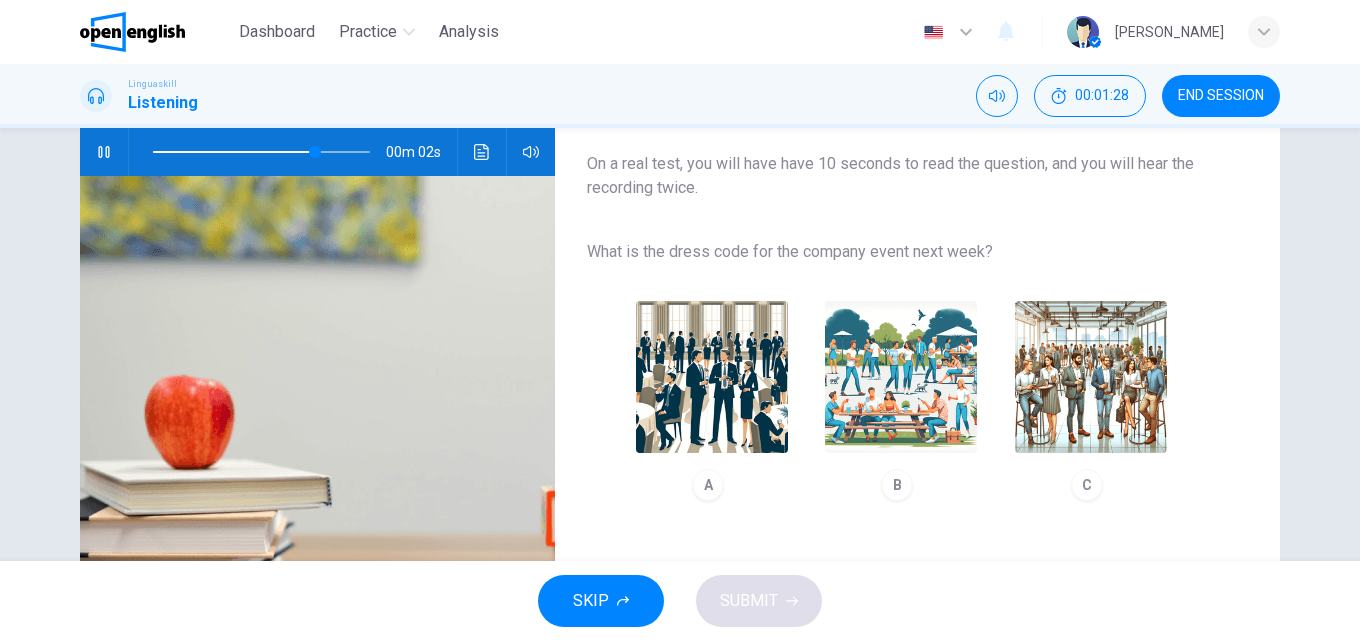 click at bounding box center [712, 377] 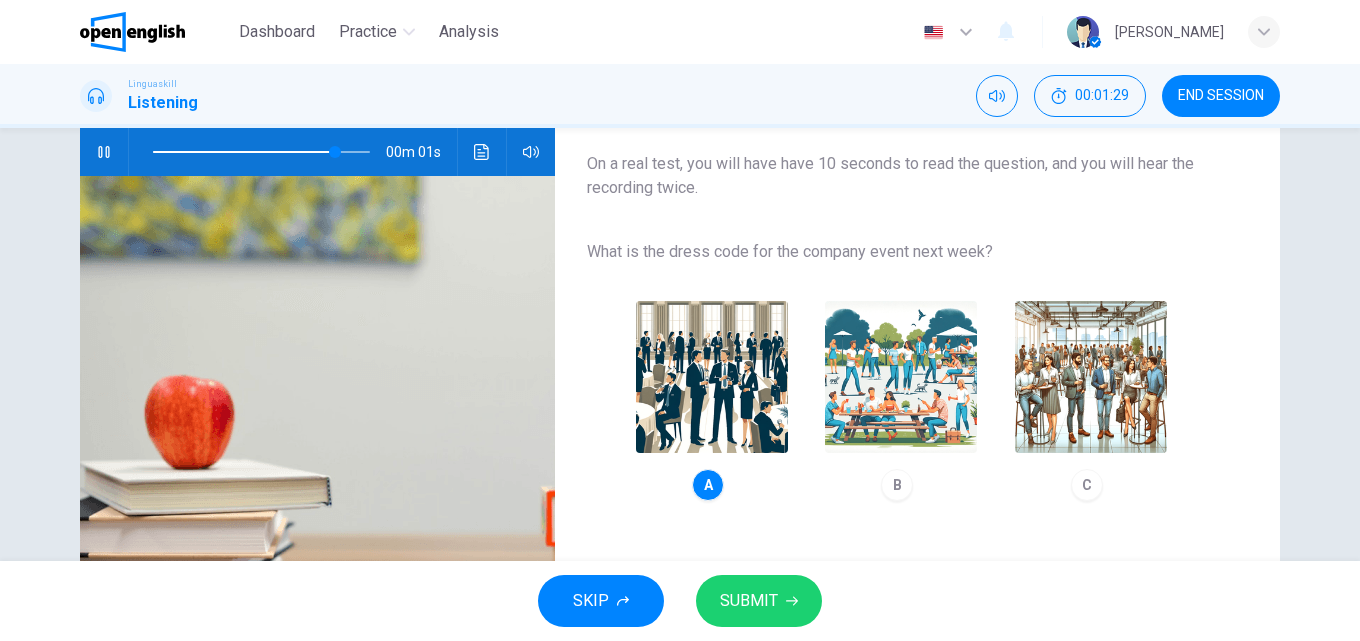 click on "SUBMIT" at bounding box center [759, 601] 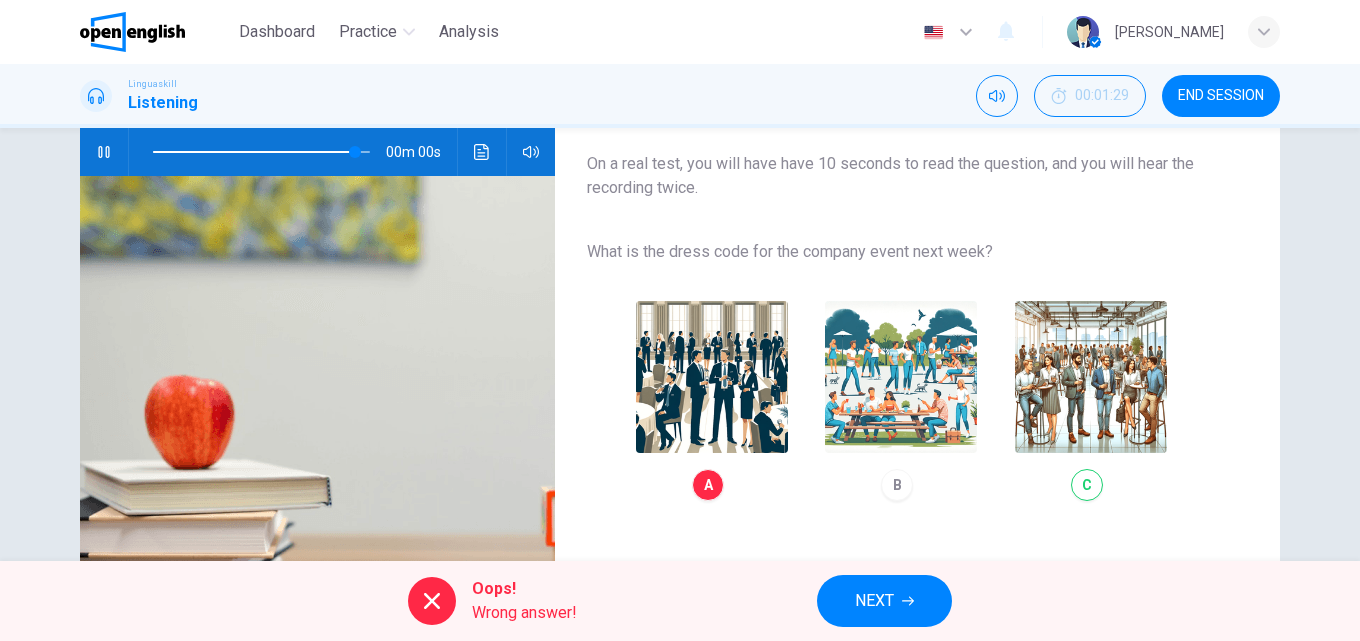 type on "*" 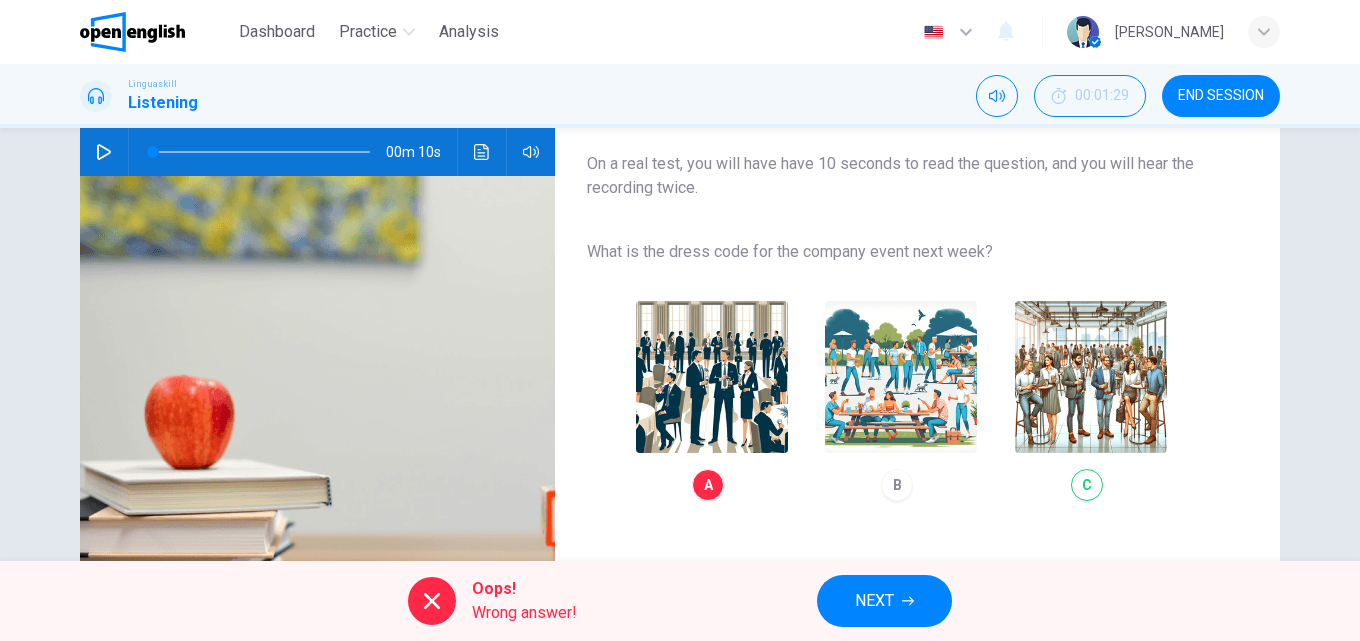 click on "A B C" at bounding box center (901, 401) 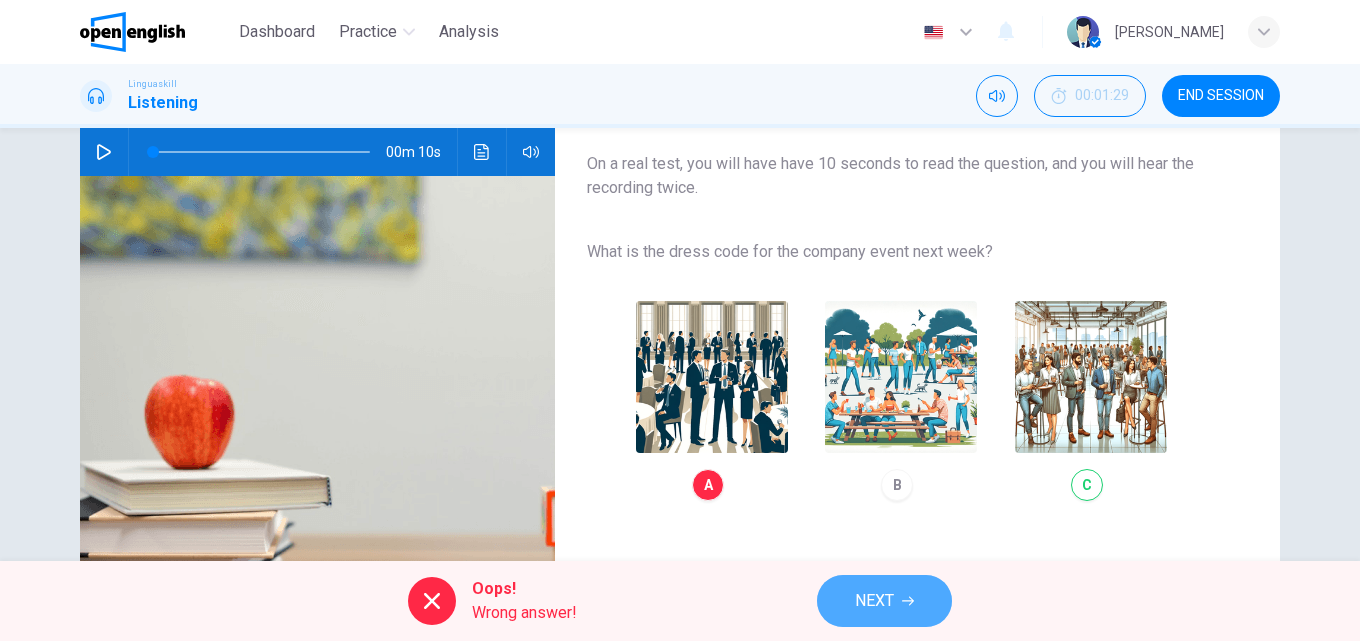 click on "NEXT" at bounding box center (884, 601) 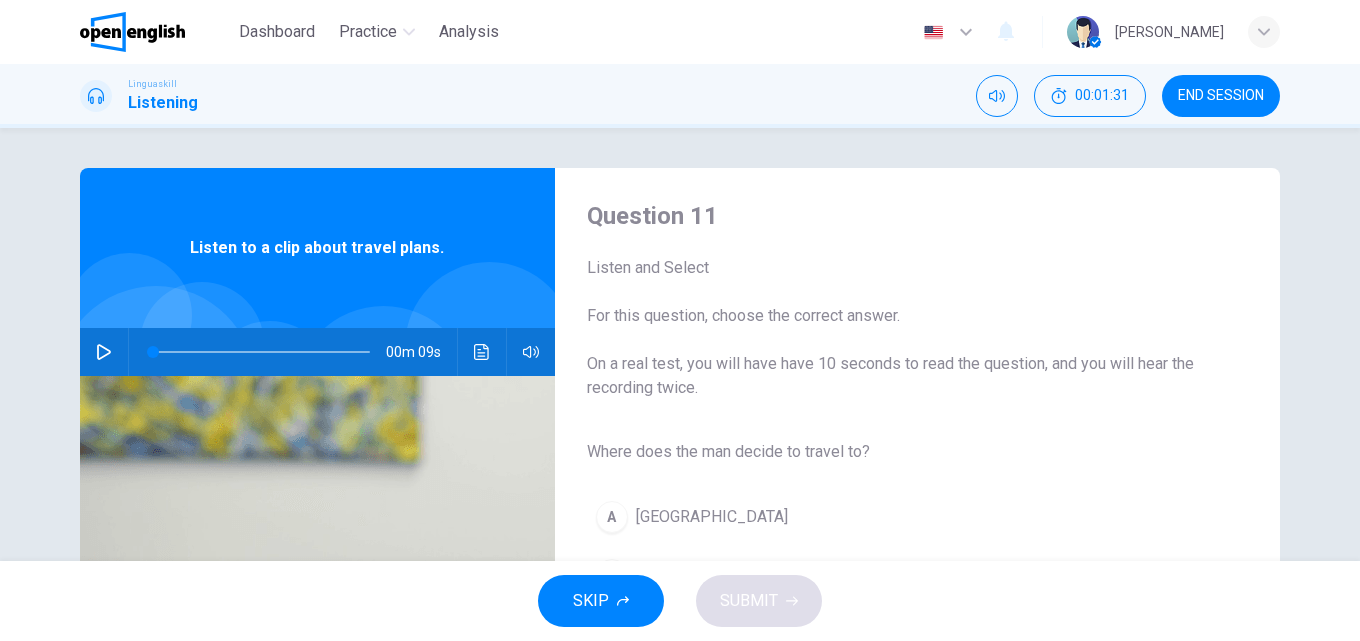 click 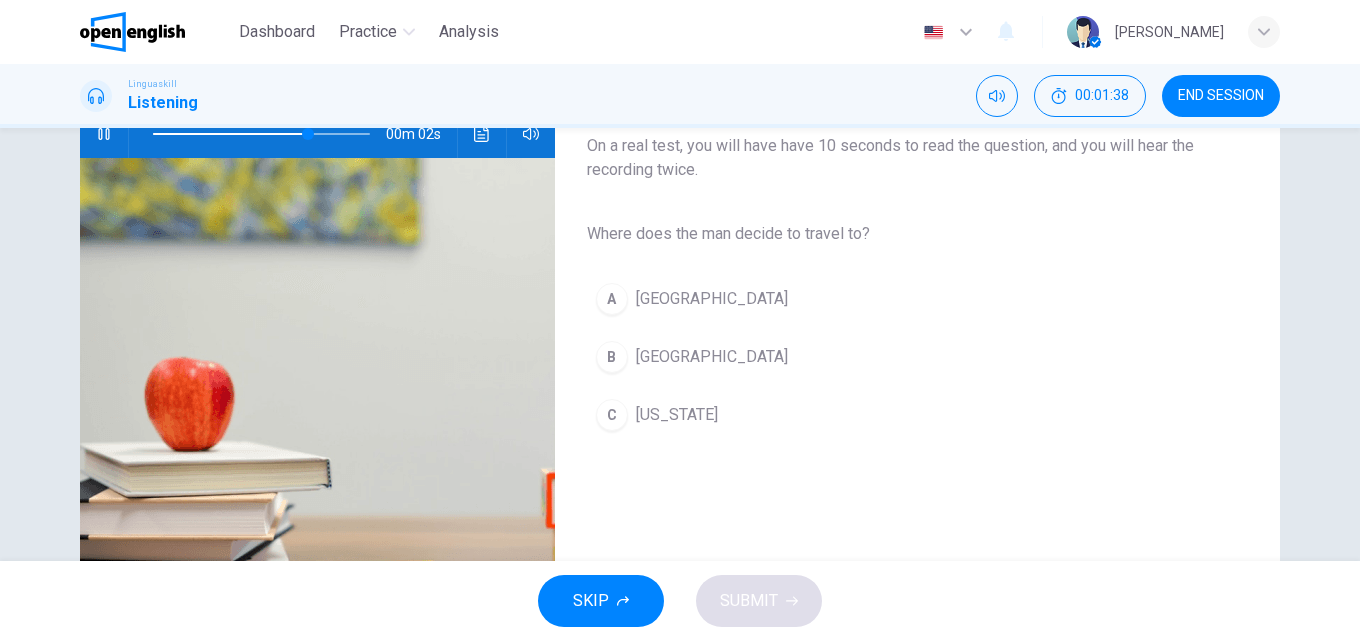 scroll, scrollTop: 142, scrollLeft: 0, axis: vertical 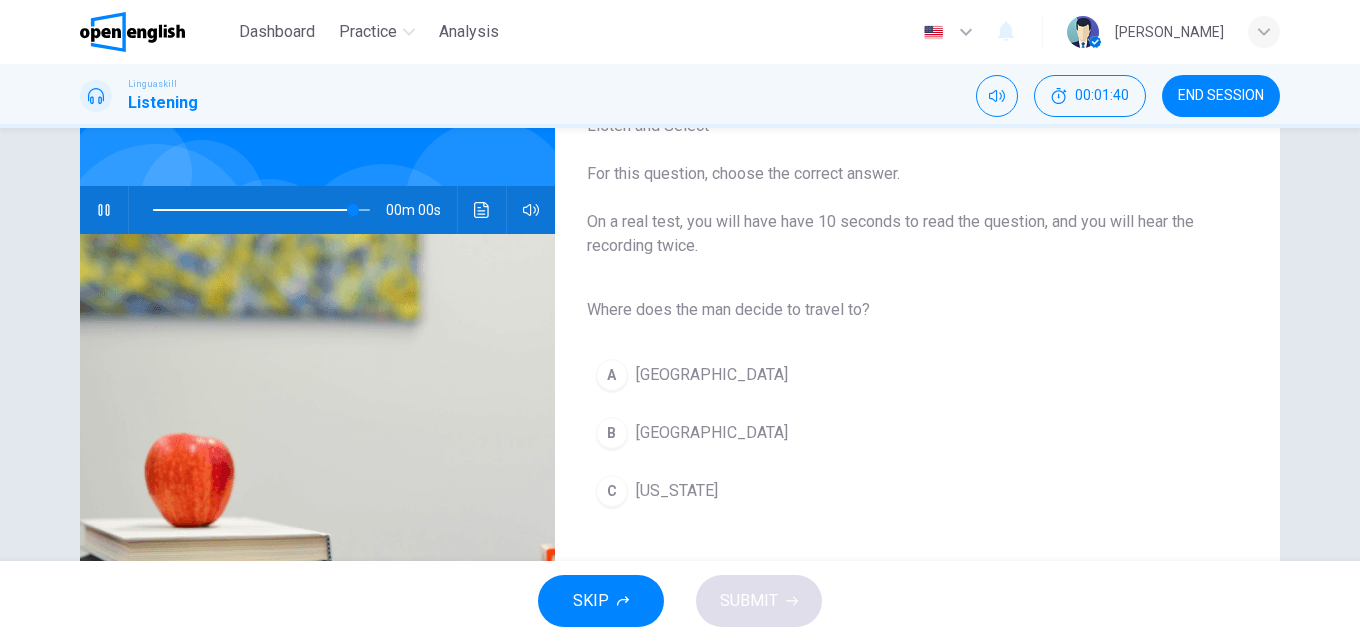 type on "*" 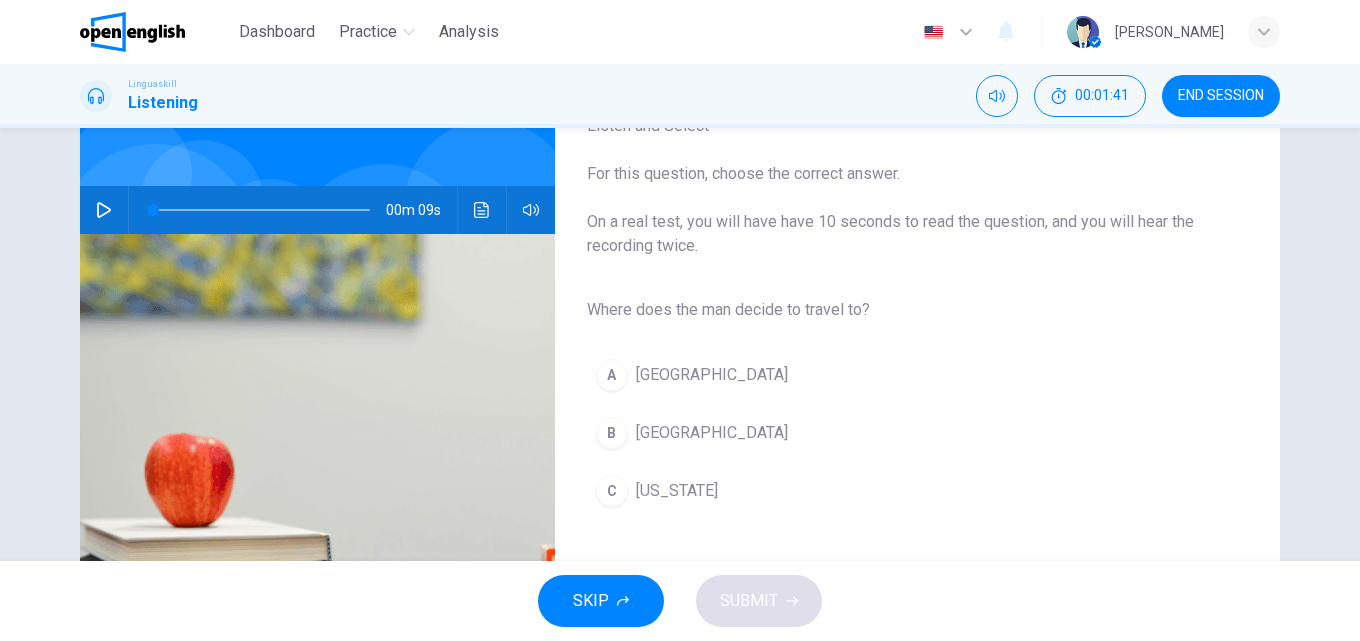 click on "Rome" at bounding box center (712, 433) 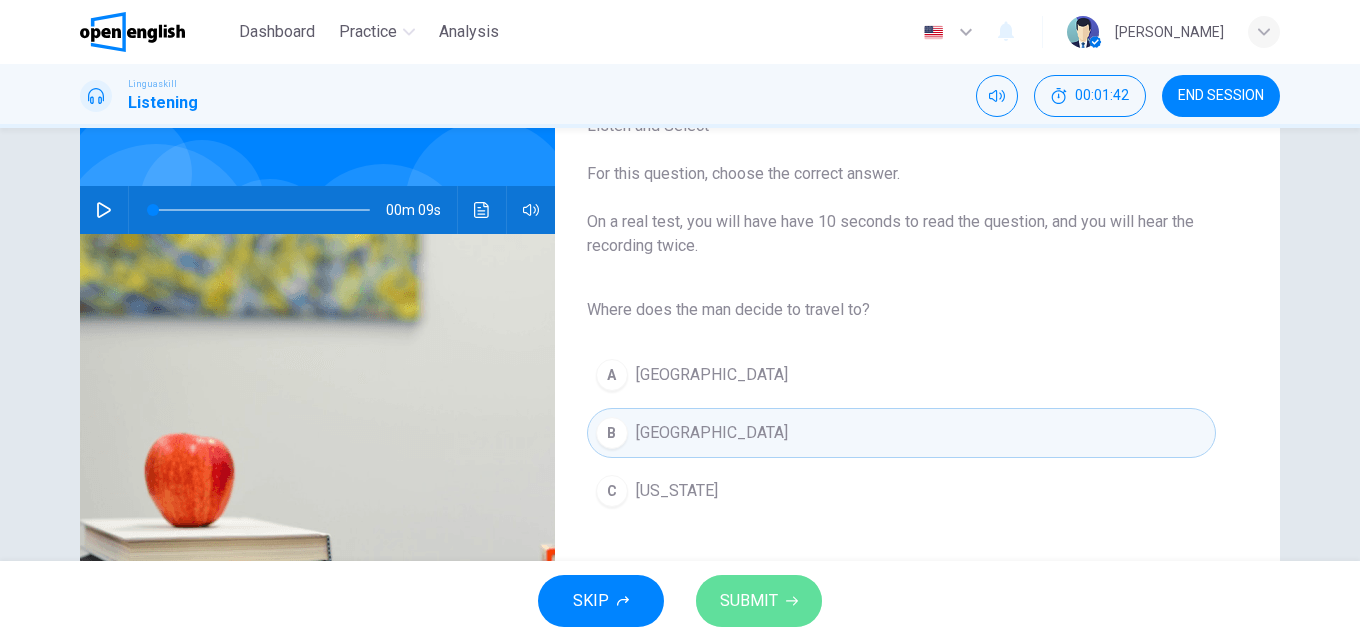 click on "SUBMIT" at bounding box center (749, 601) 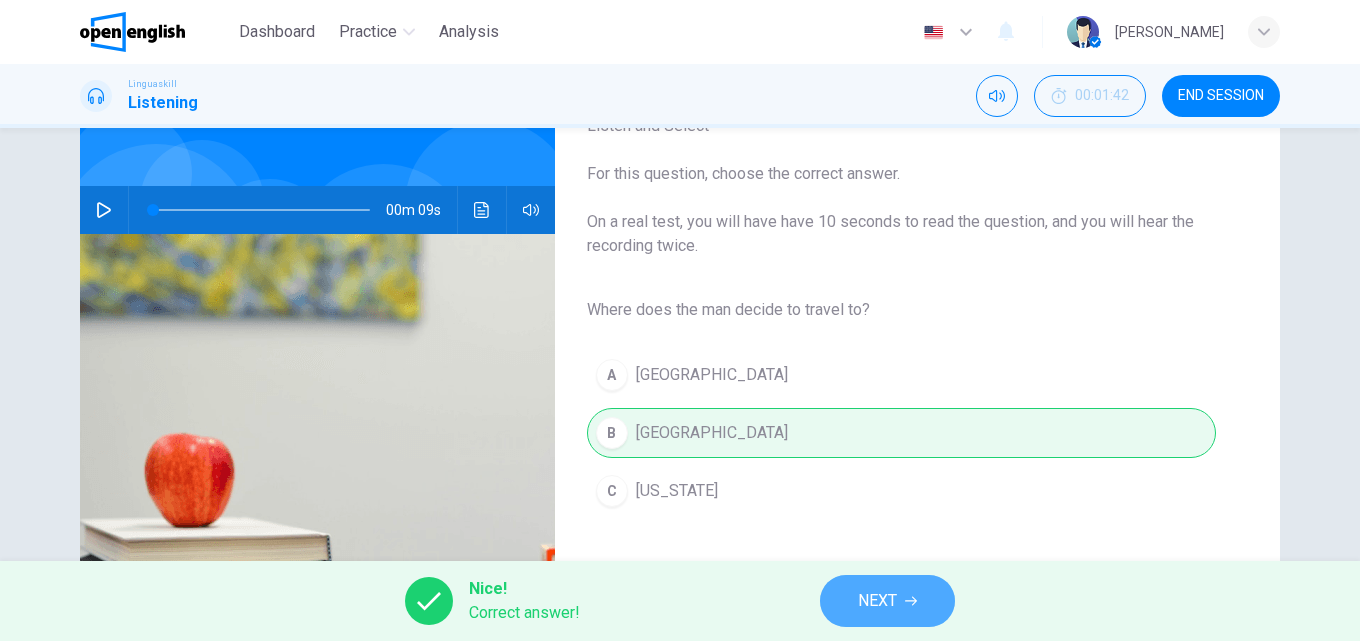 click on "NEXT" at bounding box center [887, 601] 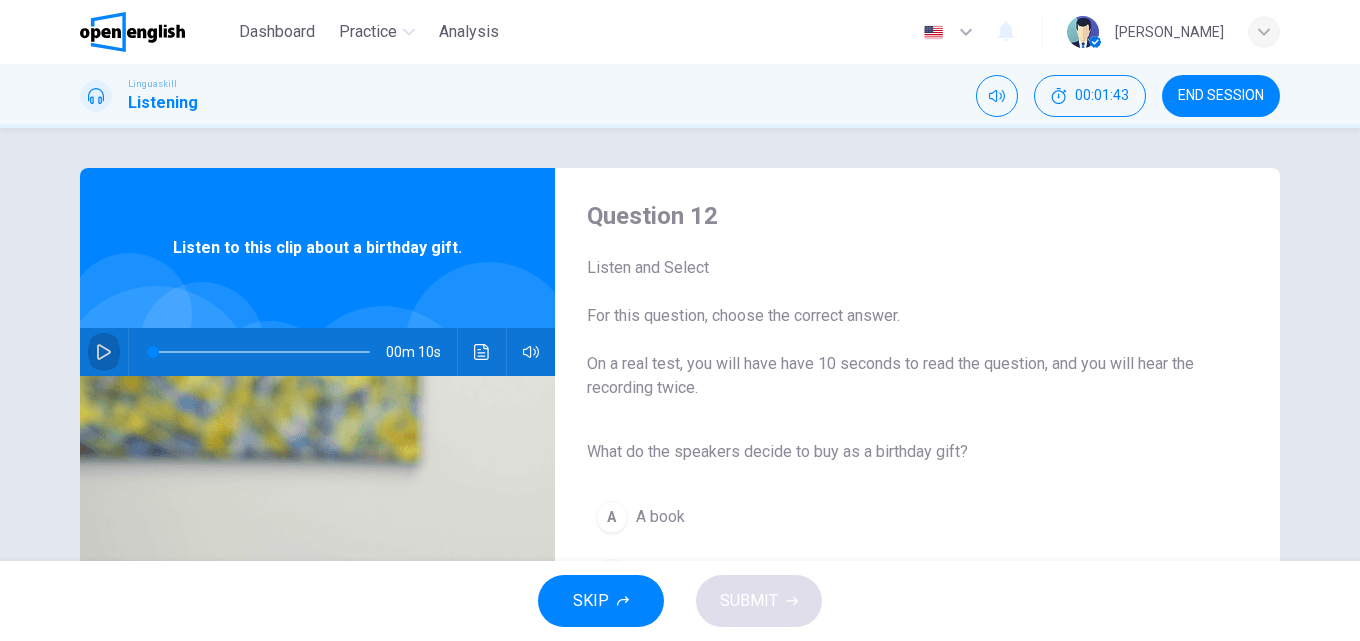 click 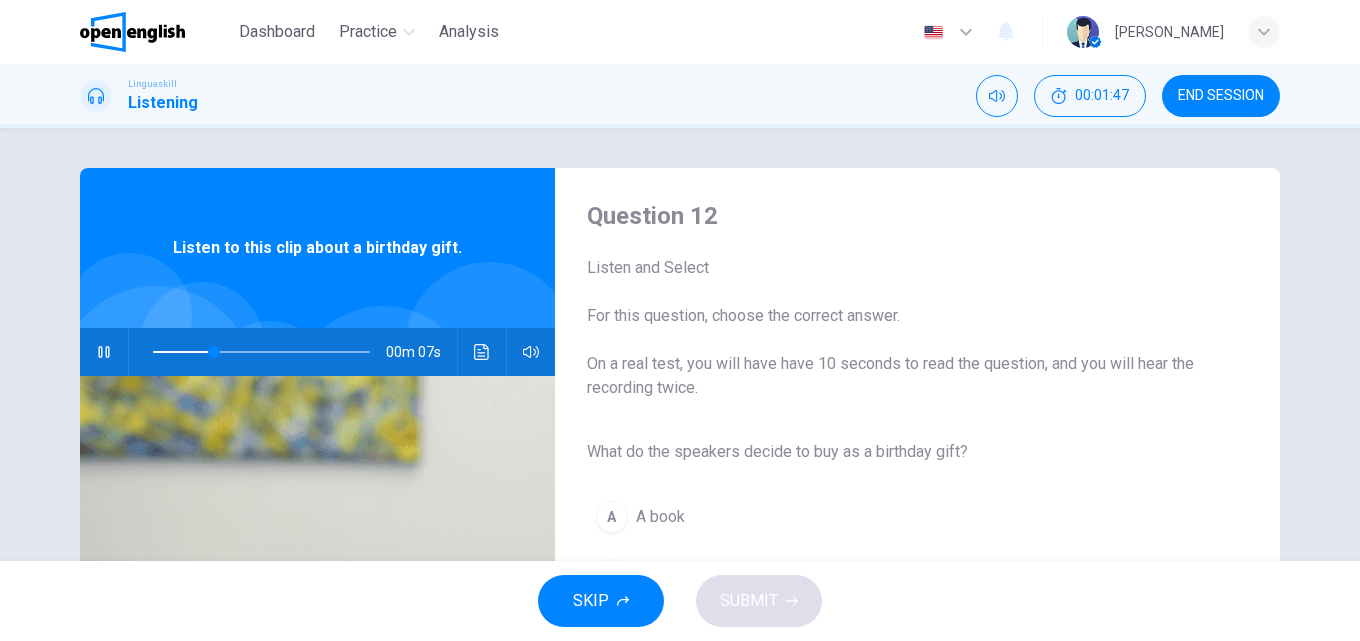 scroll, scrollTop: 200, scrollLeft: 0, axis: vertical 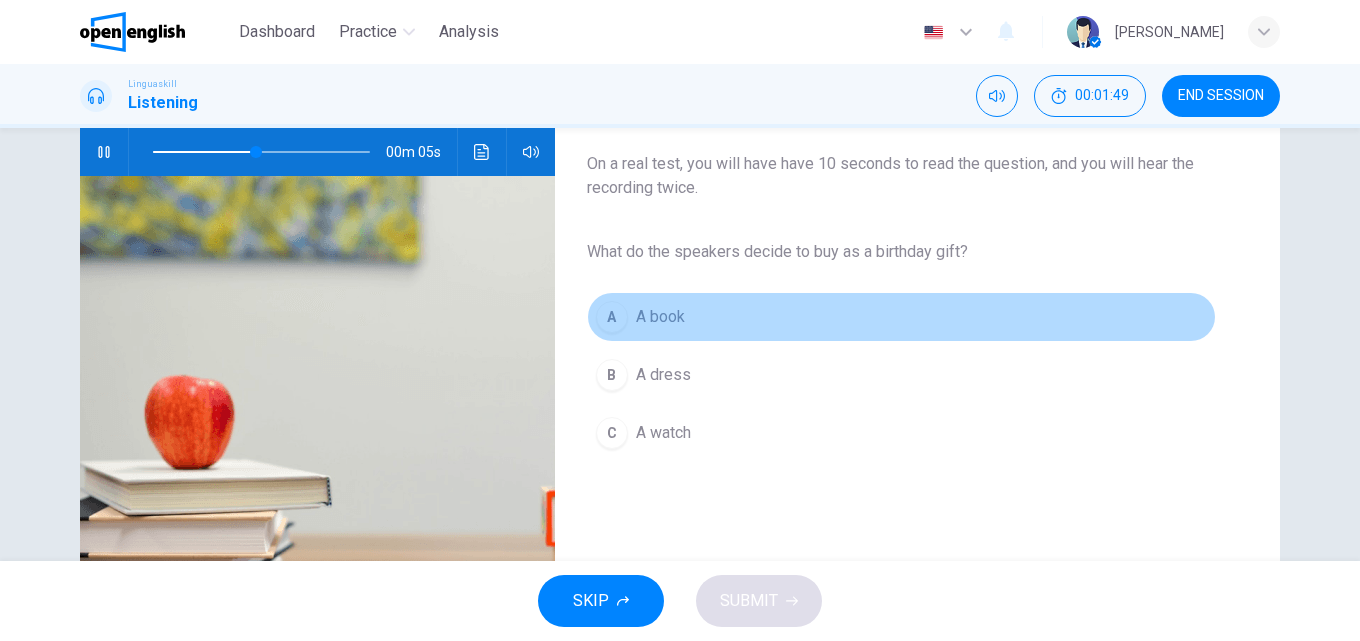 click on "A book" at bounding box center [660, 317] 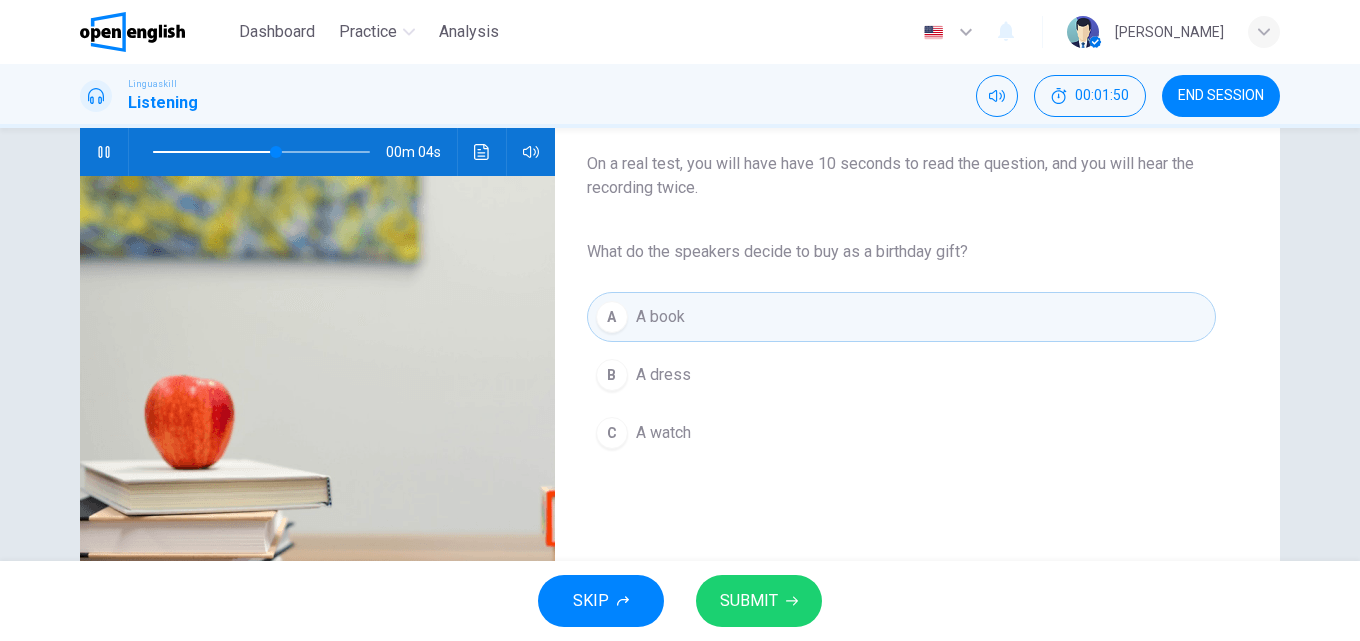 click on "SUBMIT" at bounding box center [759, 601] 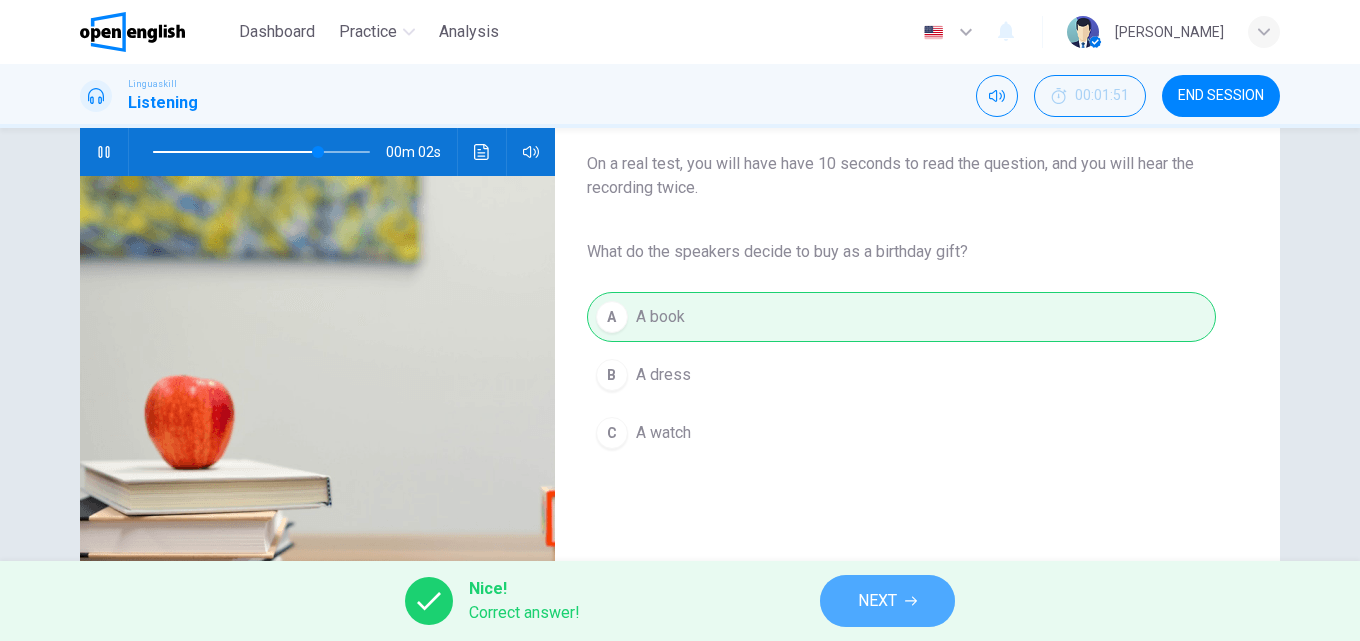 type on "**" 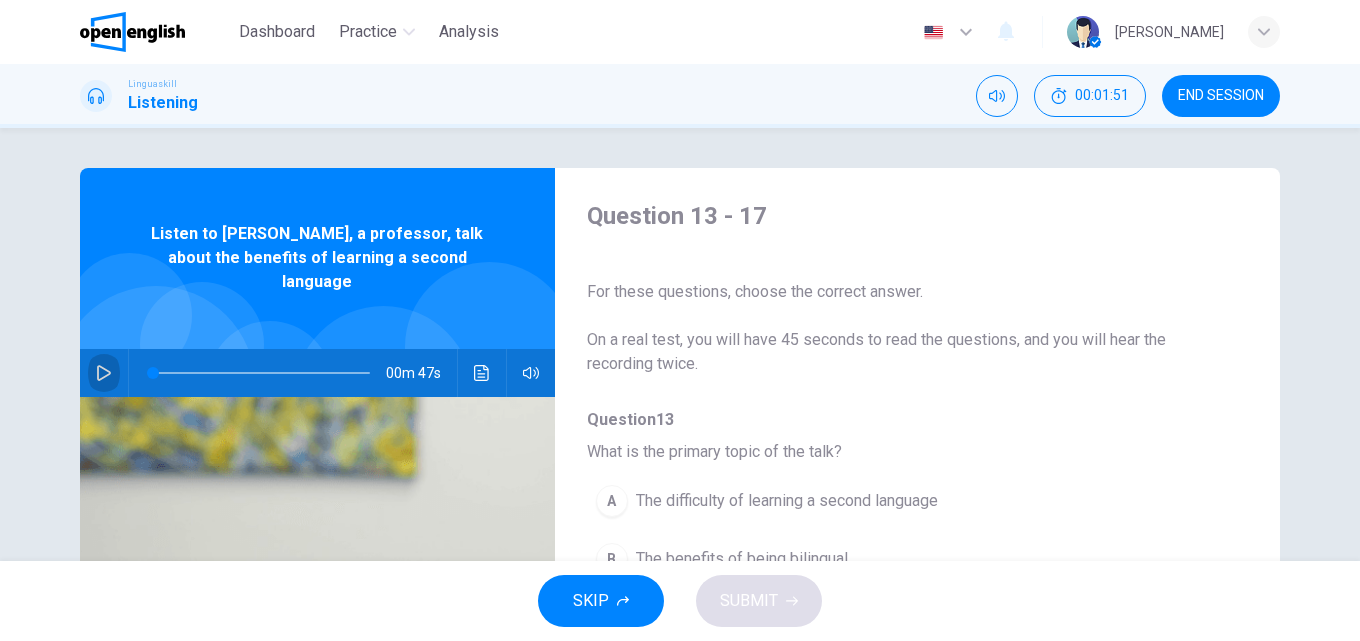 click at bounding box center [104, 373] 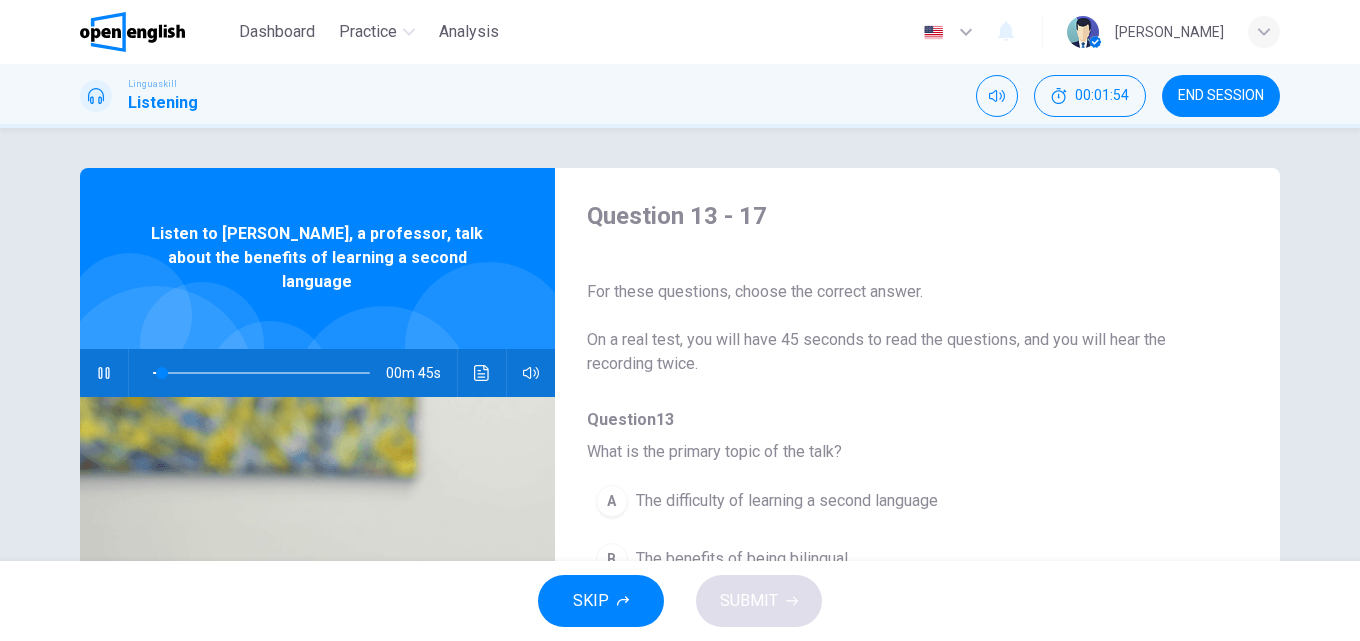 scroll, scrollTop: 200, scrollLeft: 0, axis: vertical 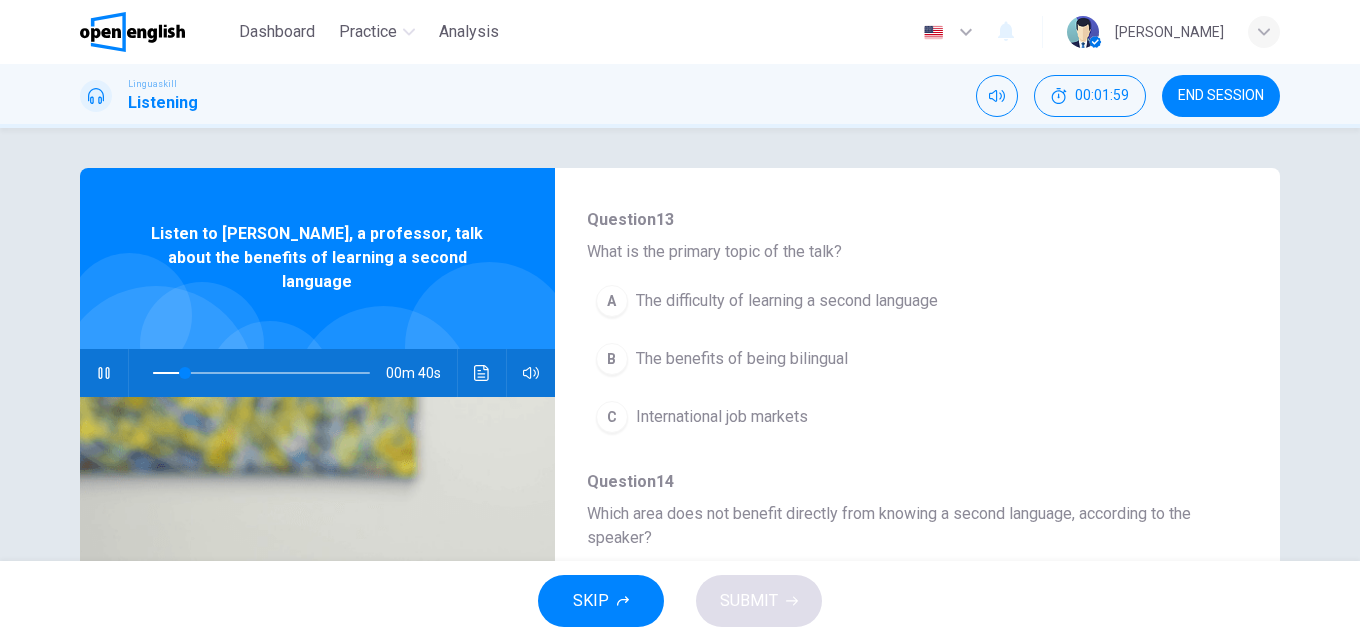 click on "The benefits of being bilingual" at bounding box center (742, 359) 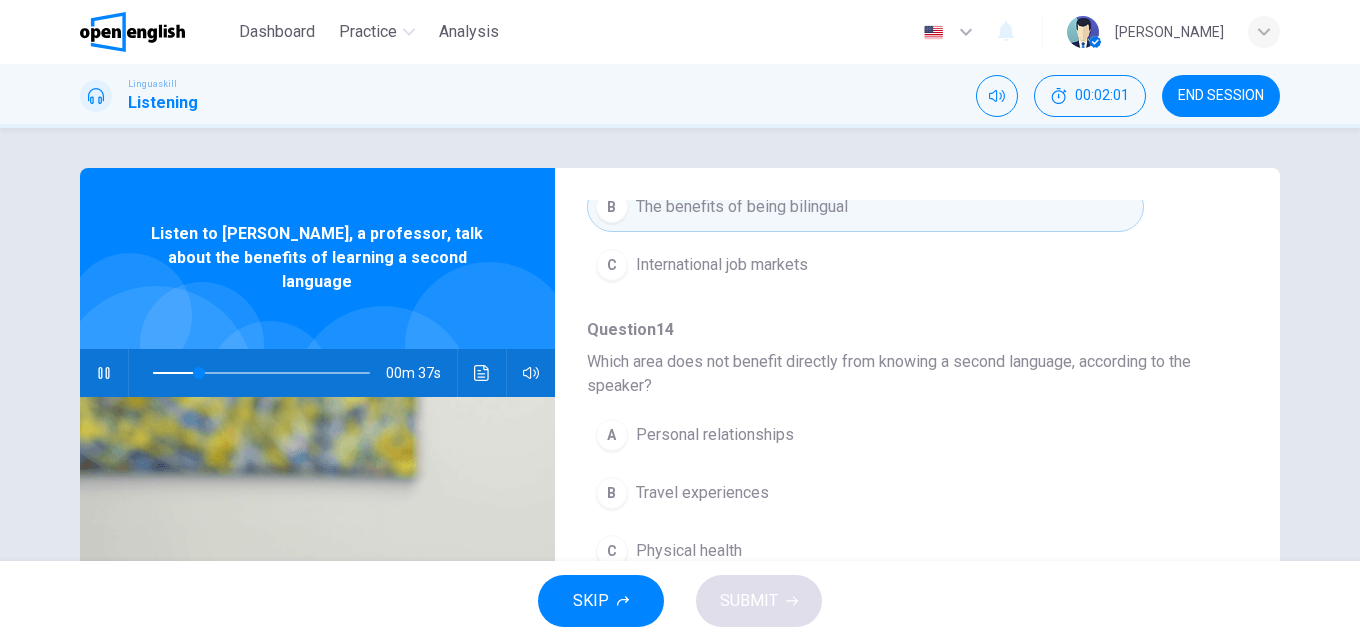 scroll, scrollTop: 400, scrollLeft: 0, axis: vertical 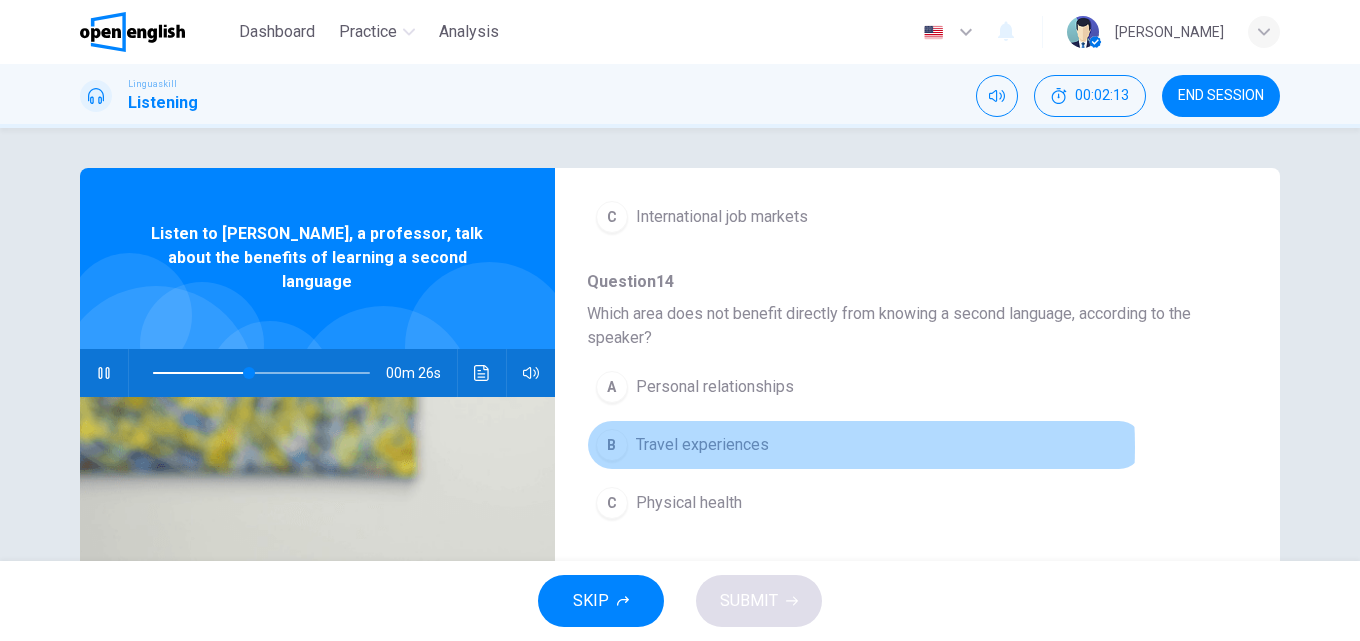 click on "Travel experiences" at bounding box center [702, 445] 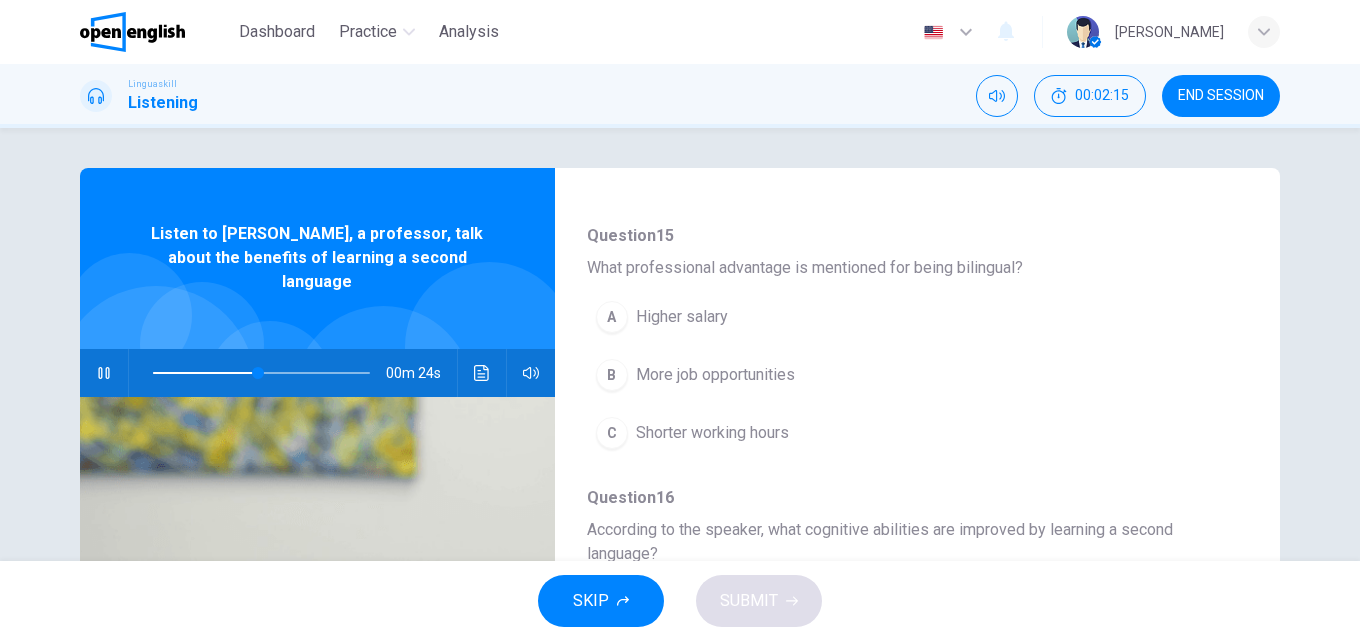 scroll, scrollTop: 800, scrollLeft: 0, axis: vertical 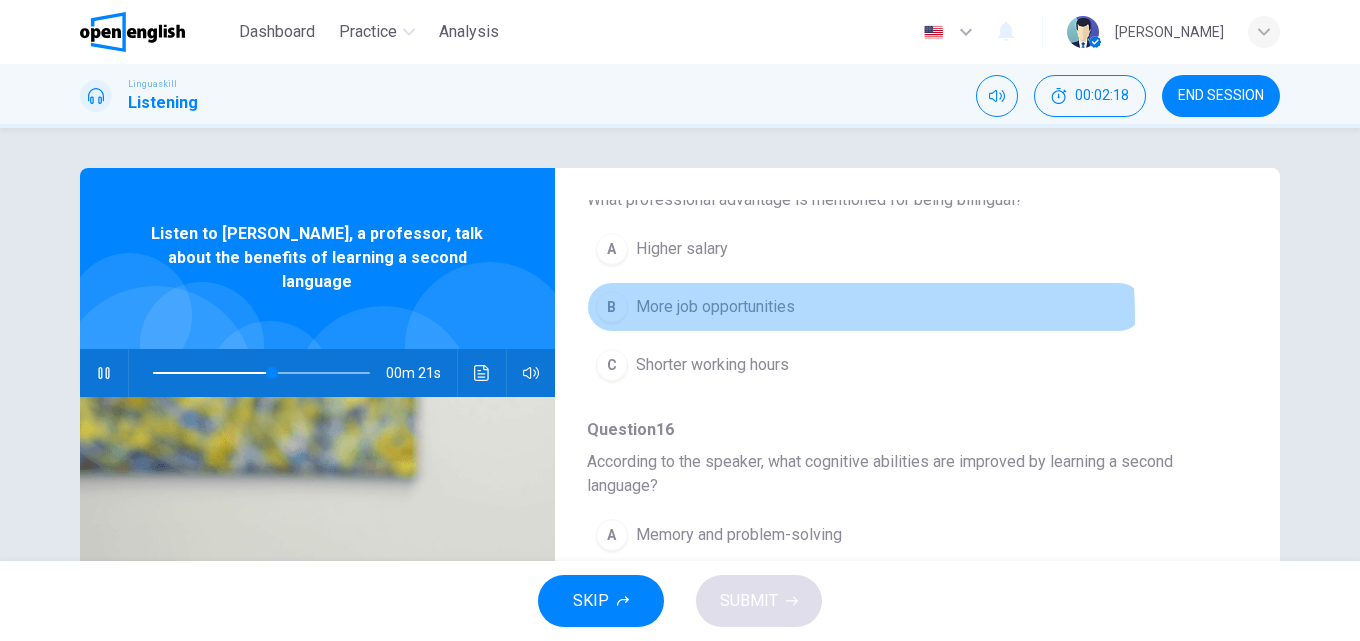 click on "More job opportunities" at bounding box center [715, 307] 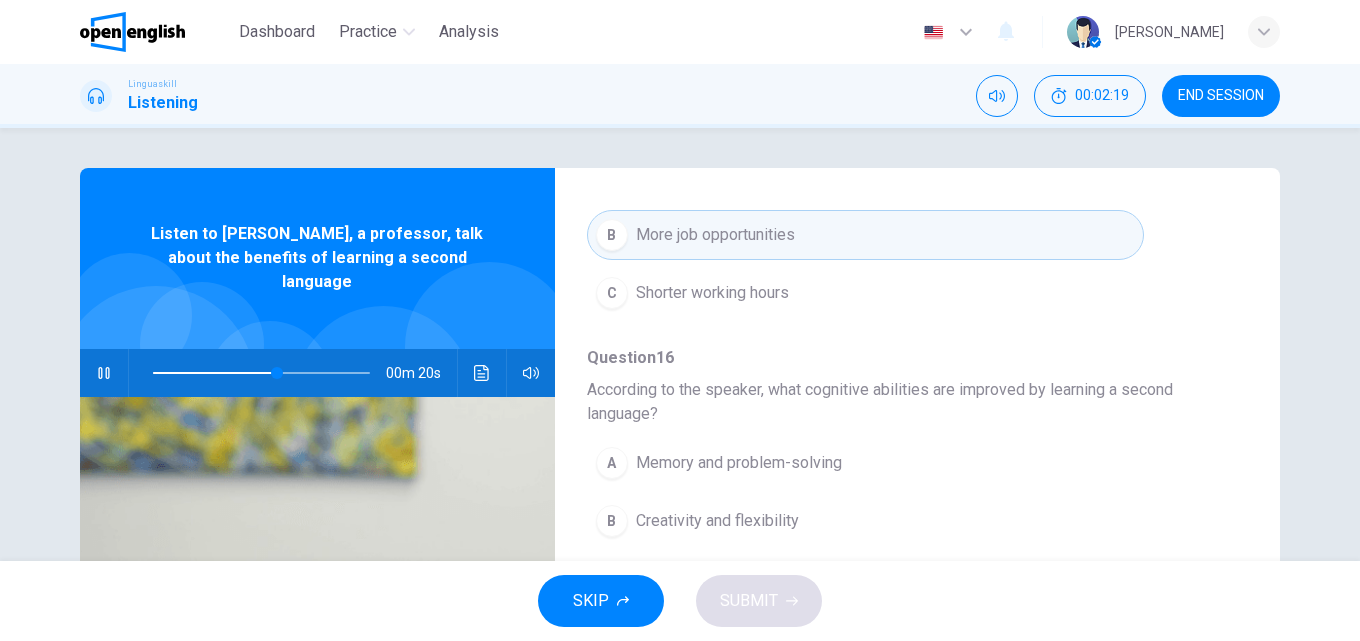 scroll, scrollTop: 911, scrollLeft: 0, axis: vertical 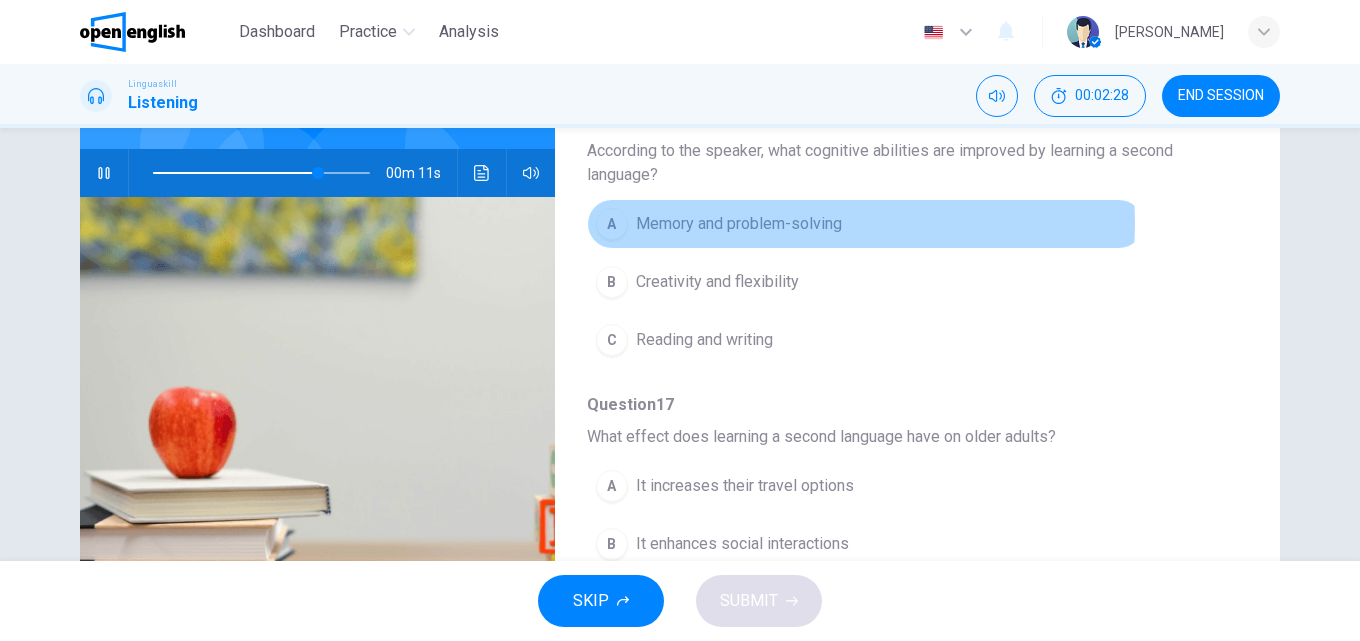 click on "Memory and problem-solving" at bounding box center (739, 224) 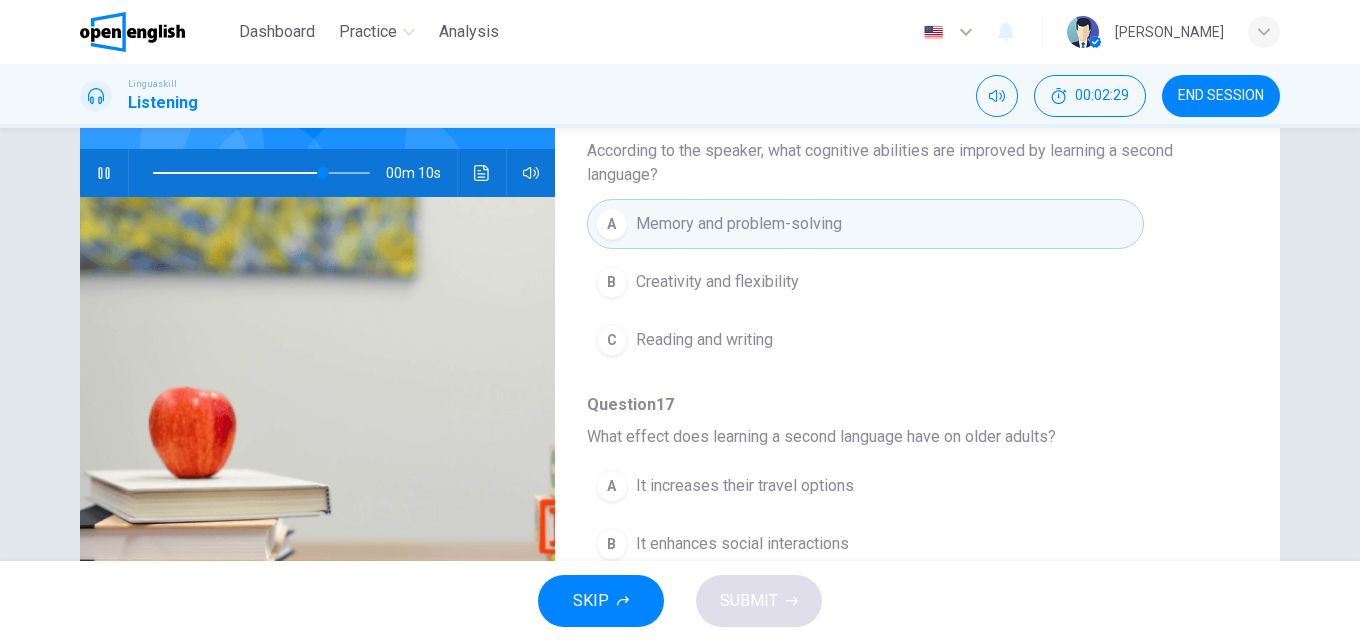 scroll, scrollTop: 342, scrollLeft: 0, axis: vertical 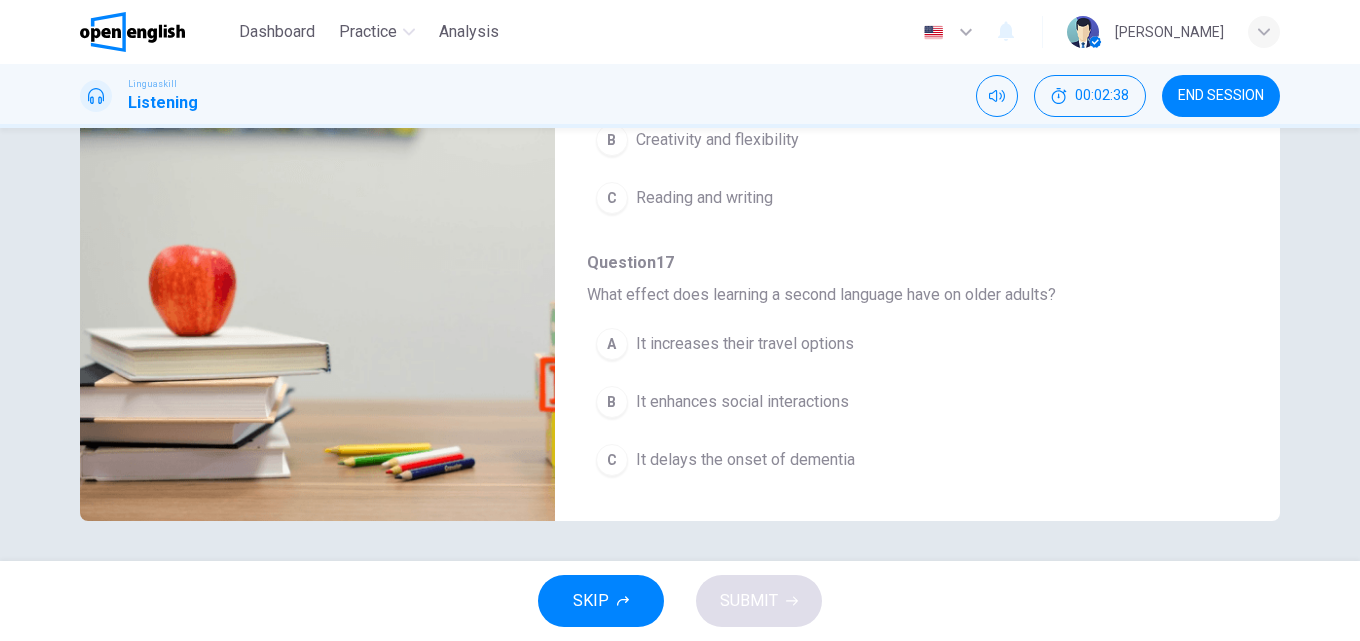 type on "*" 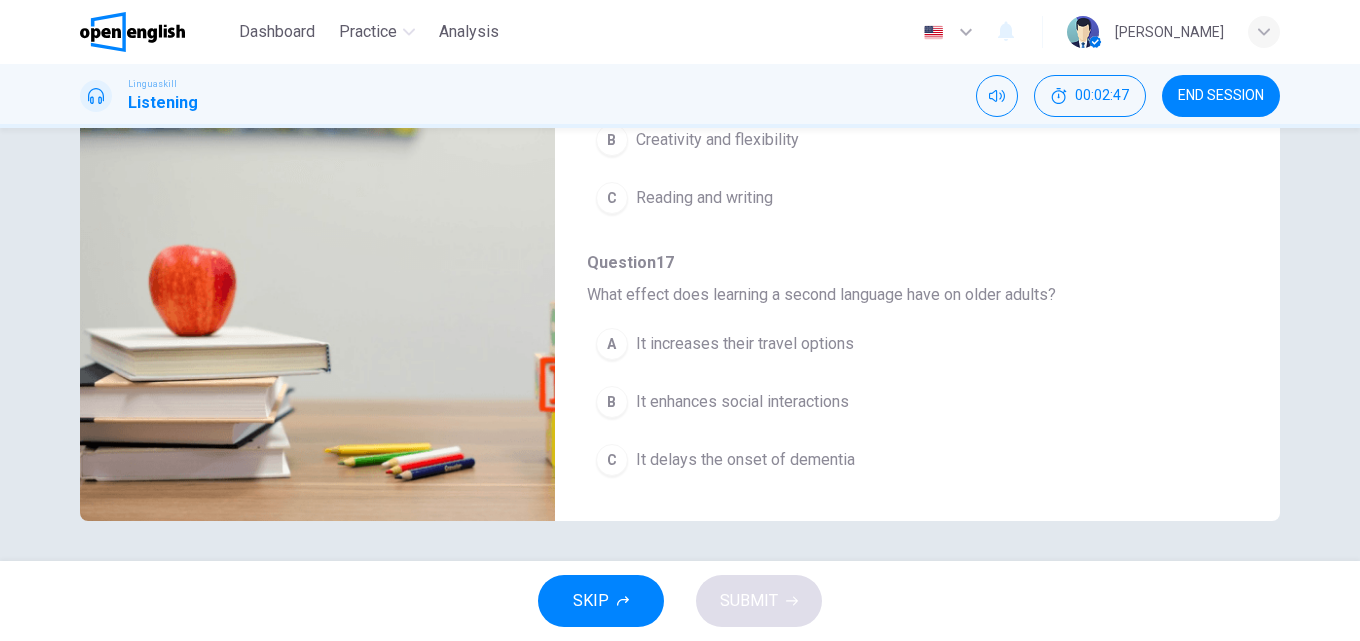 click on "It enhances social interactions" at bounding box center (742, 402) 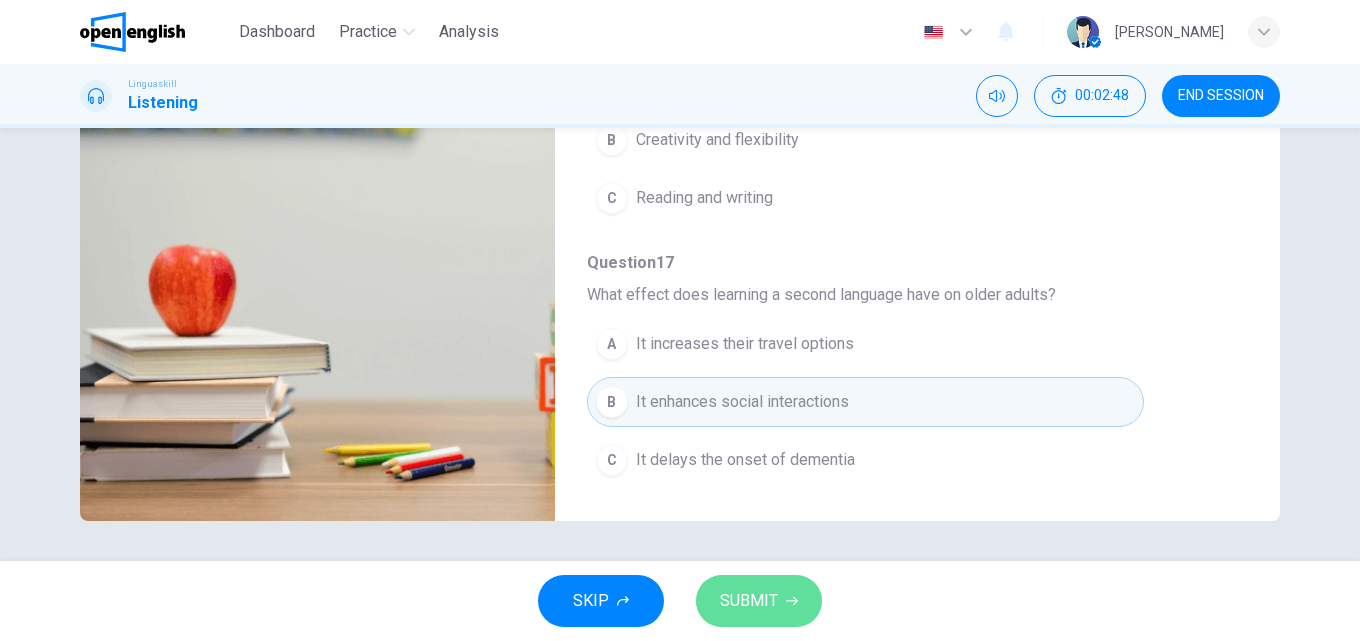 click on "SUBMIT" at bounding box center (759, 601) 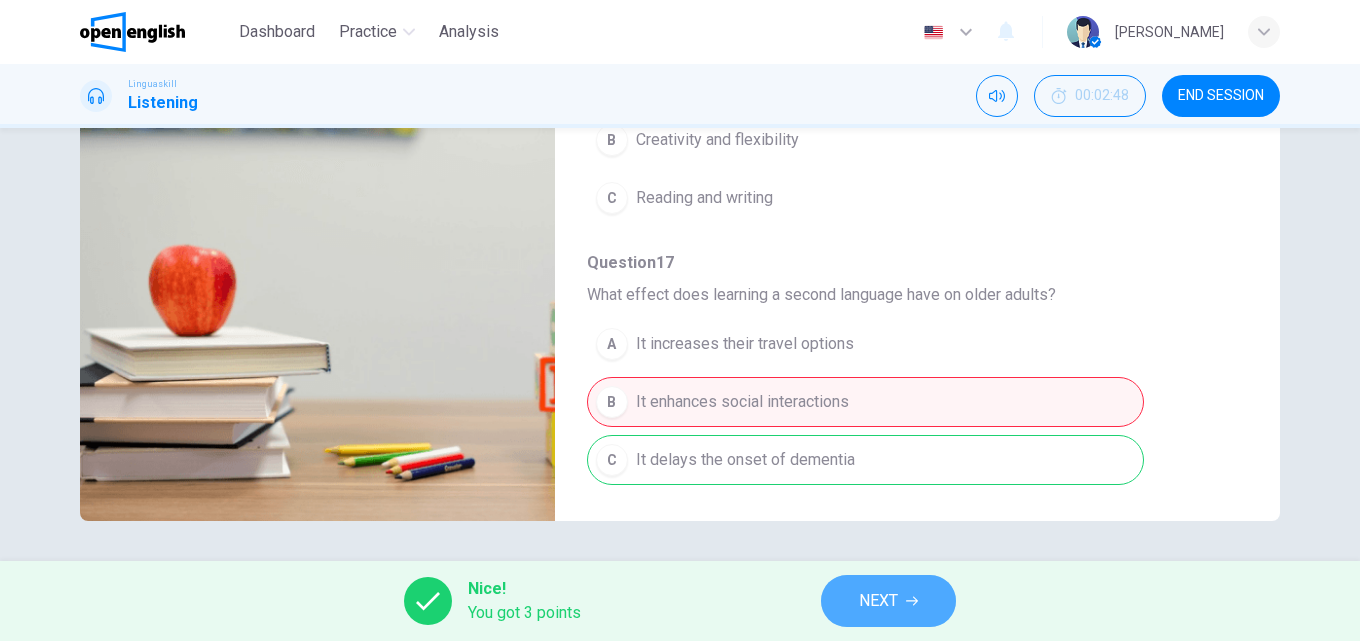 click on "NEXT" at bounding box center (888, 601) 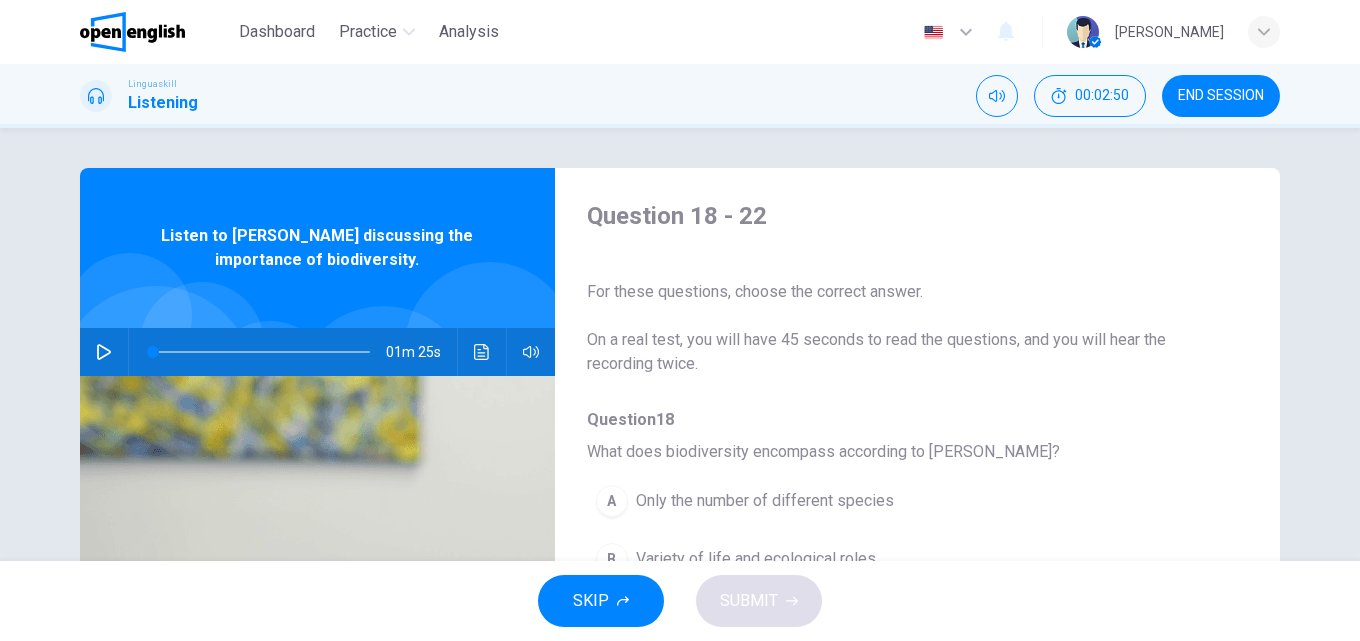 click at bounding box center [104, 352] 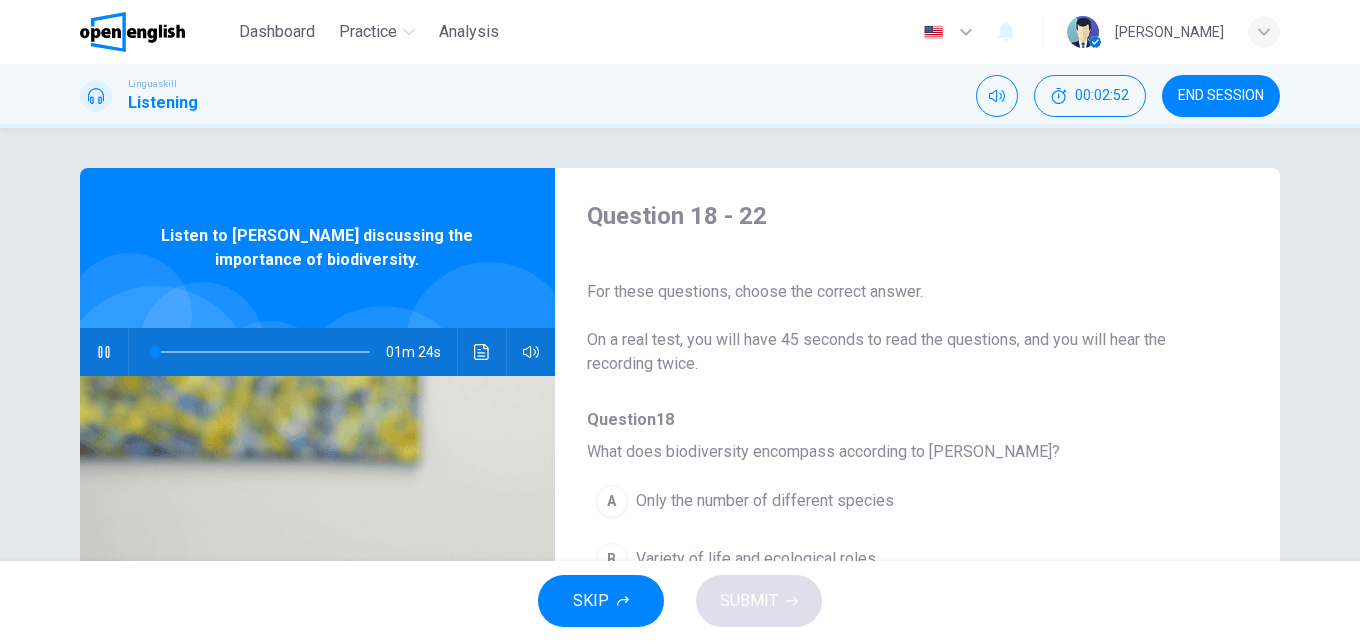 scroll, scrollTop: 200, scrollLeft: 0, axis: vertical 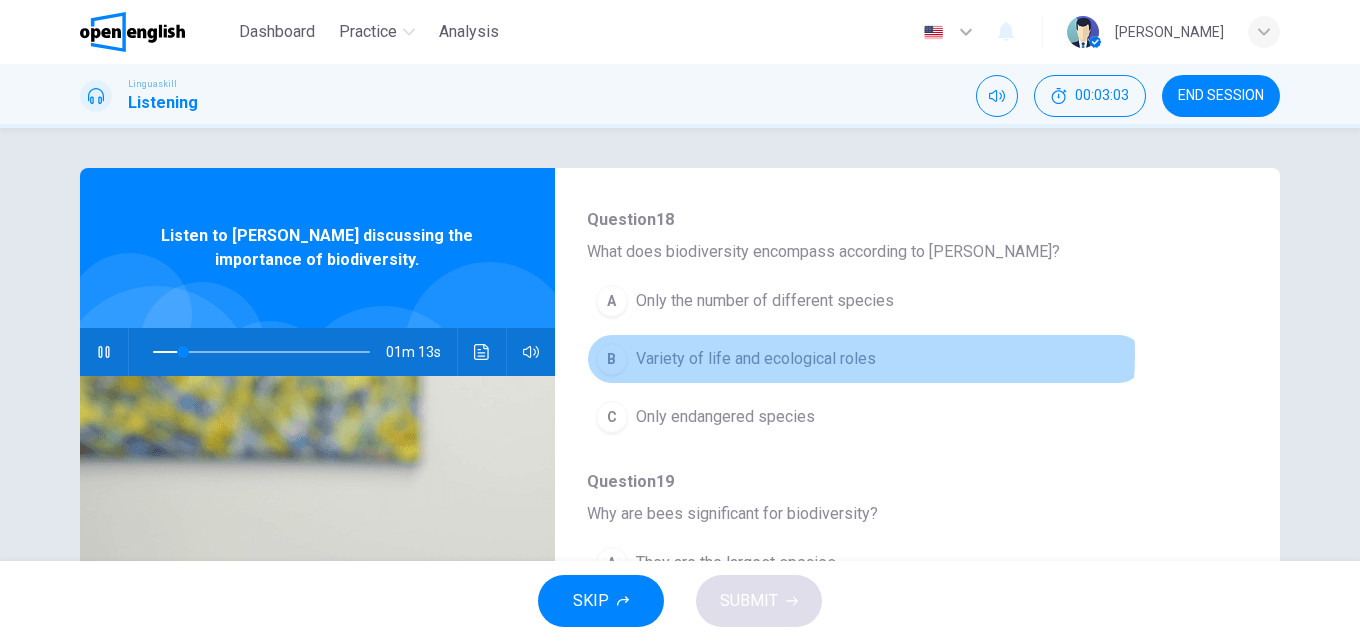 click on "Variety of life and ecological roles" at bounding box center [756, 359] 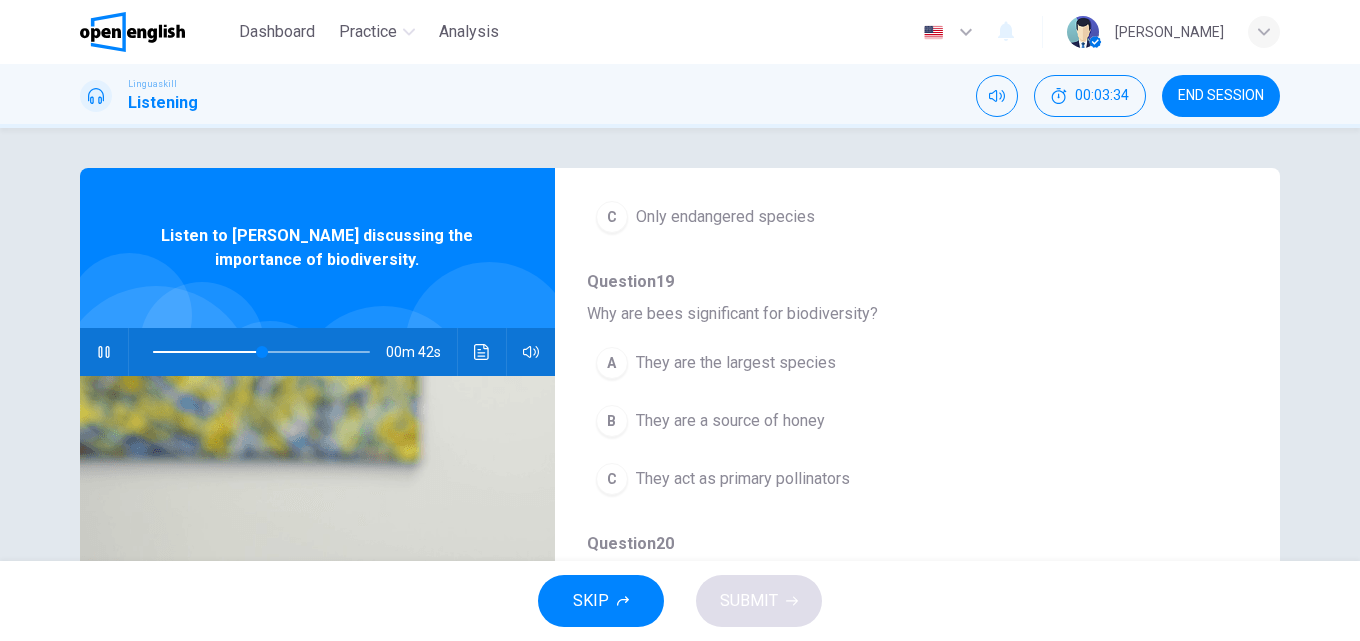 scroll, scrollTop: 800, scrollLeft: 0, axis: vertical 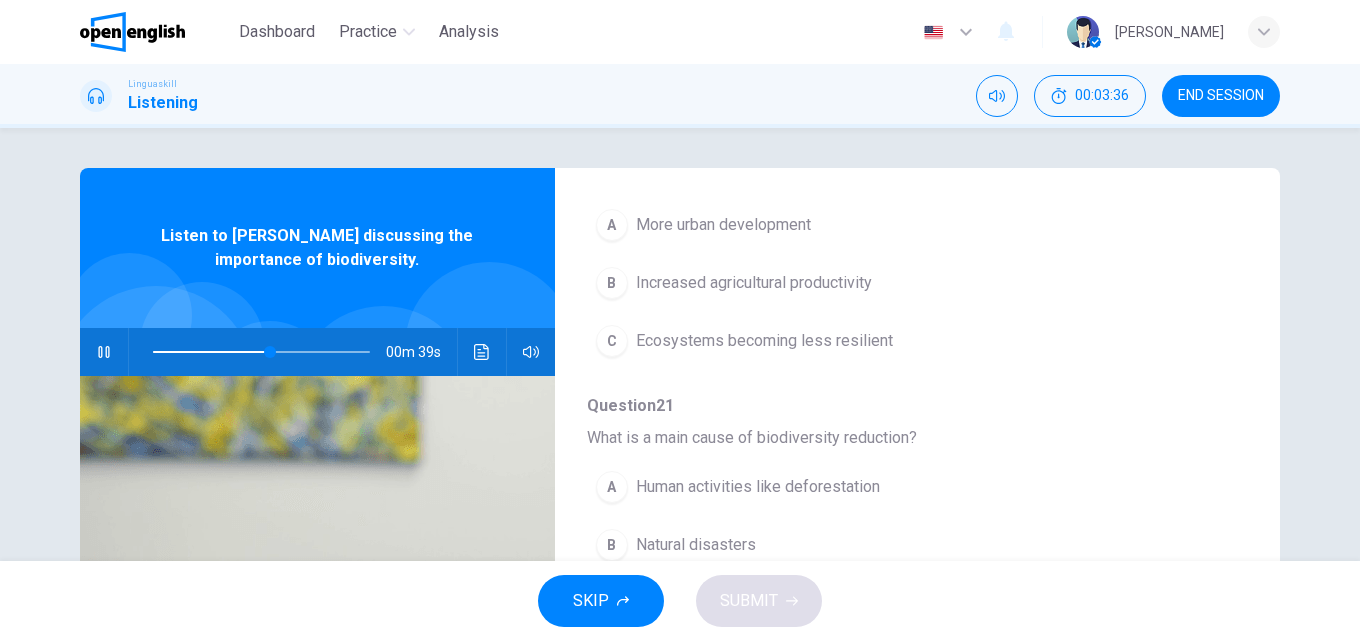 click on "Human activities like deforestation" at bounding box center [758, 487] 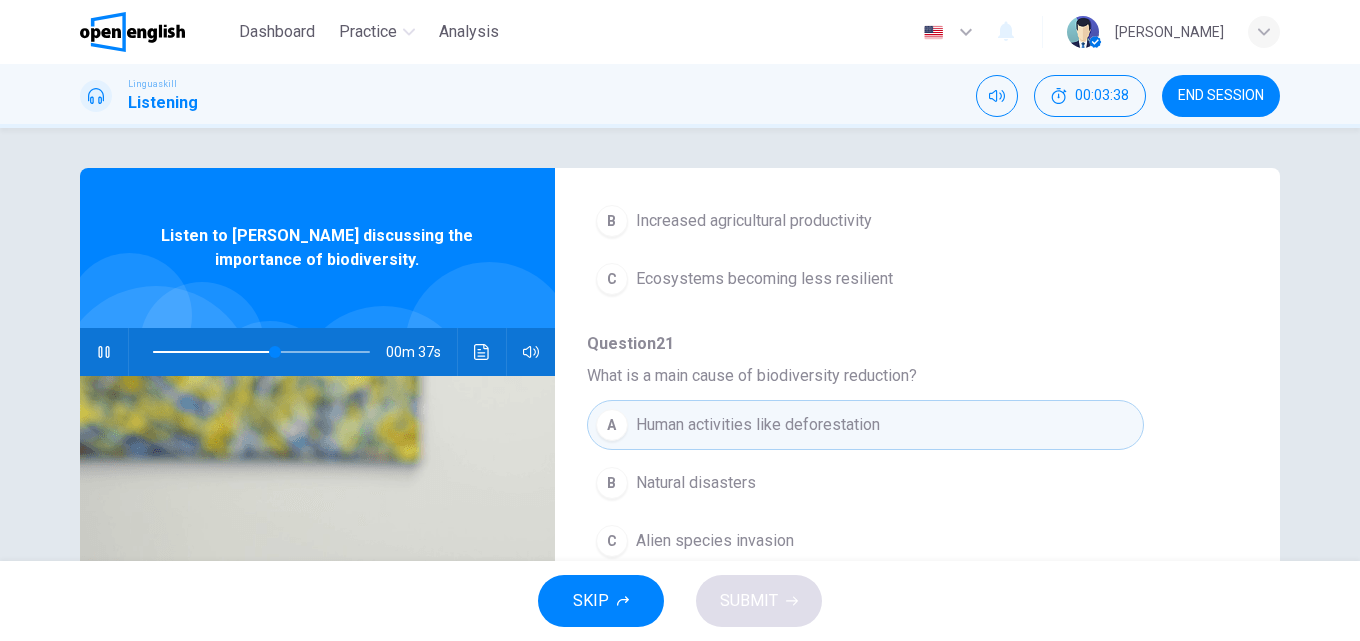 scroll, scrollTop: 863, scrollLeft: 0, axis: vertical 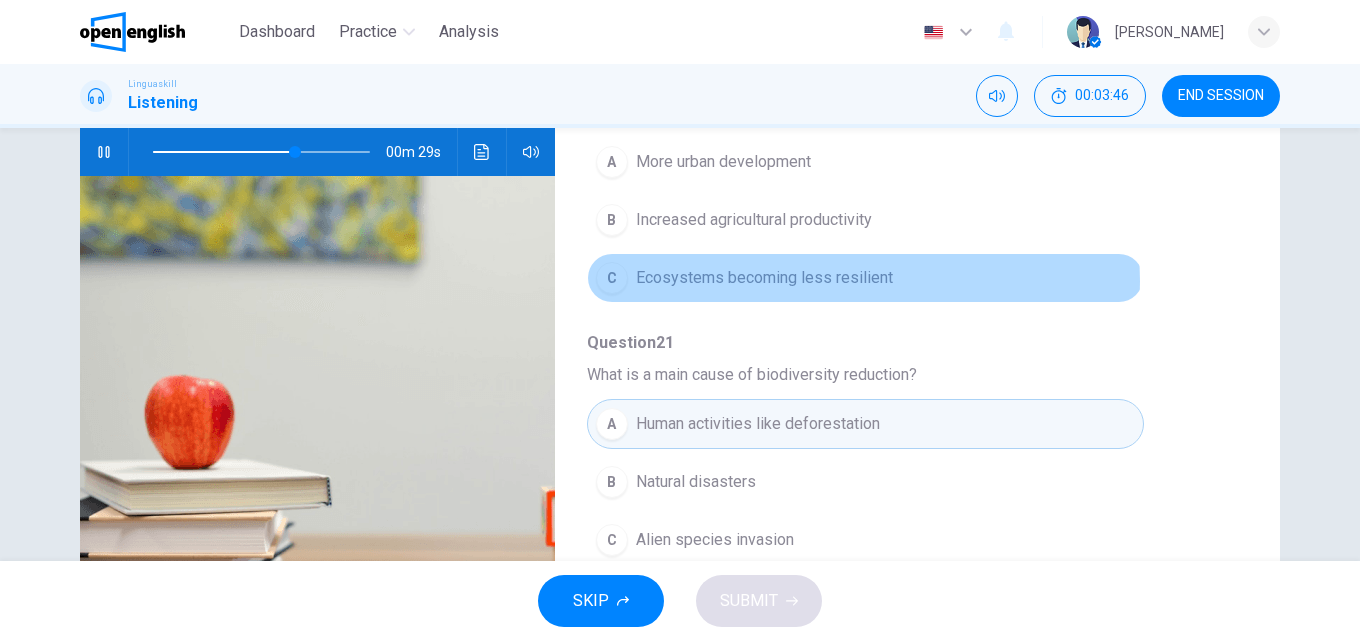 click on "Ecosystems becoming less resilient" at bounding box center (764, 278) 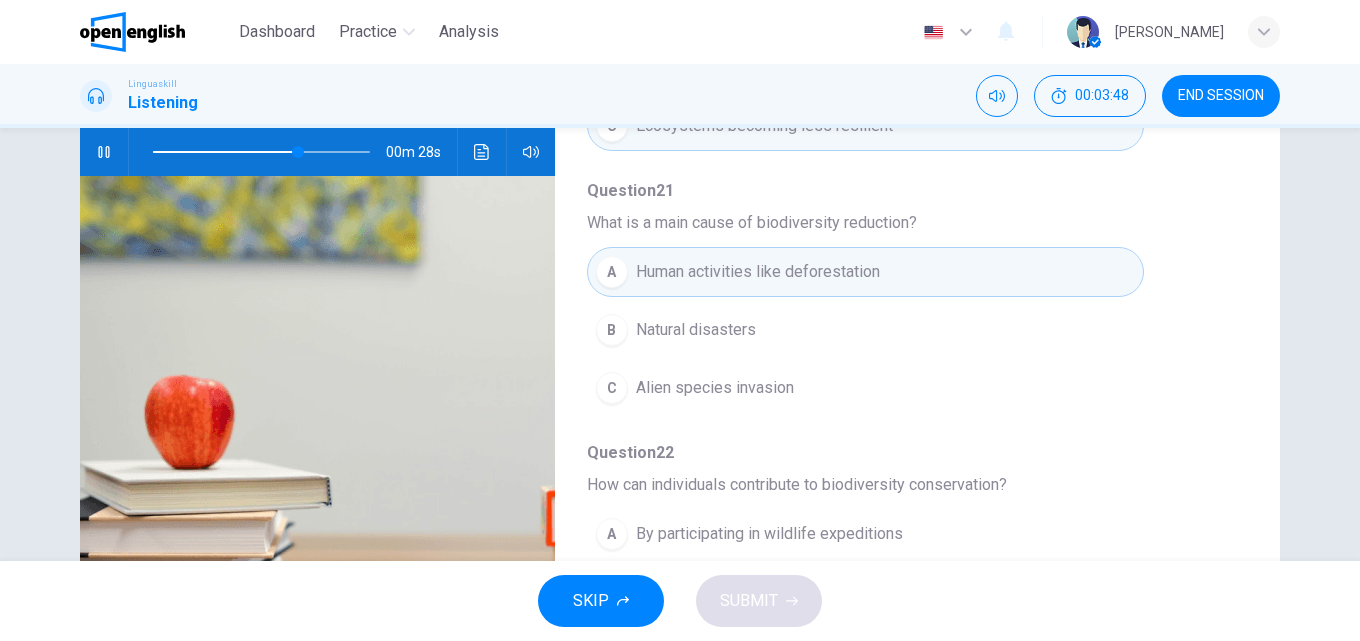 scroll, scrollTop: 863, scrollLeft: 0, axis: vertical 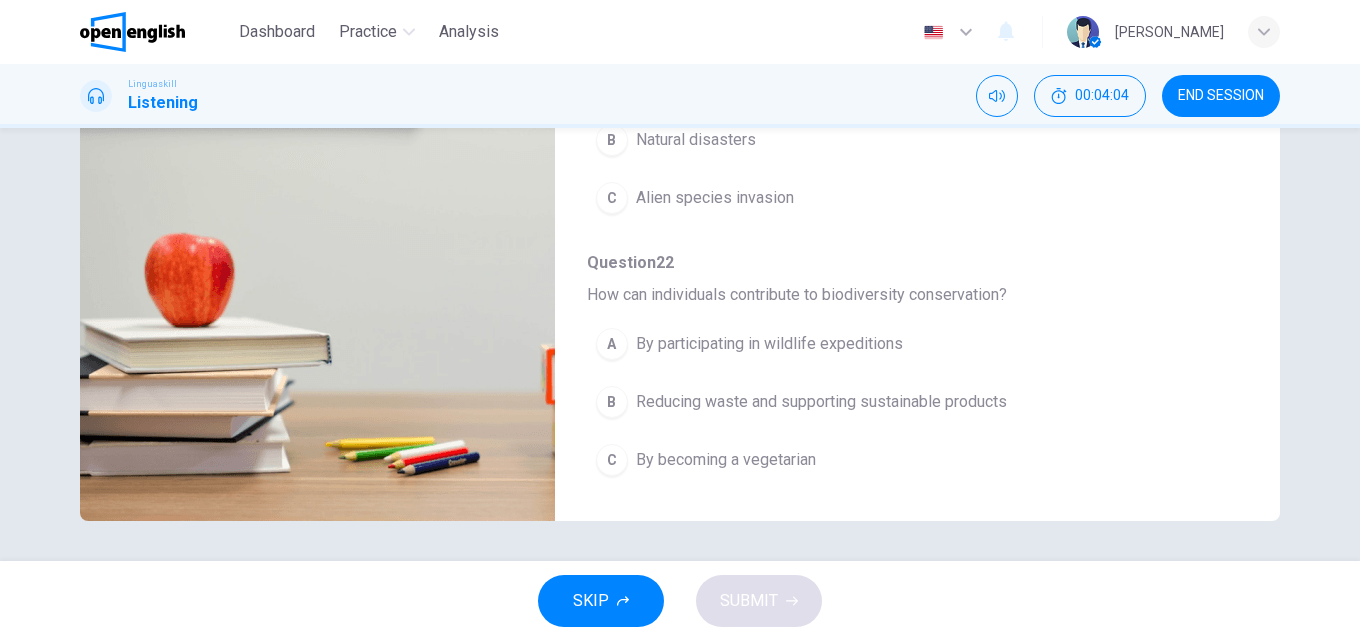 click on "Reducing waste and supporting sustainable products" at bounding box center (821, 402) 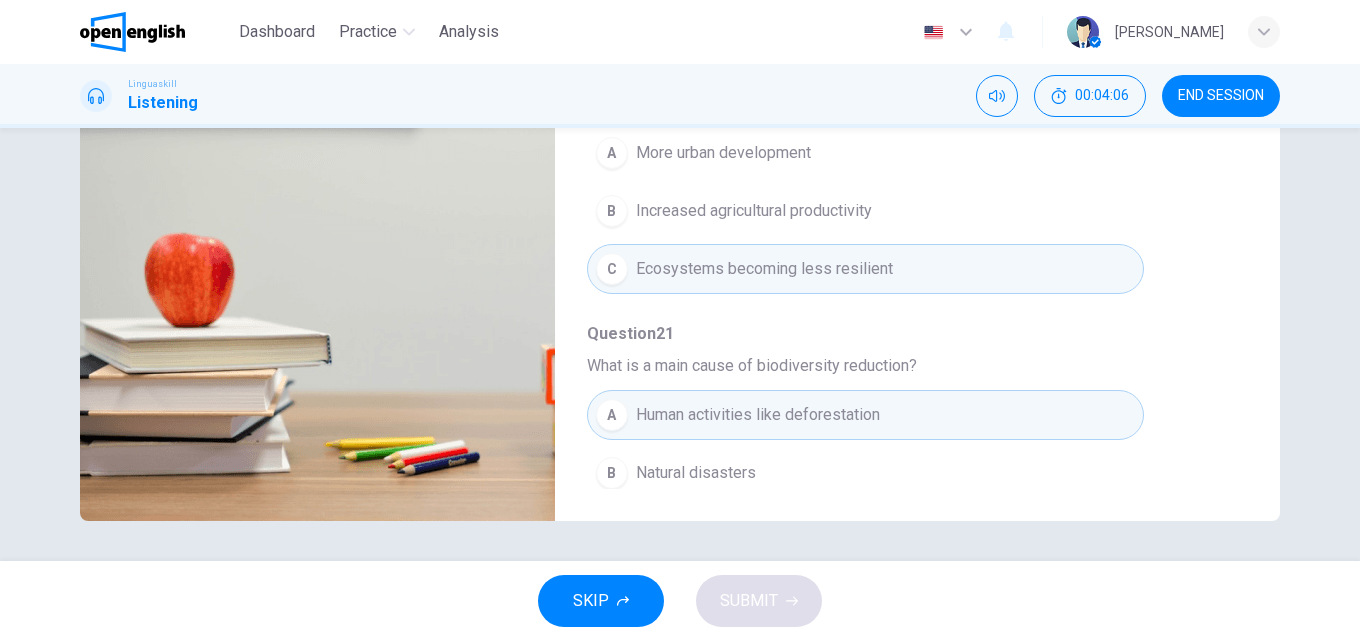 scroll, scrollTop: 463, scrollLeft: 0, axis: vertical 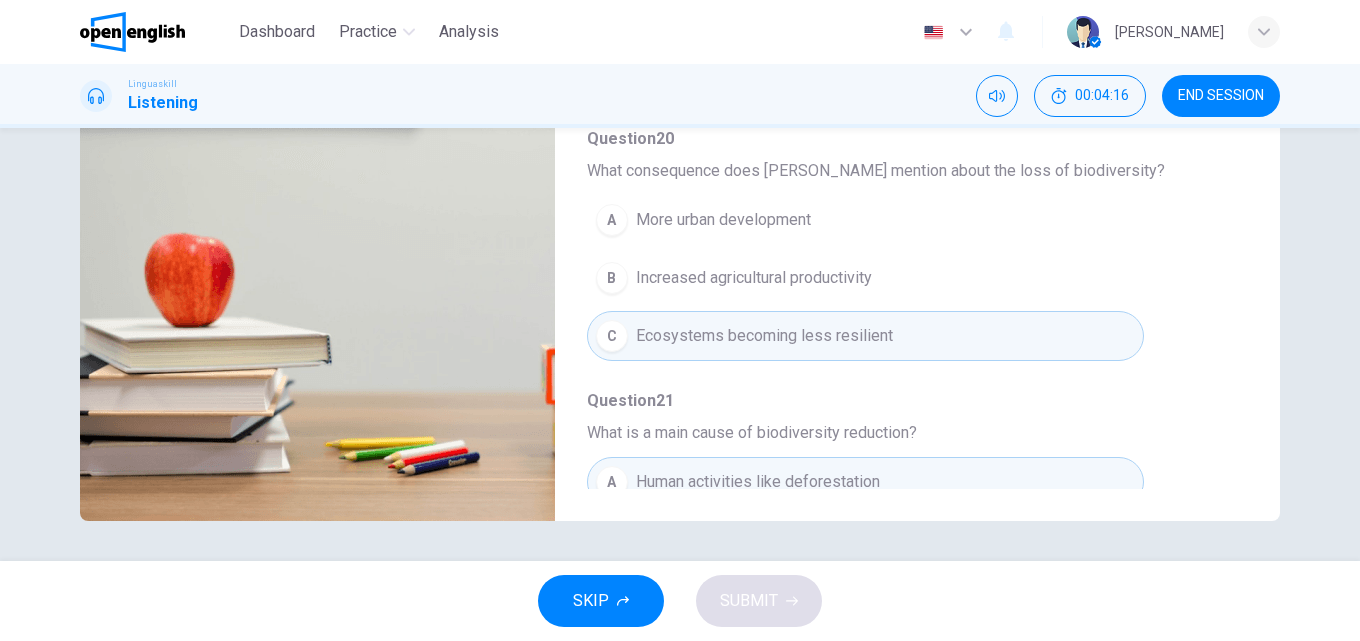 type on "*" 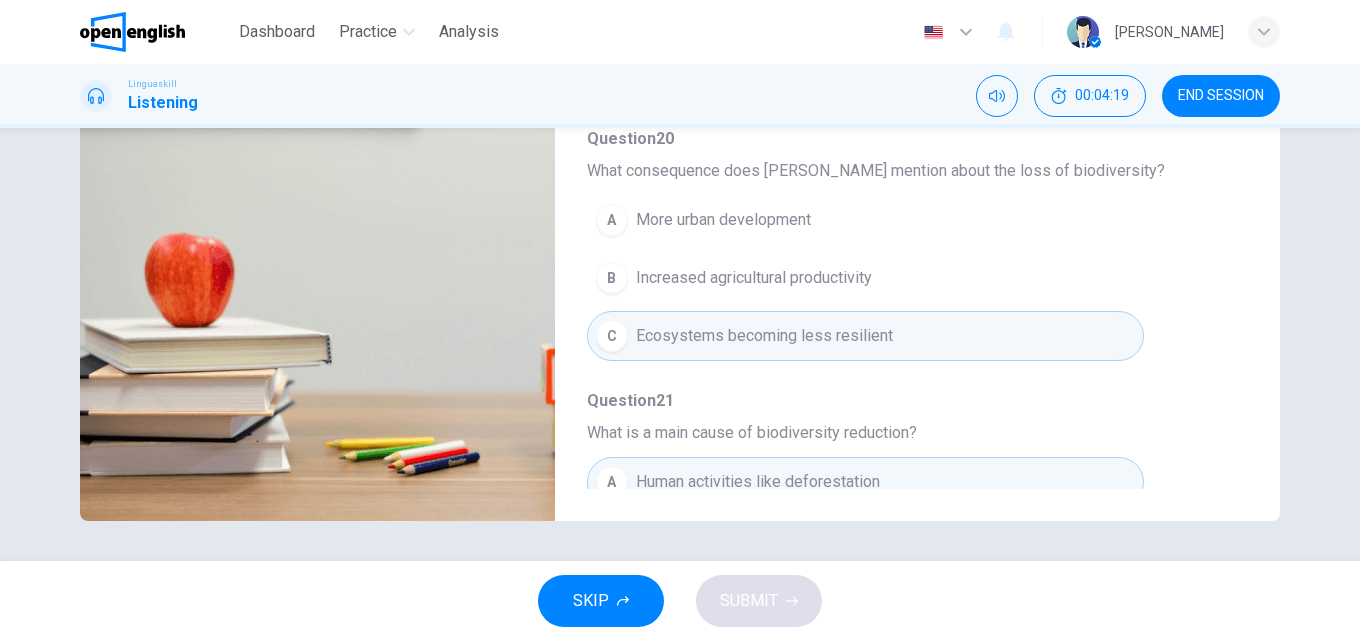 scroll, scrollTop: 863, scrollLeft: 0, axis: vertical 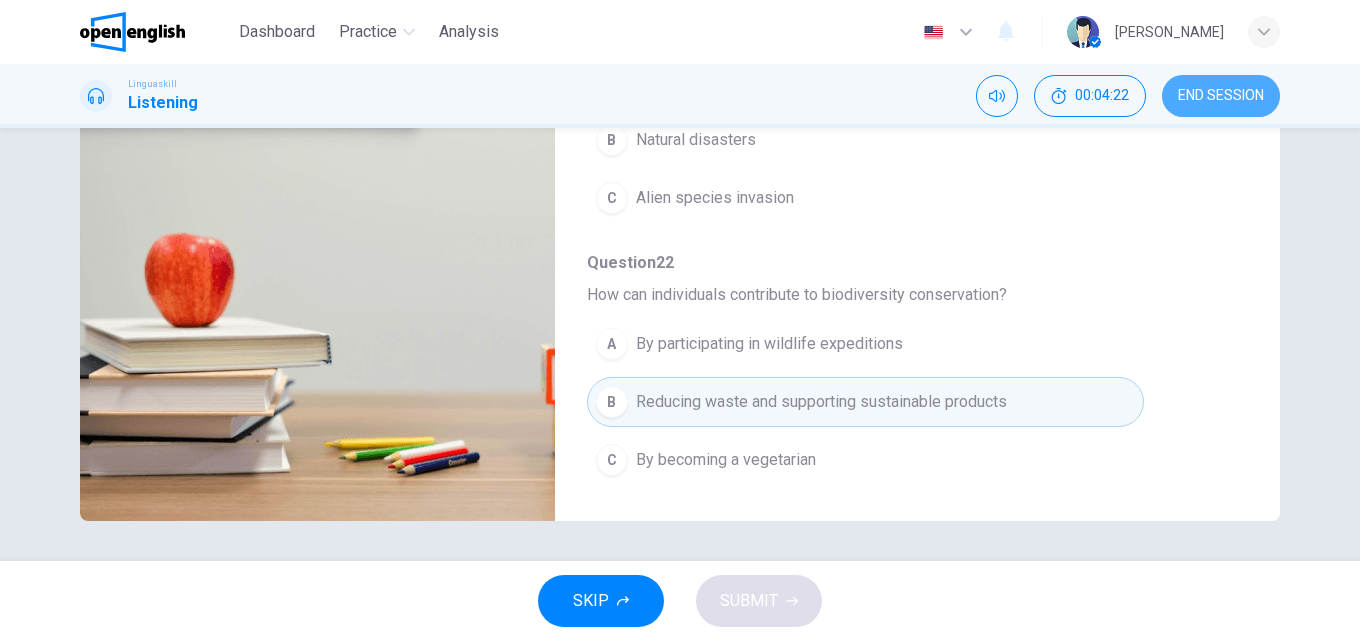 click on "END SESSION" at bounding box center (1221, 96) 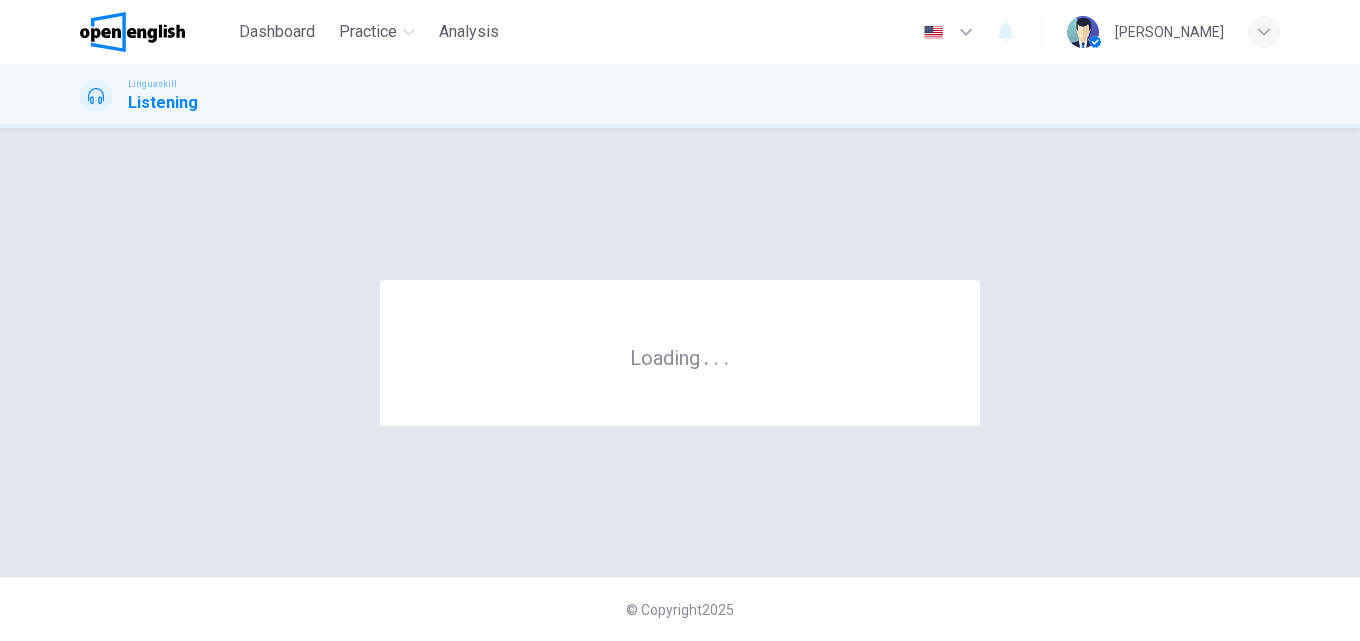 scroll, scrollTop: 0, scrollLeft: 0, axis: both 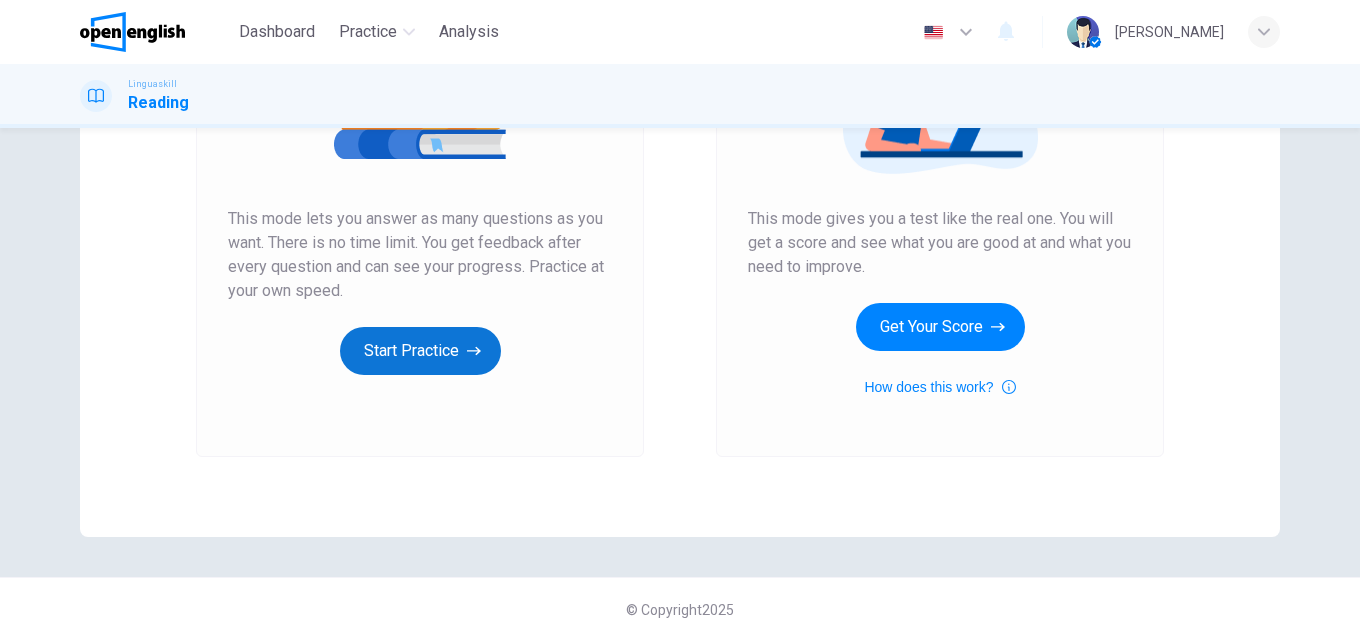 click on "Start Practice" at bounding box center (420, 351) 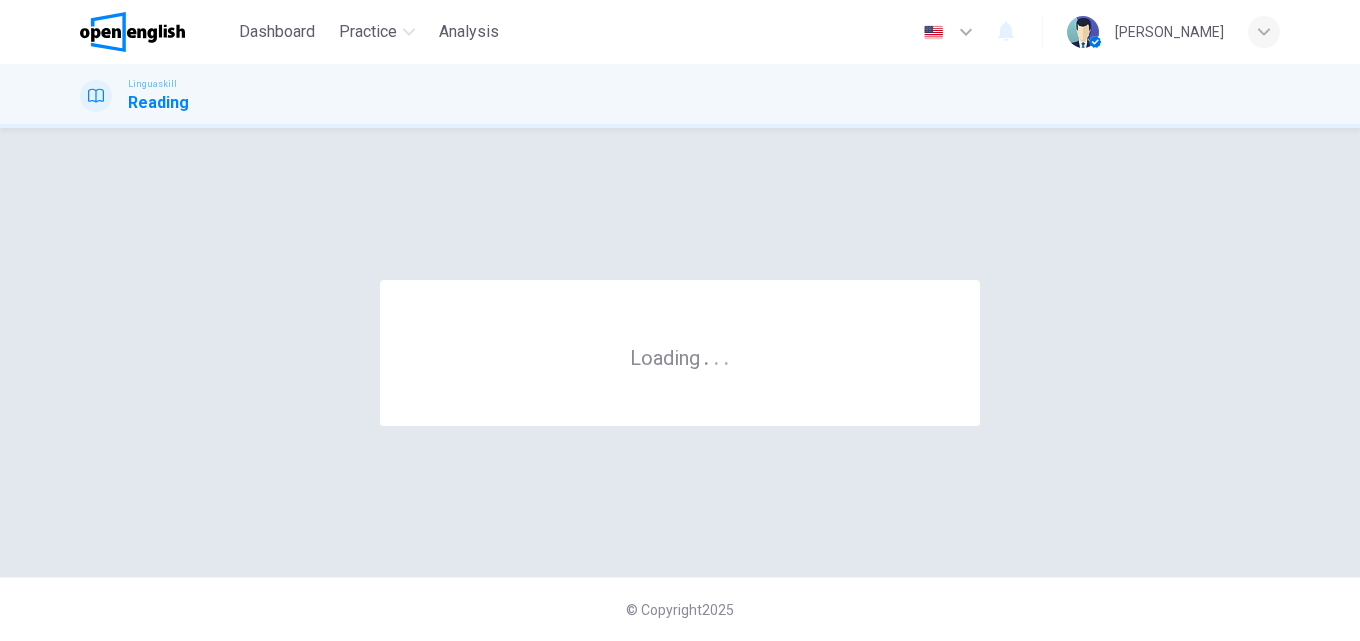 scroll, scrollTop: 0, scrollLeft: 0, axis: both 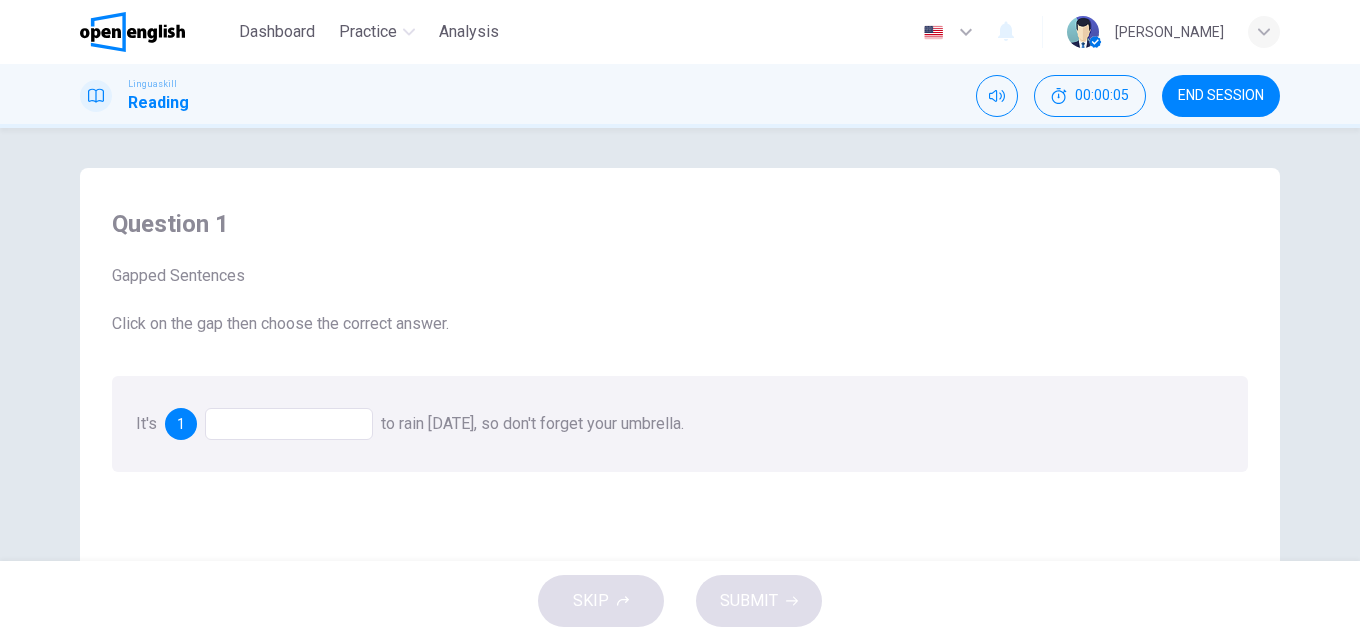 click on "1" at bounding box center (181, 424) 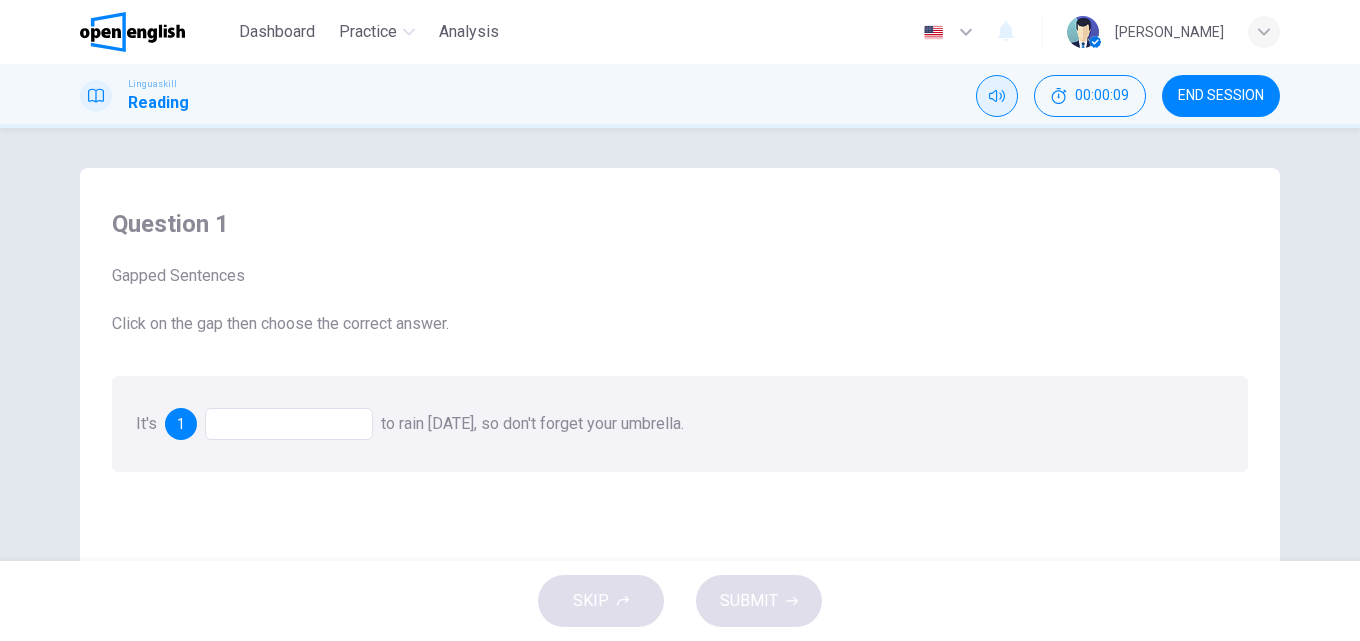 click 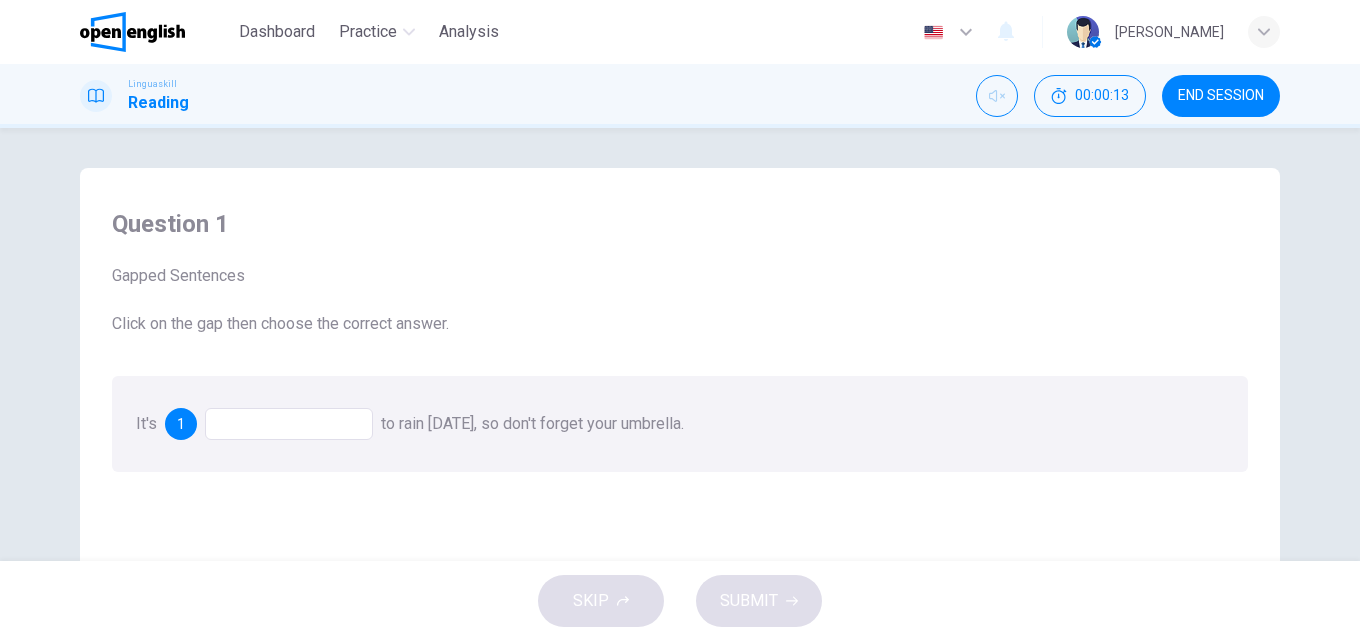 click on "to rain [DATE], so don't forget your umbrella." at bounding box center (532, 423) 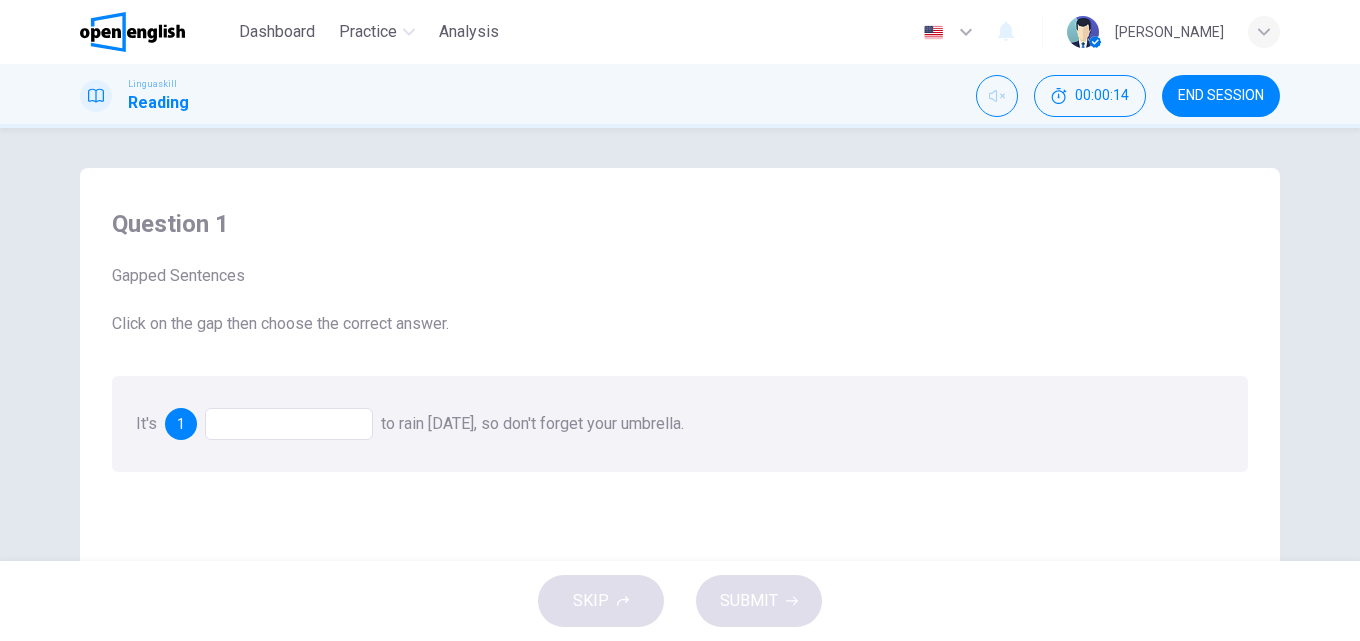 click at bounding box center (289, 424) 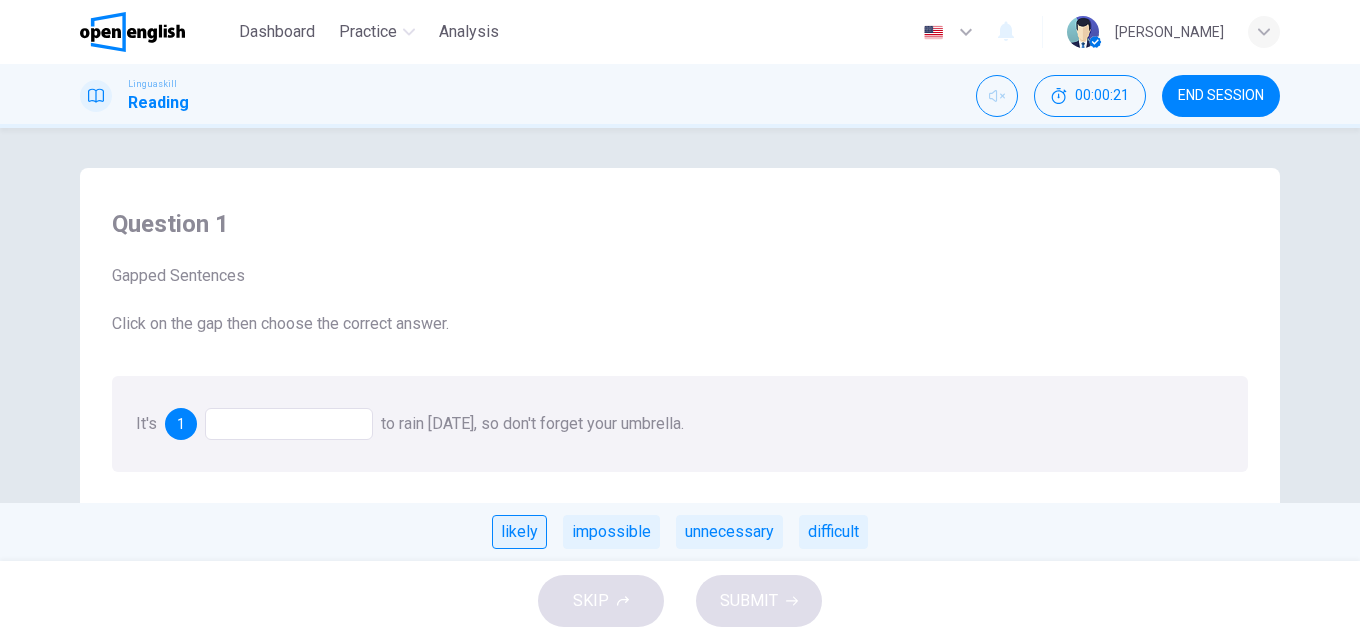 click on "likely" at bounding box center [519, 532] 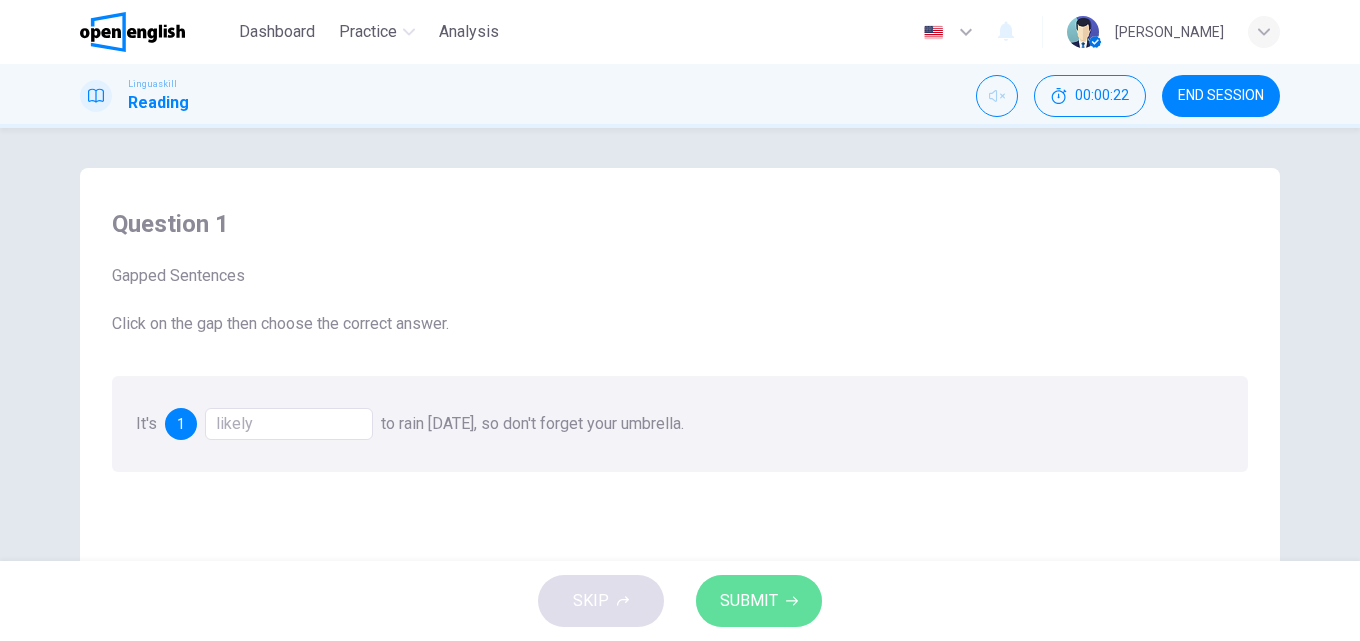 click on "SUBMIT" at bounding box center (749, 601) 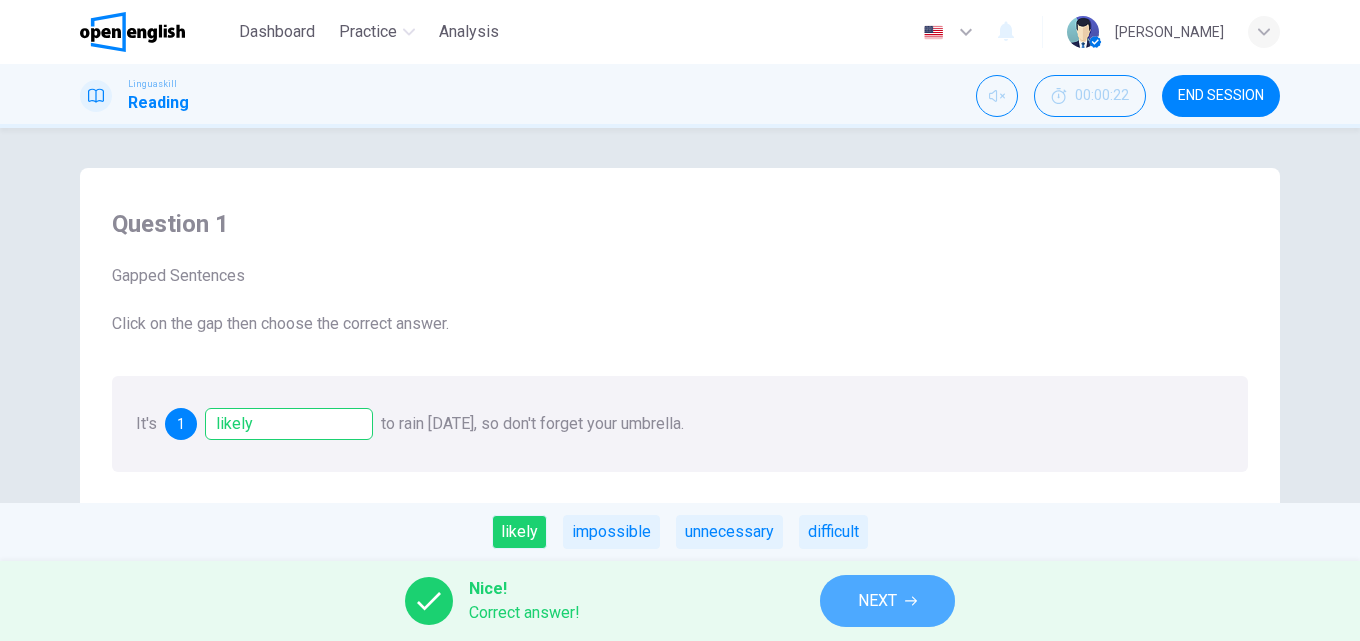 click on "NEXT" at bounding box center [887, 601] 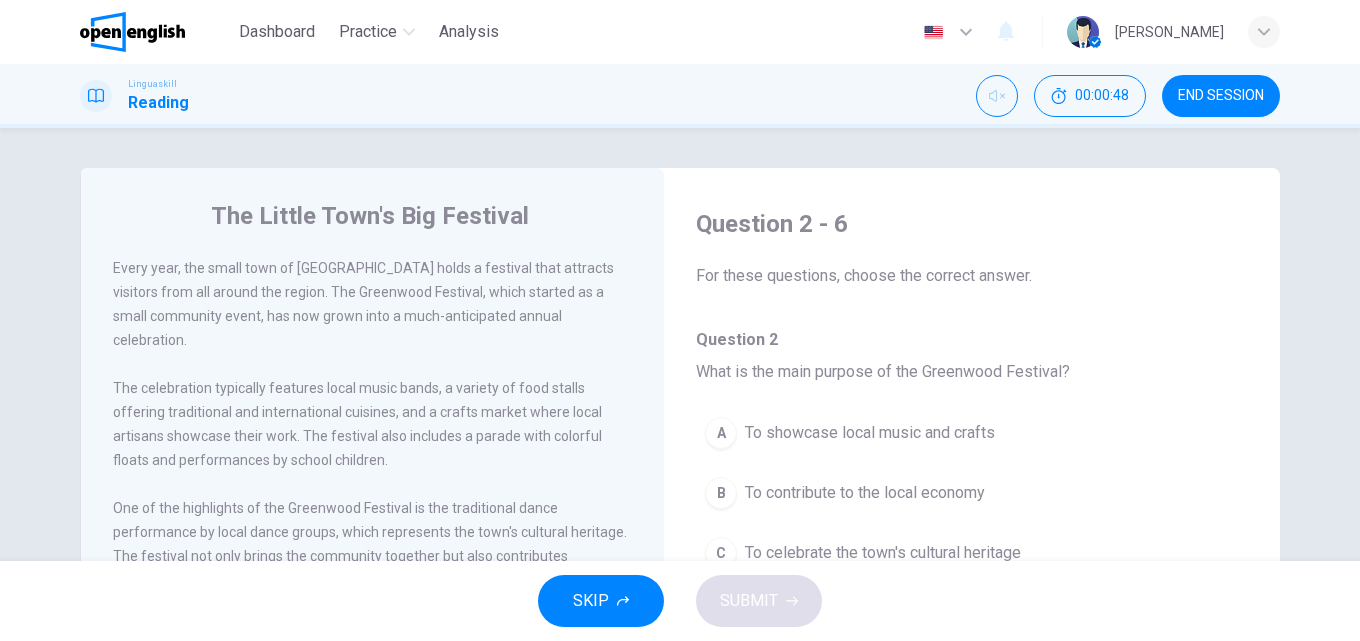 scroll, scrollTop: 200, scrollLeft: 0, axis: vertical 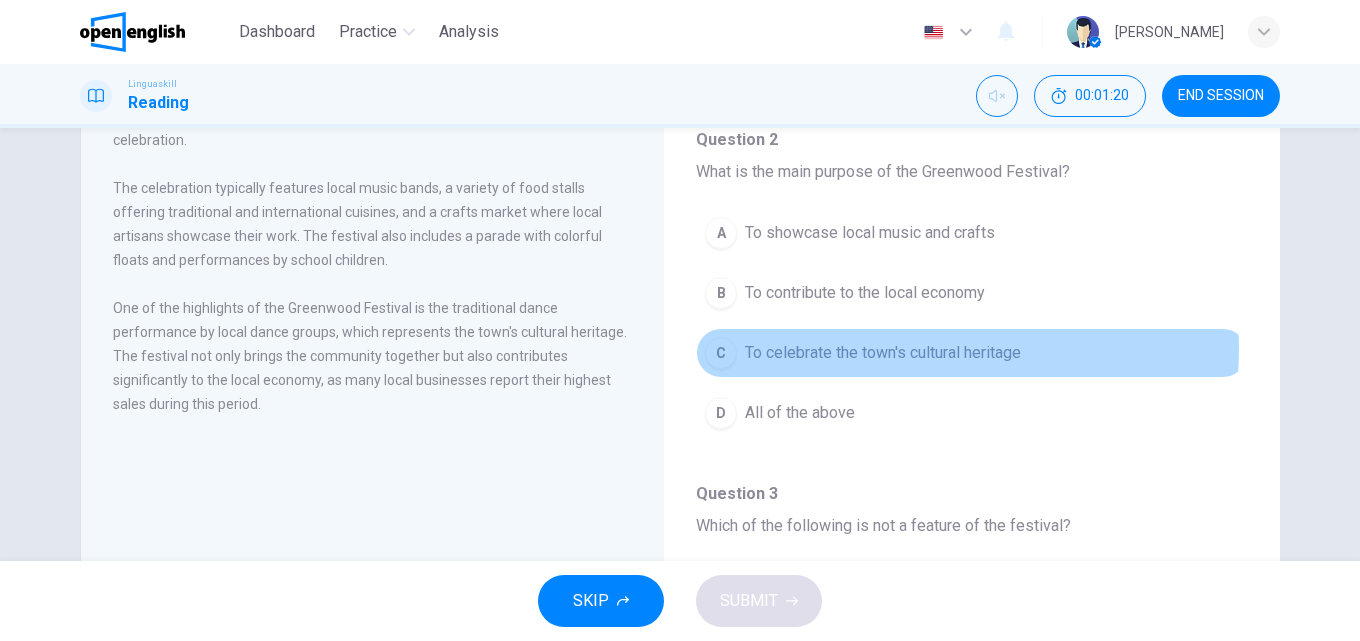 click on "To celebrate the town's cultural heritage" at bounding box center [883, 353] 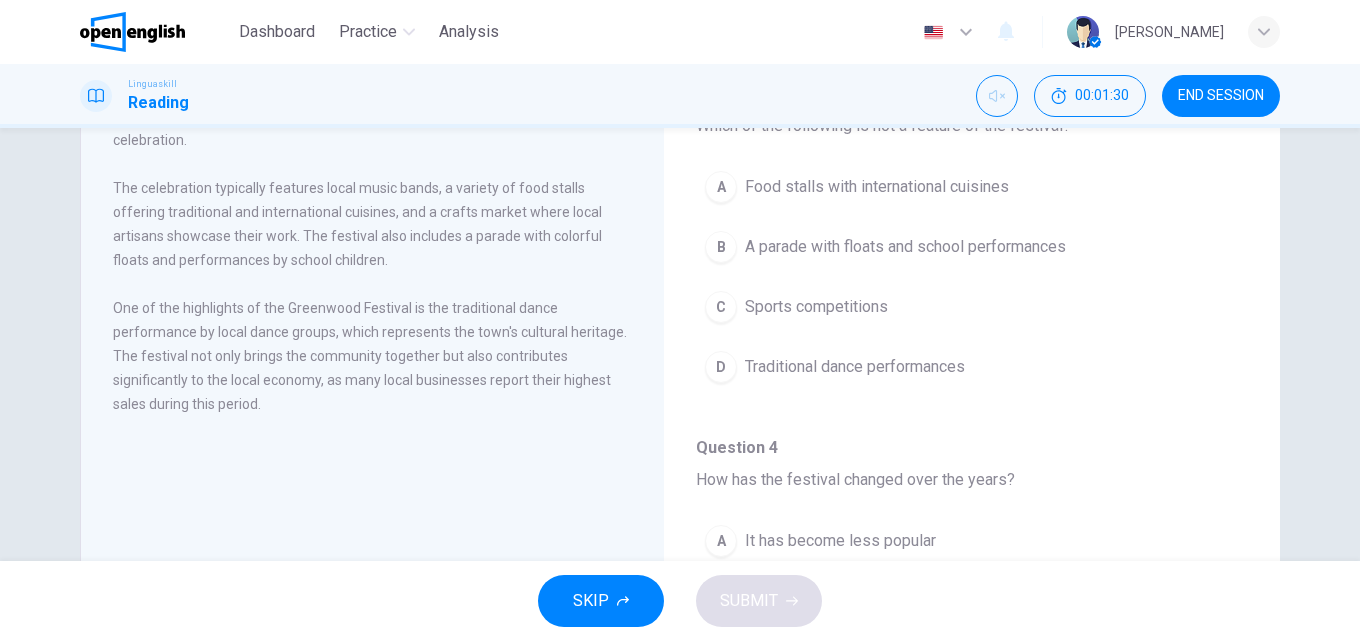 scroll, scrollTop: 200, scrollLeft: 0, axis: vertical 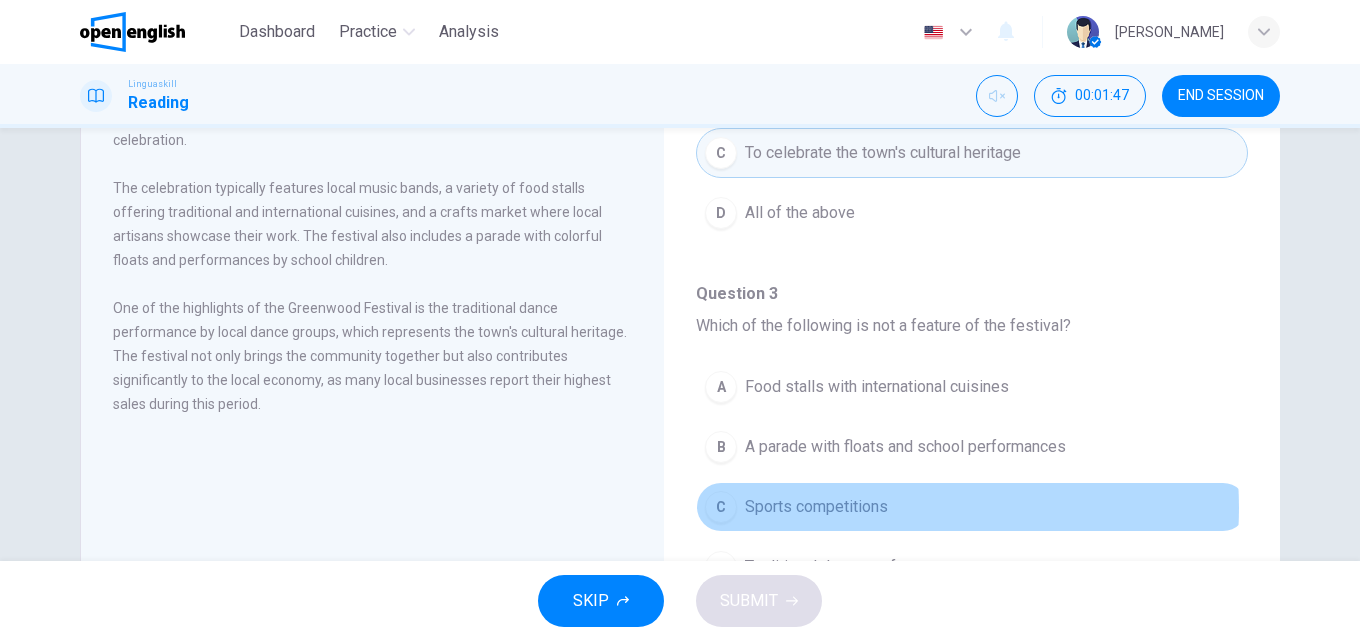 click on "Sports competitions" at bounding box center [816, 507] 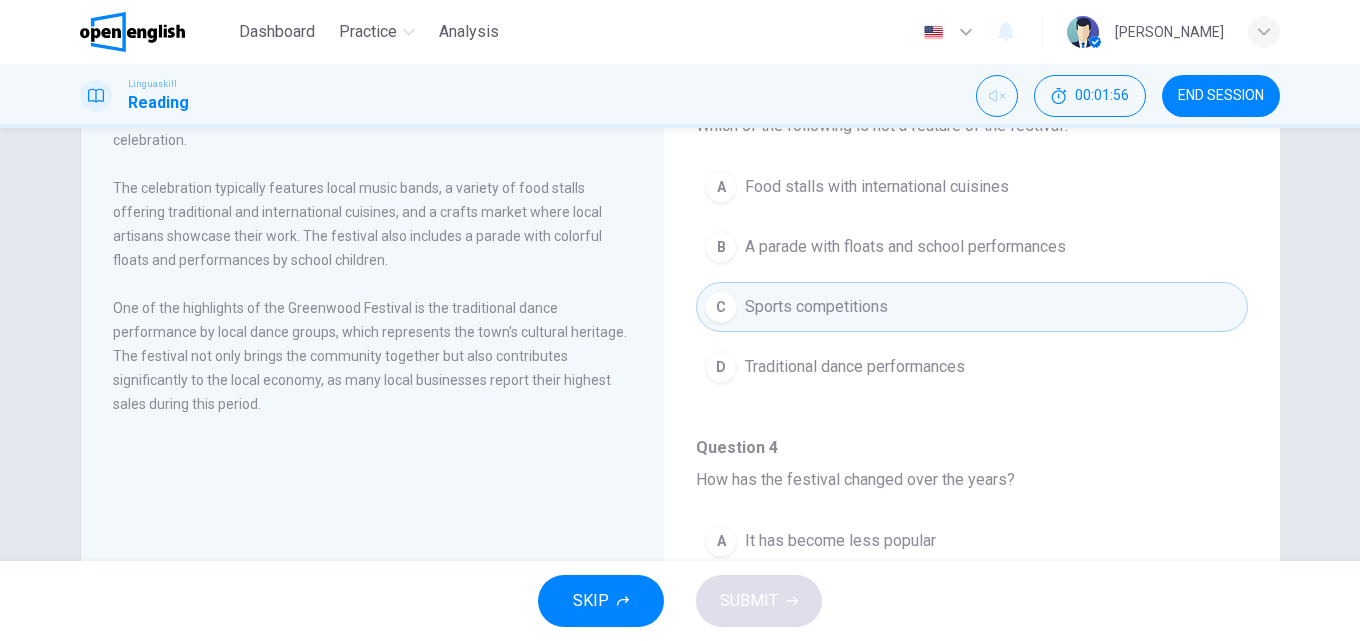 scroll, scrollTop: 600, scrollLeft: 0, axis: vertical 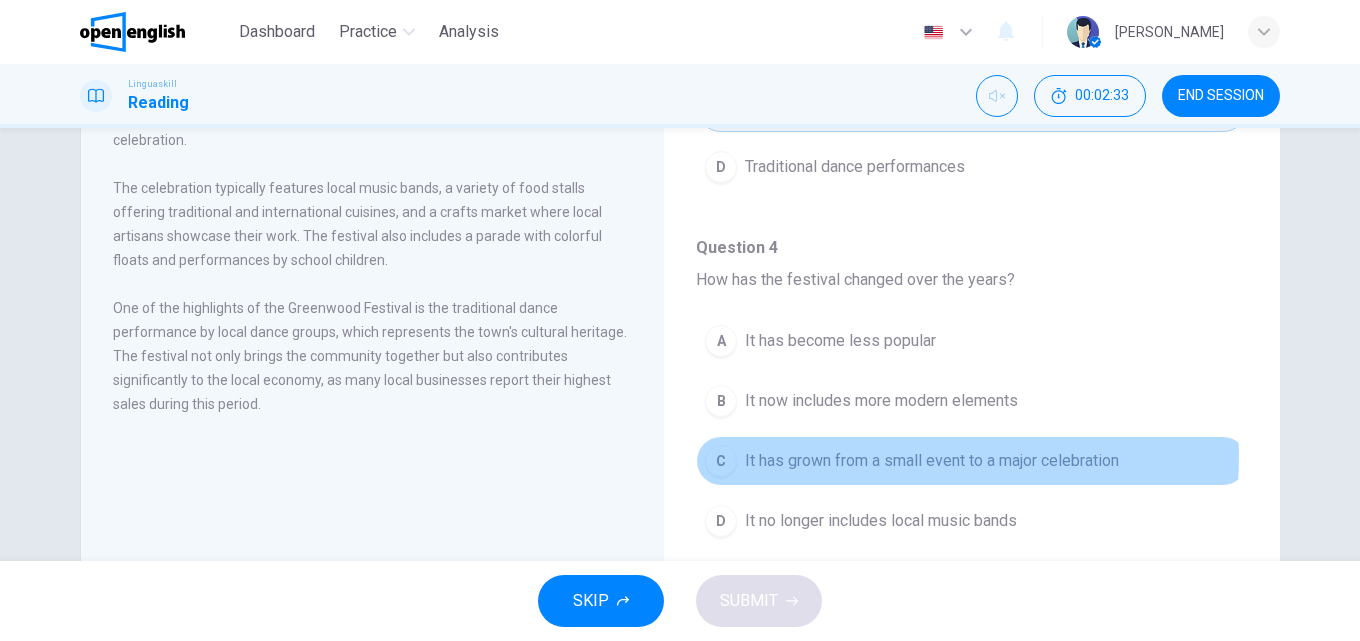 click on "It has grown from a small event to a major celebration" at bounding box center [932, 461] 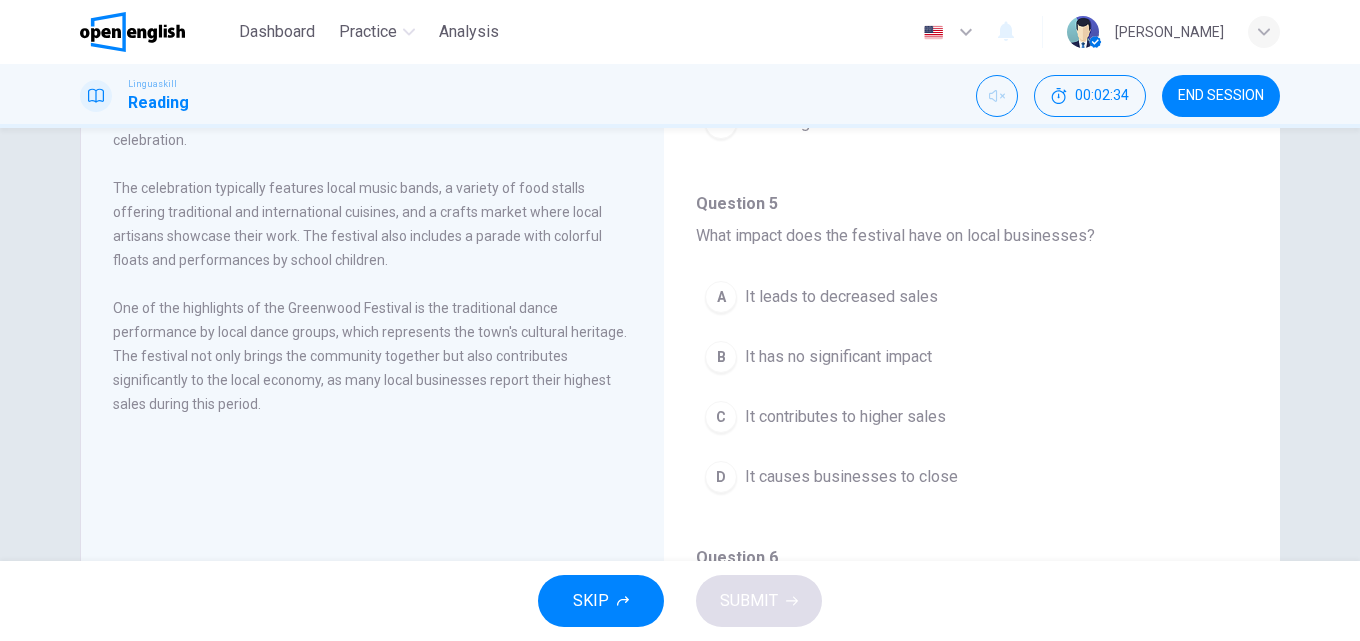 scroll, scrollTop: 1000, scrollLeft: 0, axis: vertical 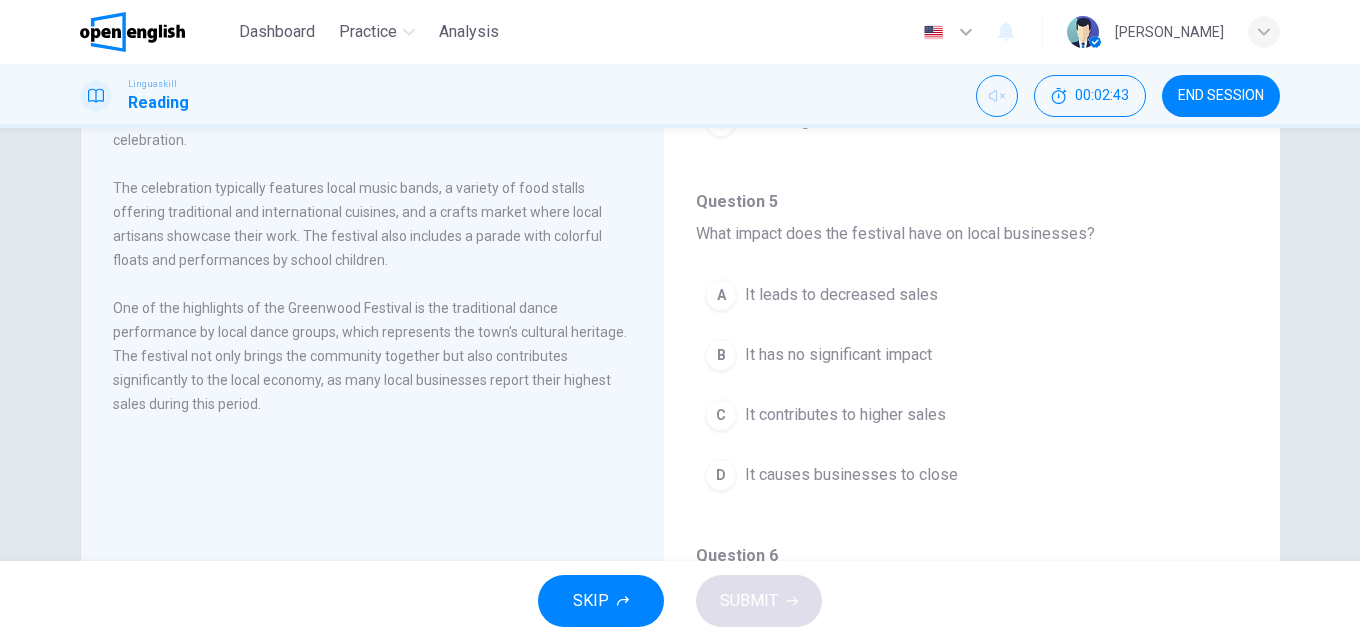 click on "It contributes to higher sales" at bounding box center [845, 415] 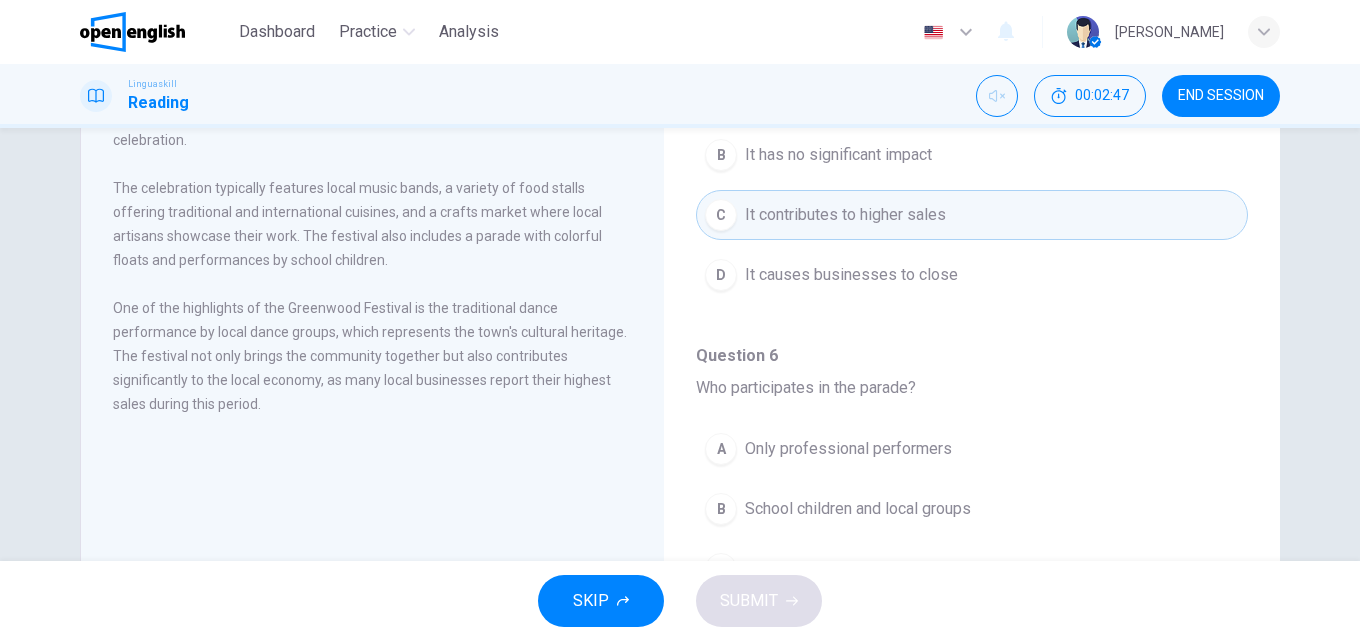 scroll, scrollTop: 1251, scrollLeft: 0, axis: vertical 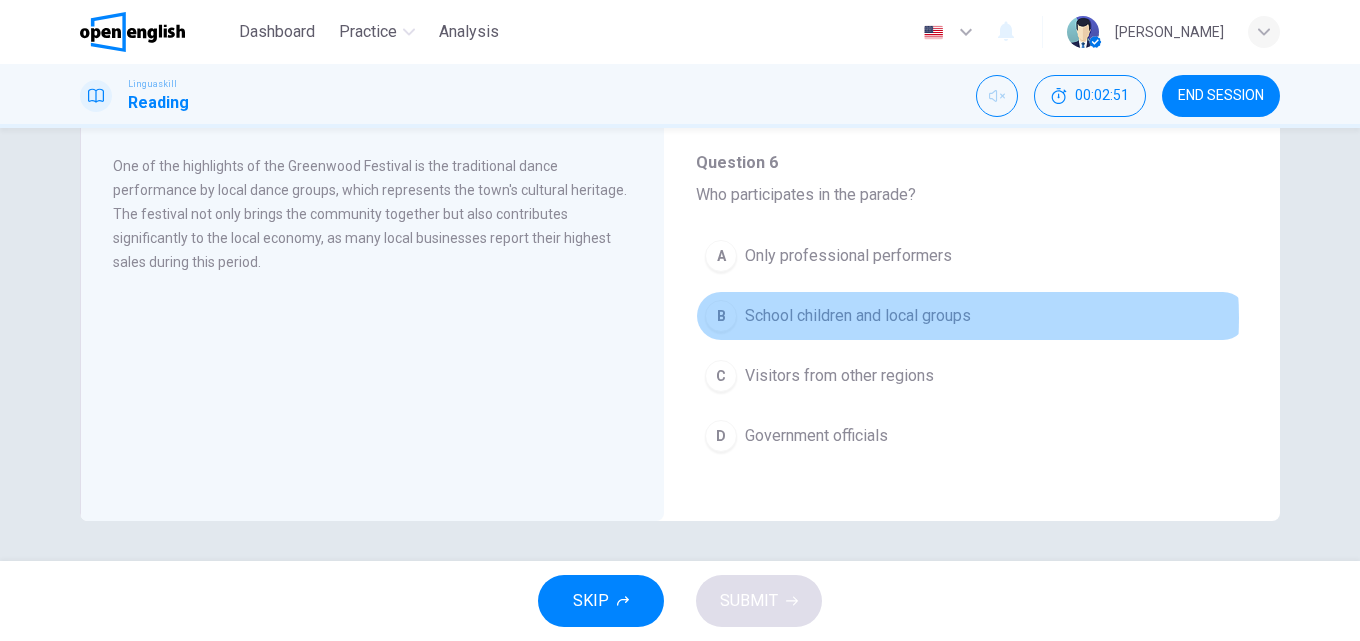 click on "School children and local groups" at bounding box center (858, 316) 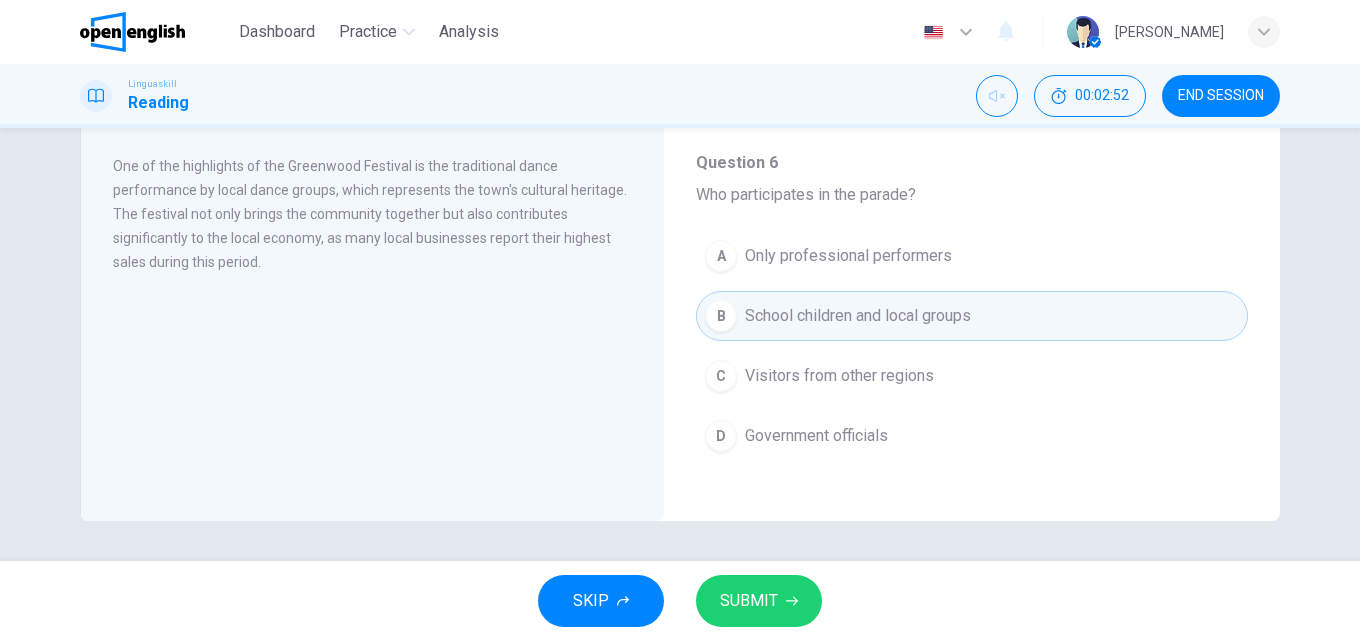 click on "SUBMIT" at bounding box center [749, 601] 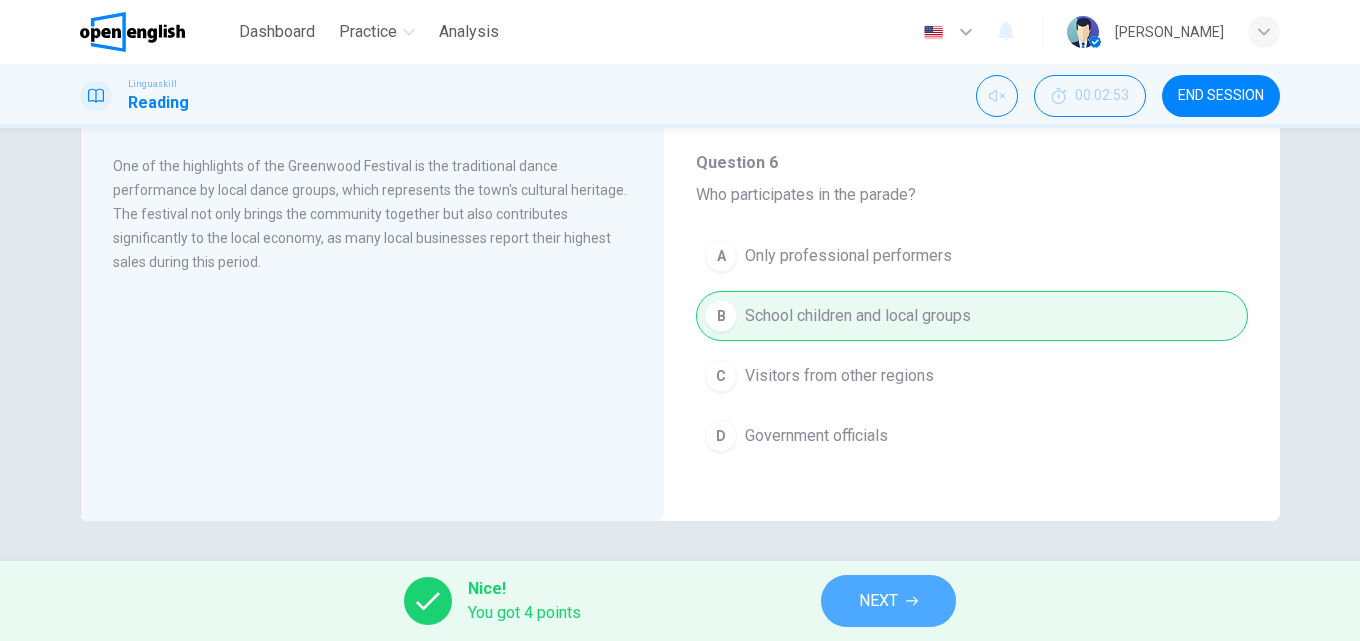 click on "NEXT" at bounding box center [878, 601] 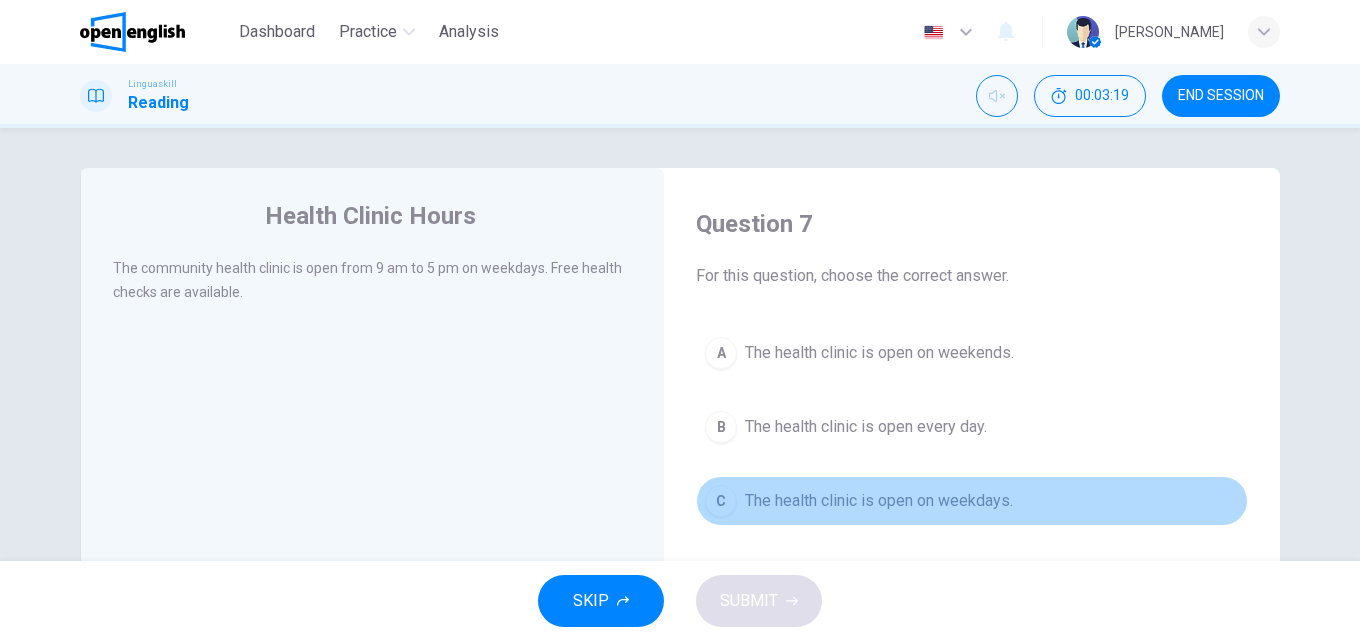 click on "The health clinic is open on weekdays." at bounding box center [879, 501] 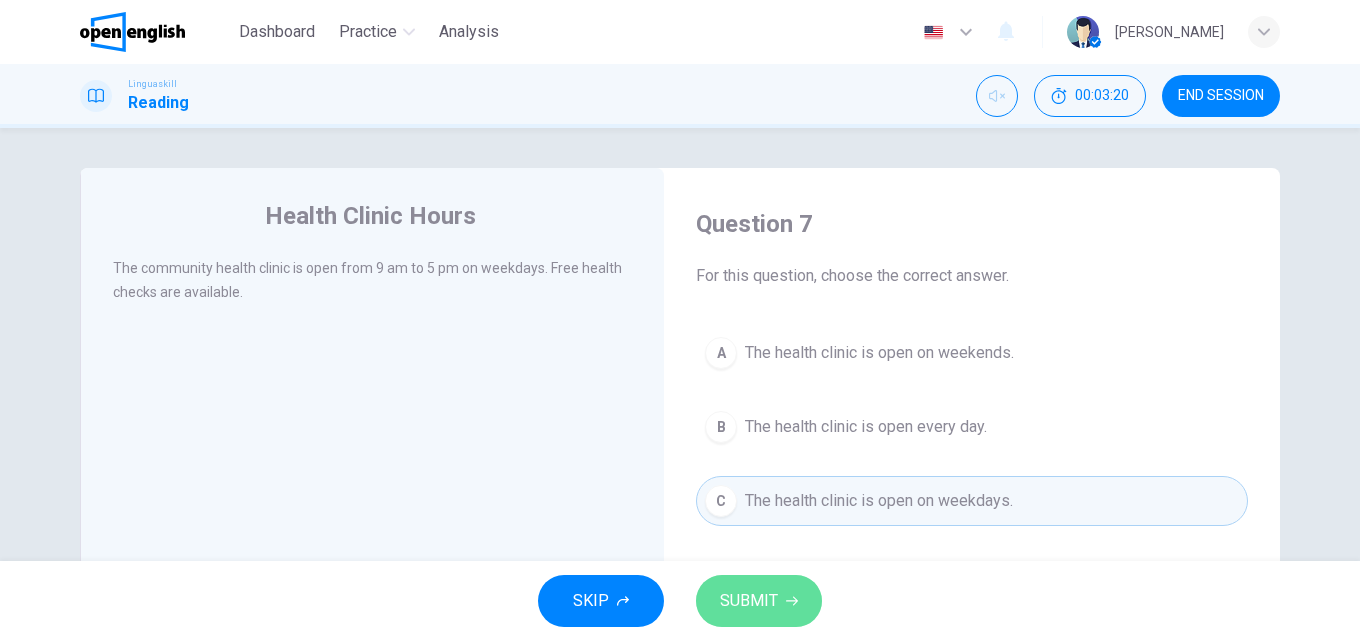 click on "SUBMIT" at bounding box center (749, 601) 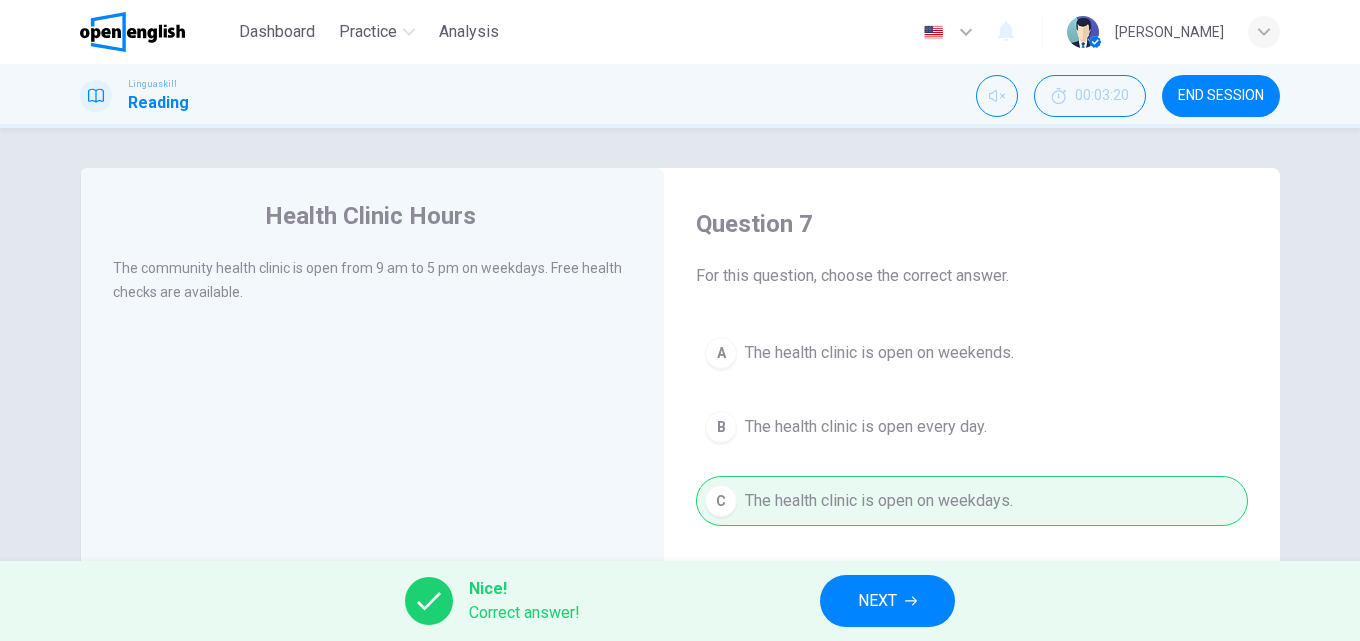 click on "NEXT" at bounding box center (877, 601) 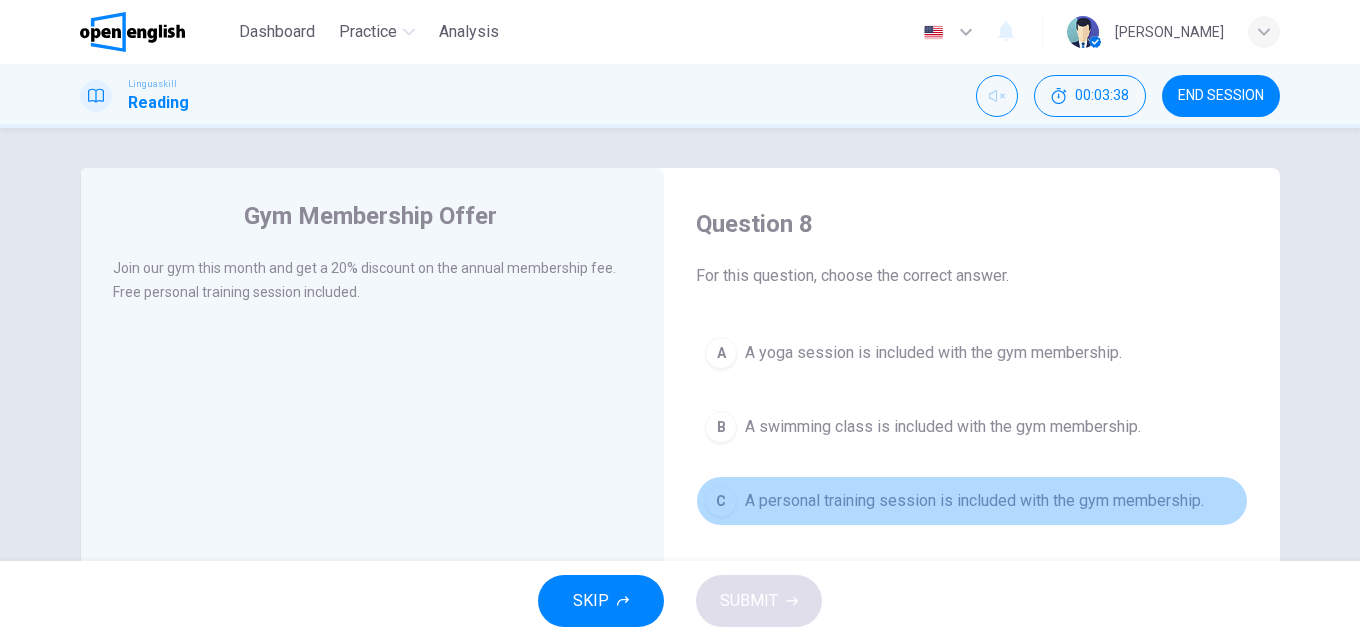 click on "A personal training session is included with the gym membership." at bounding box center (974, 501) 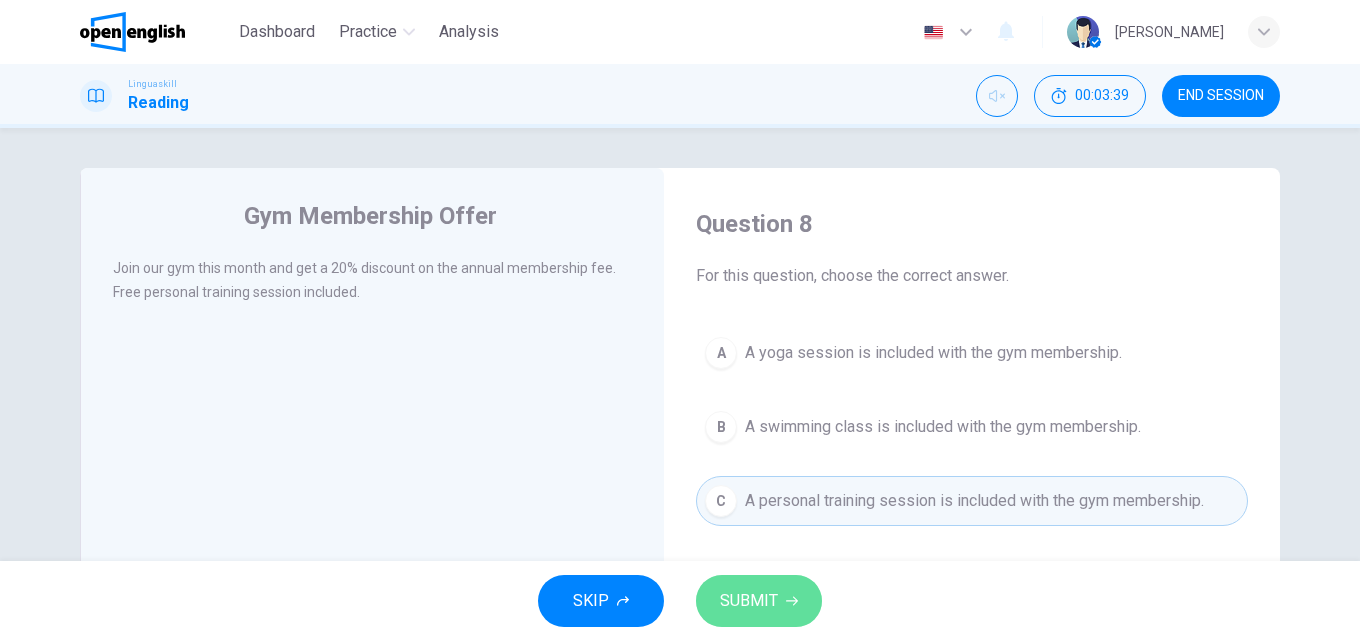 click on "SUBMIT" at bounding box center [749, 601] 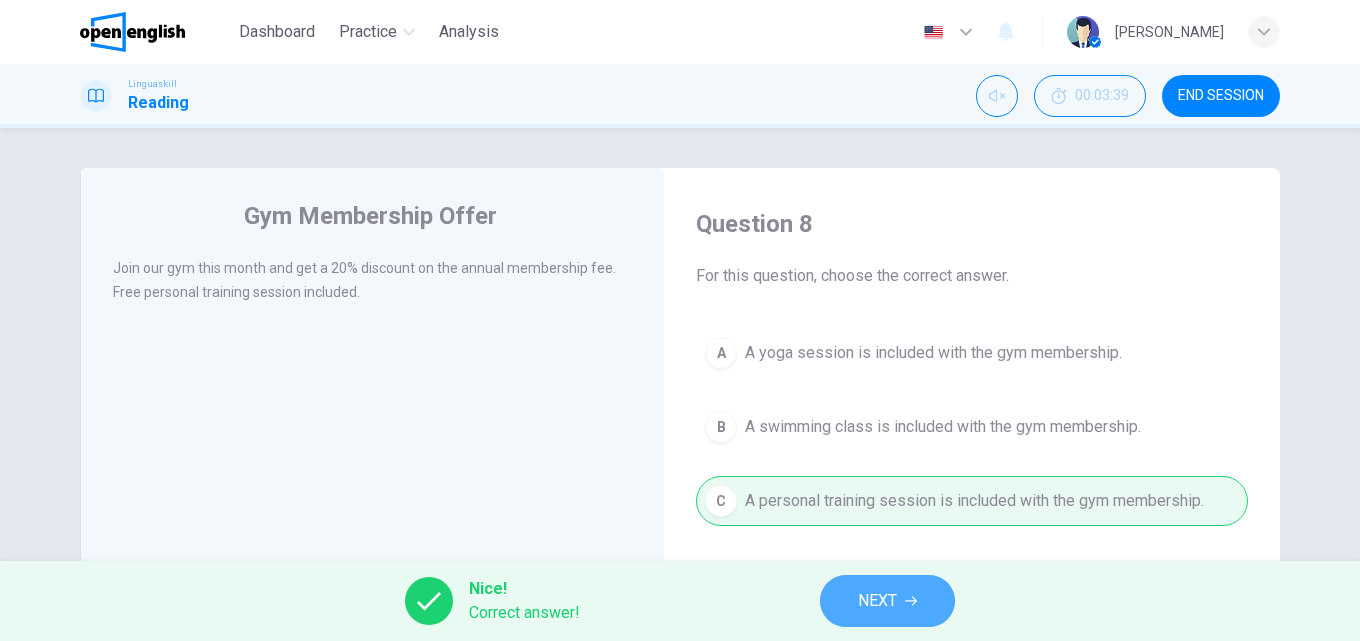 click on "NEXT" at bounding box center (877, 601) 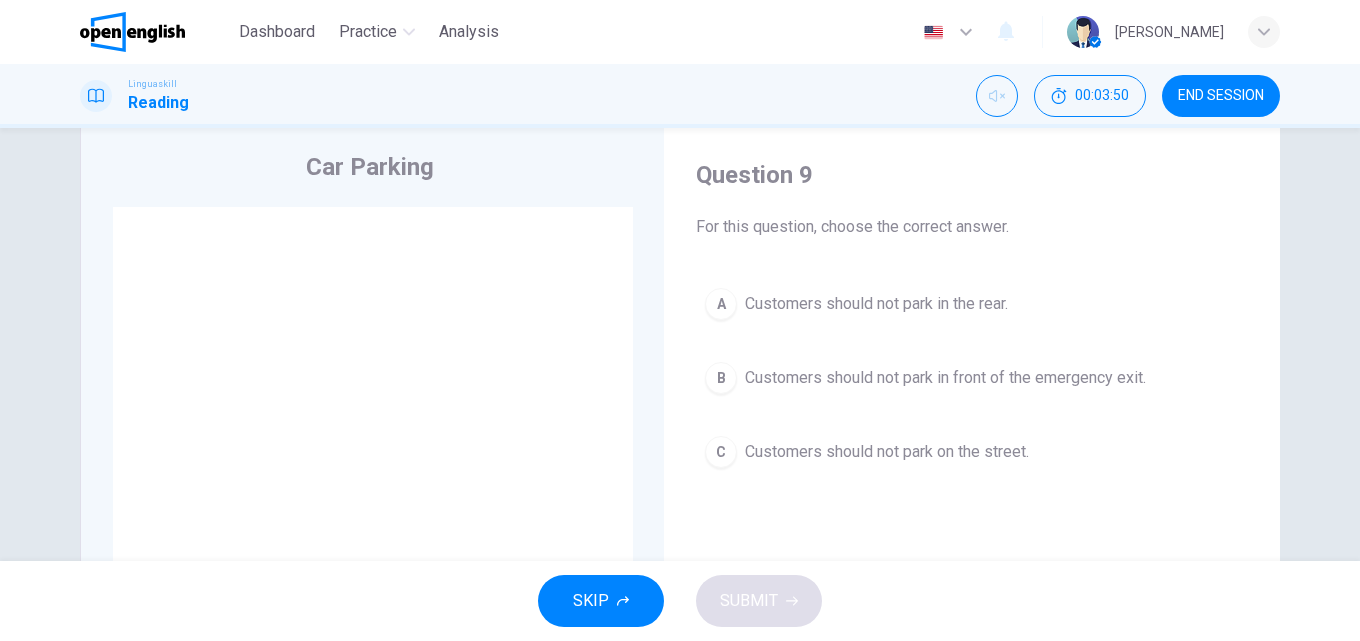 scroll, scrollTop: 0, scrollLeft: 0, axis: both 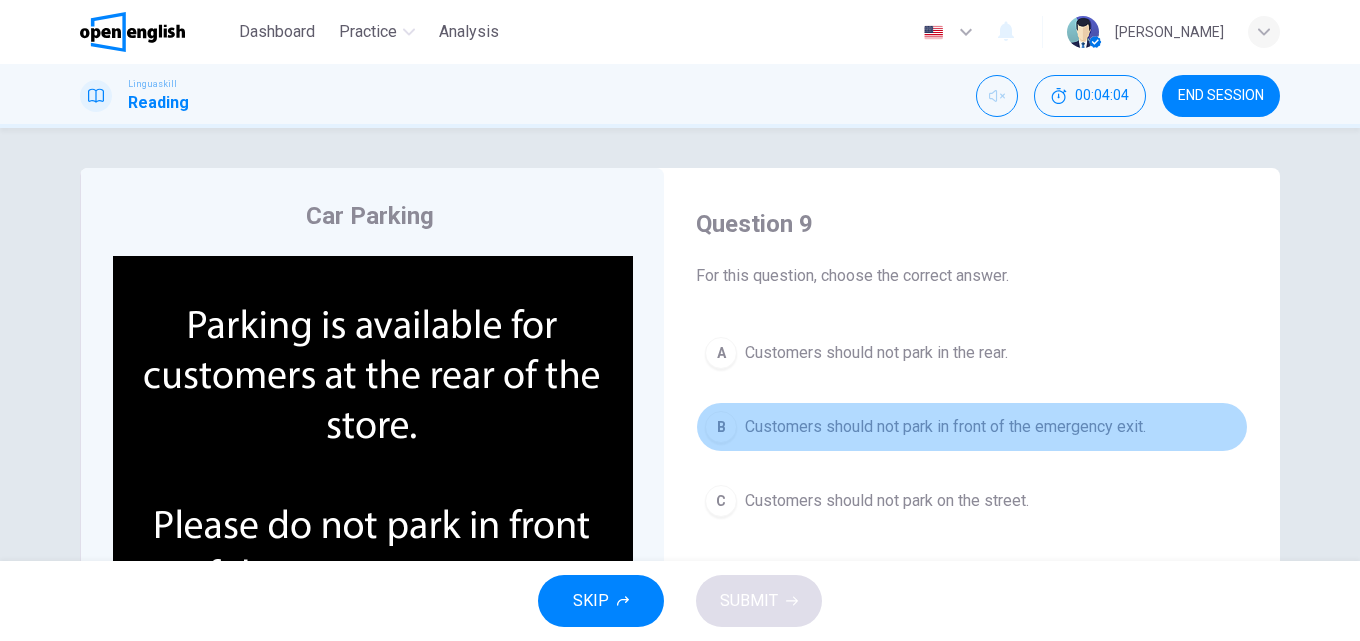 click on "B Customers should not park in front of the emergency exit." at bounding box center [972, 427] 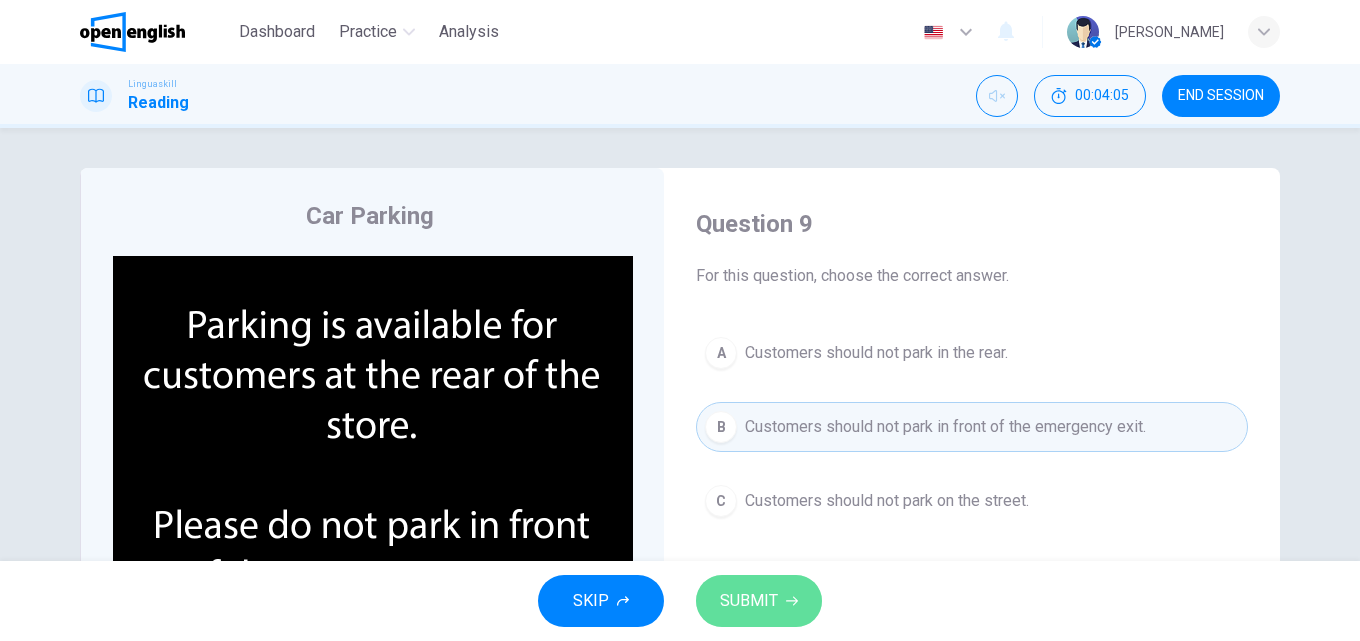 click on "SUBMIT" at bounding box center (749, 601) 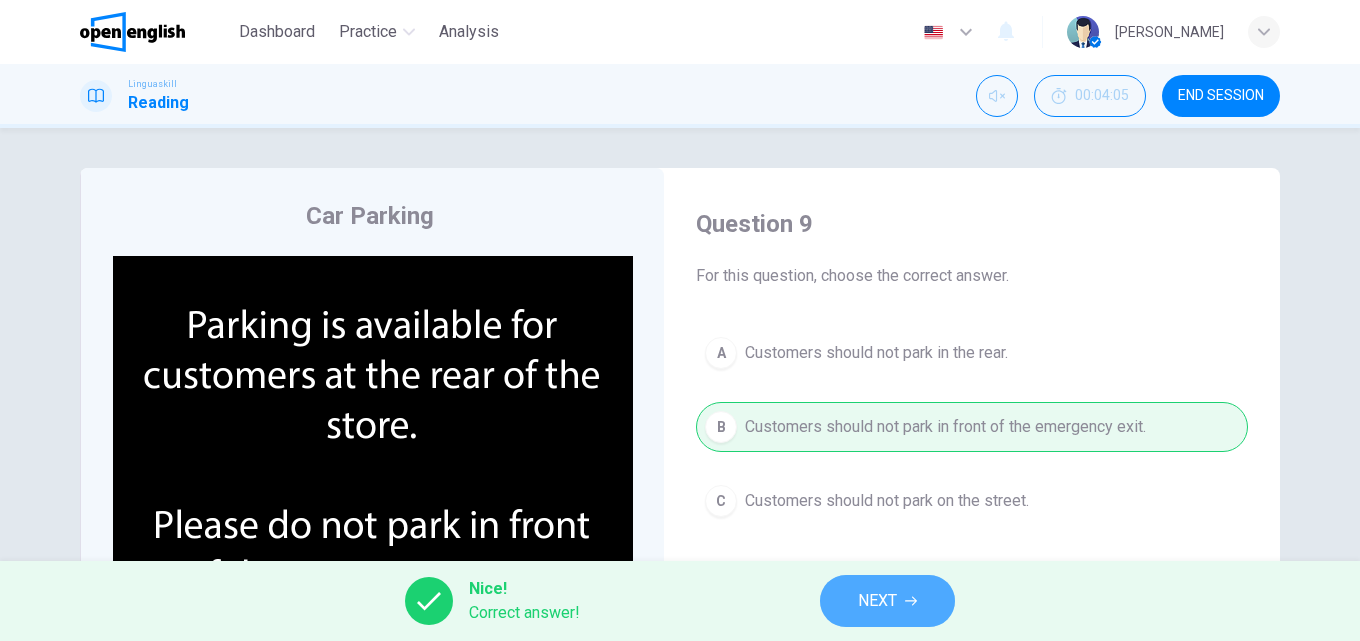 click on "NEXT" at bounding box center [877, 601] 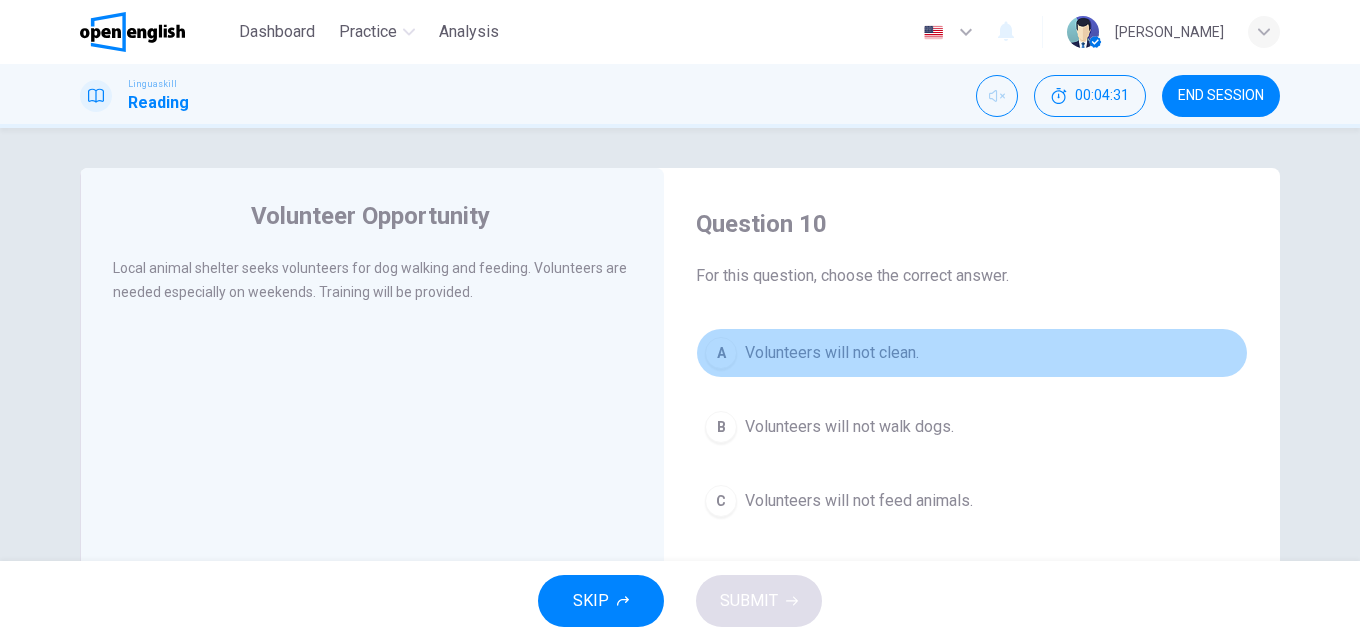 click on "Volunteers will not clean." at bounding box center (832, 353) 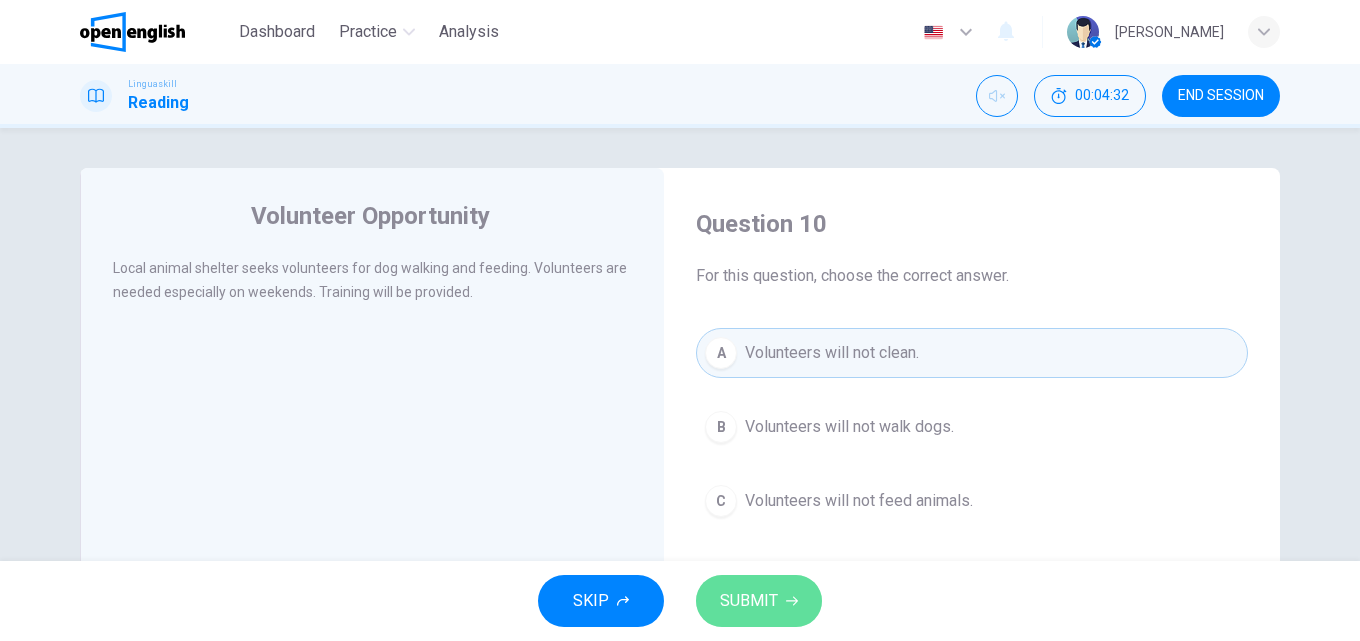 click on "SUBMIT" at bounding box center [749, 601] 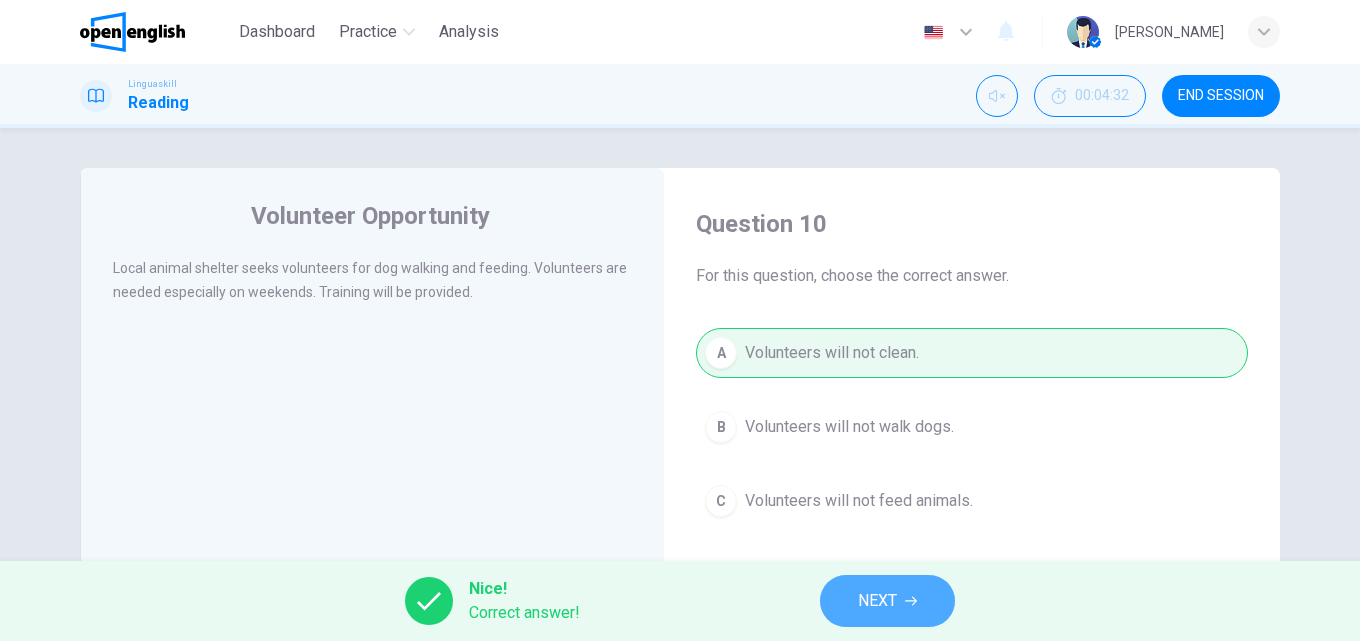click on "NEXT" at bounding box center [887, 601] 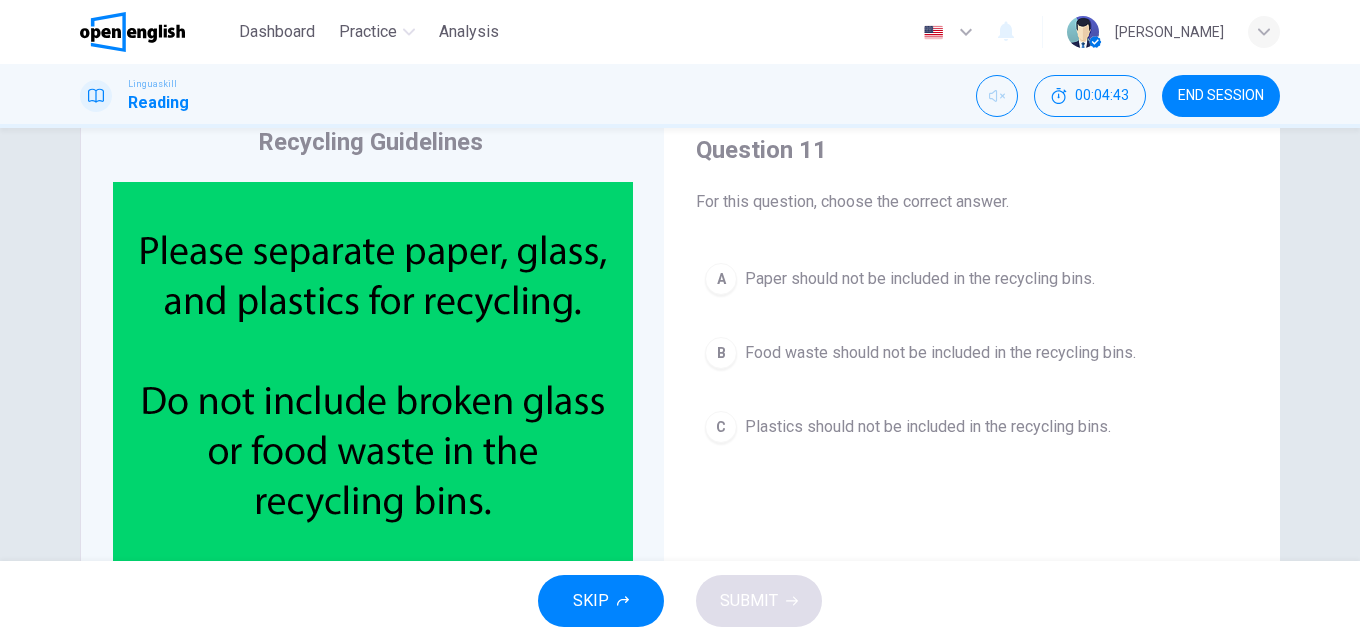 scroll, scrollTop: 0, scrollLeft: 0, axis: both 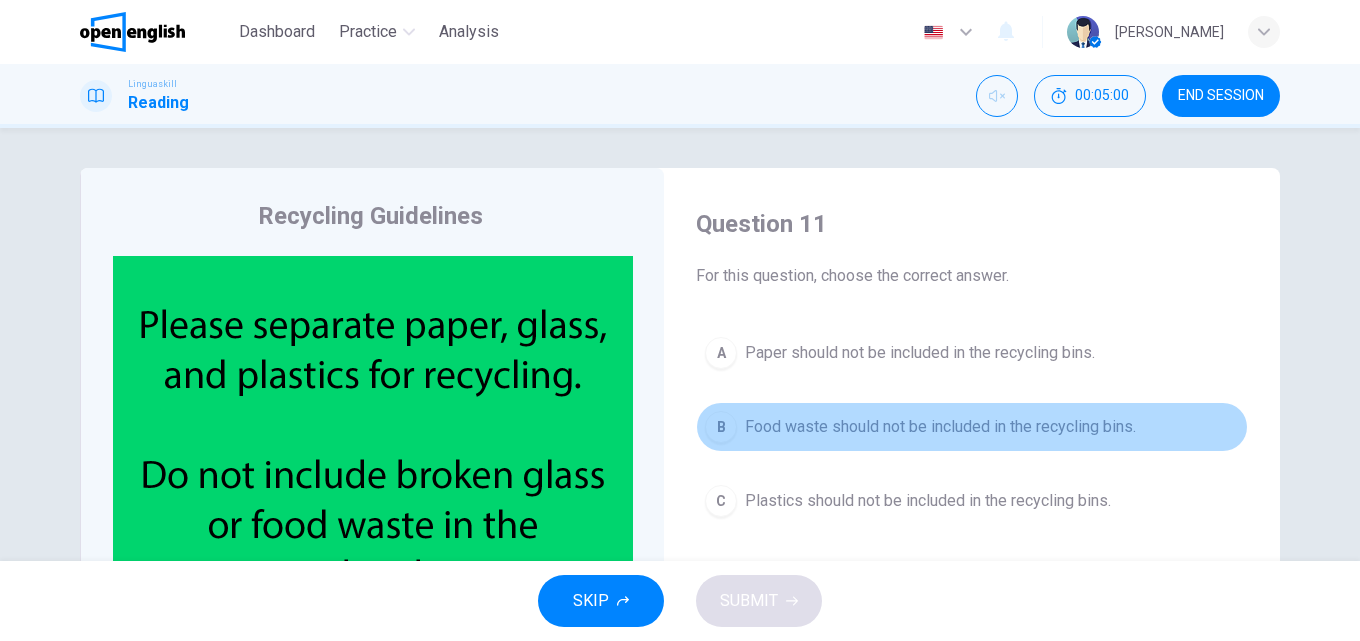 click on "Food waste should not be included in the recycling bins." at bounding box center [940, 427] 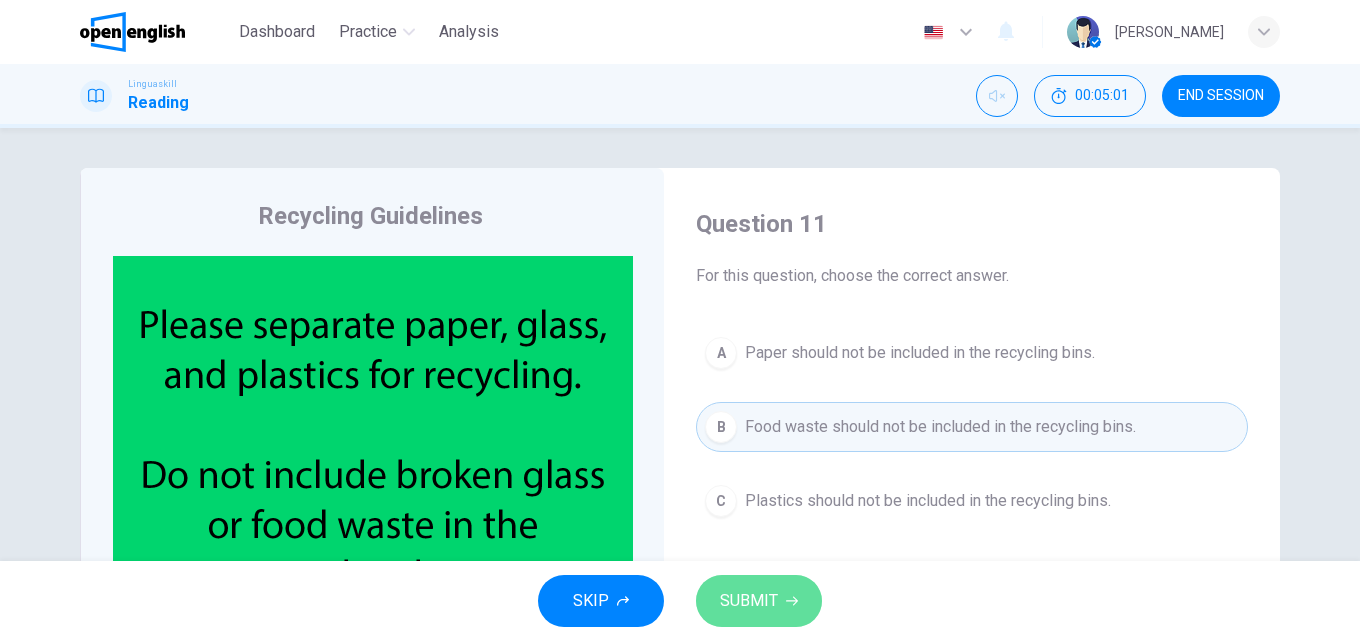 click on "SUBMIT" at bounding box center (759, 601) 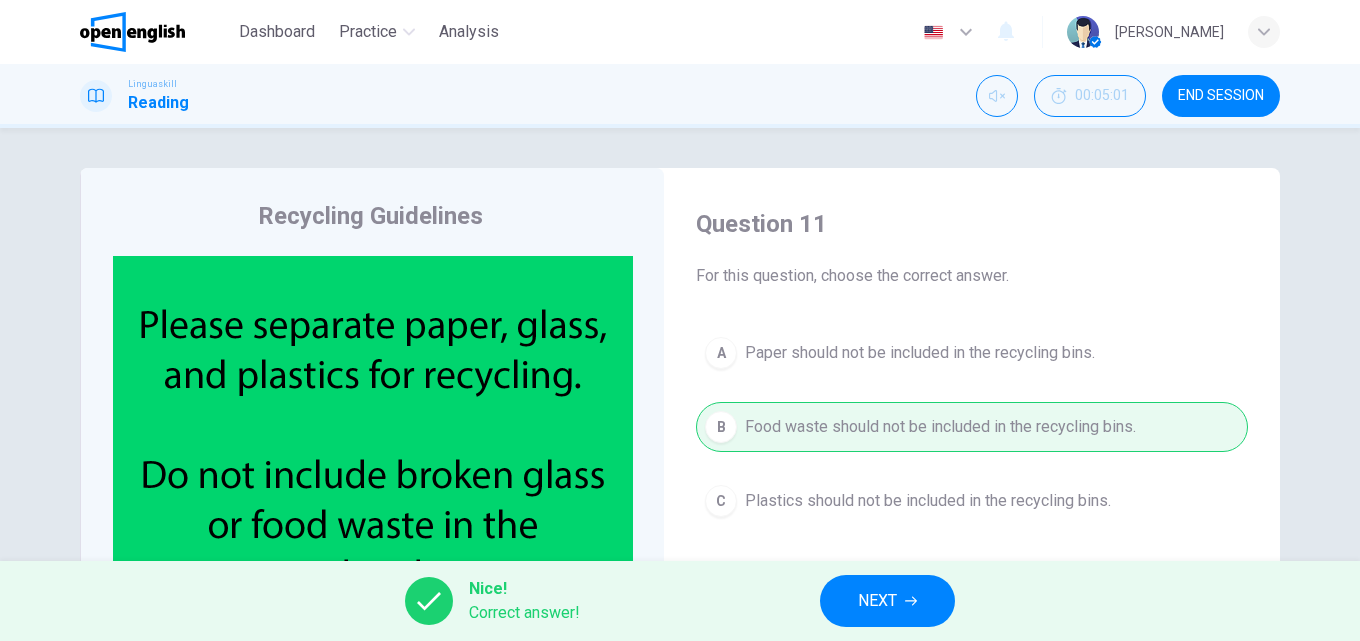 click on "NEXT" at bounding box center (887, 601) 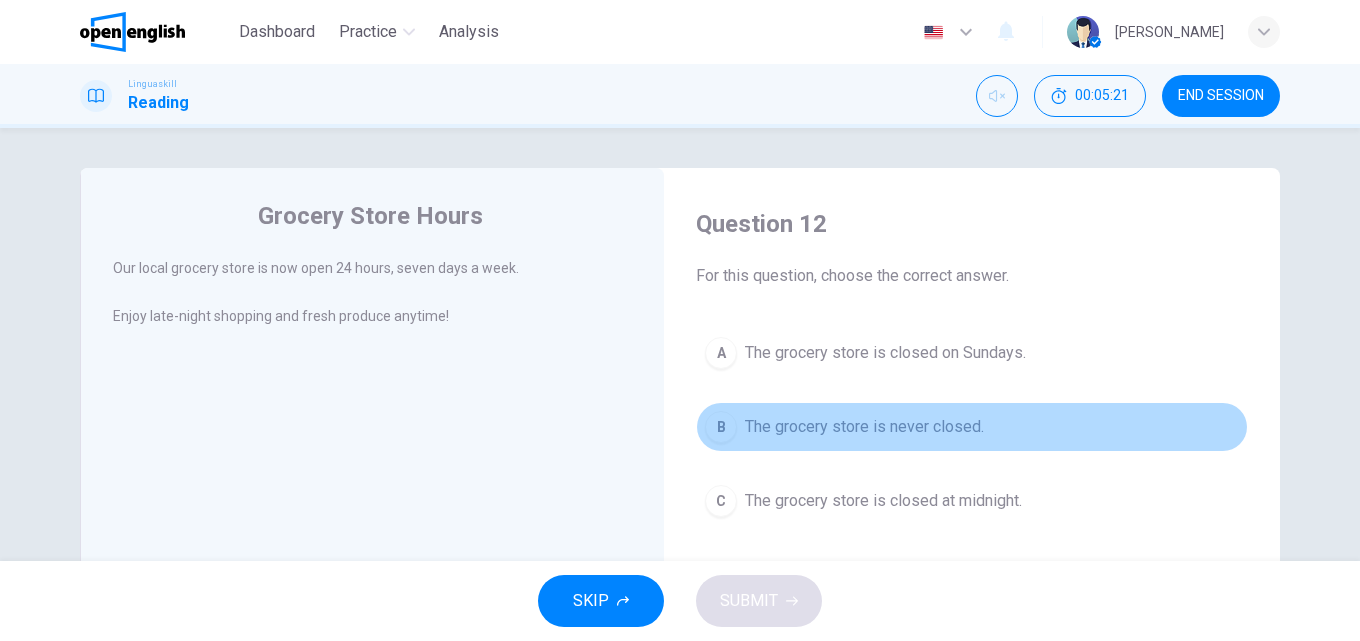 click on "The grocery store is never closed." at bounding box center [864, 427] 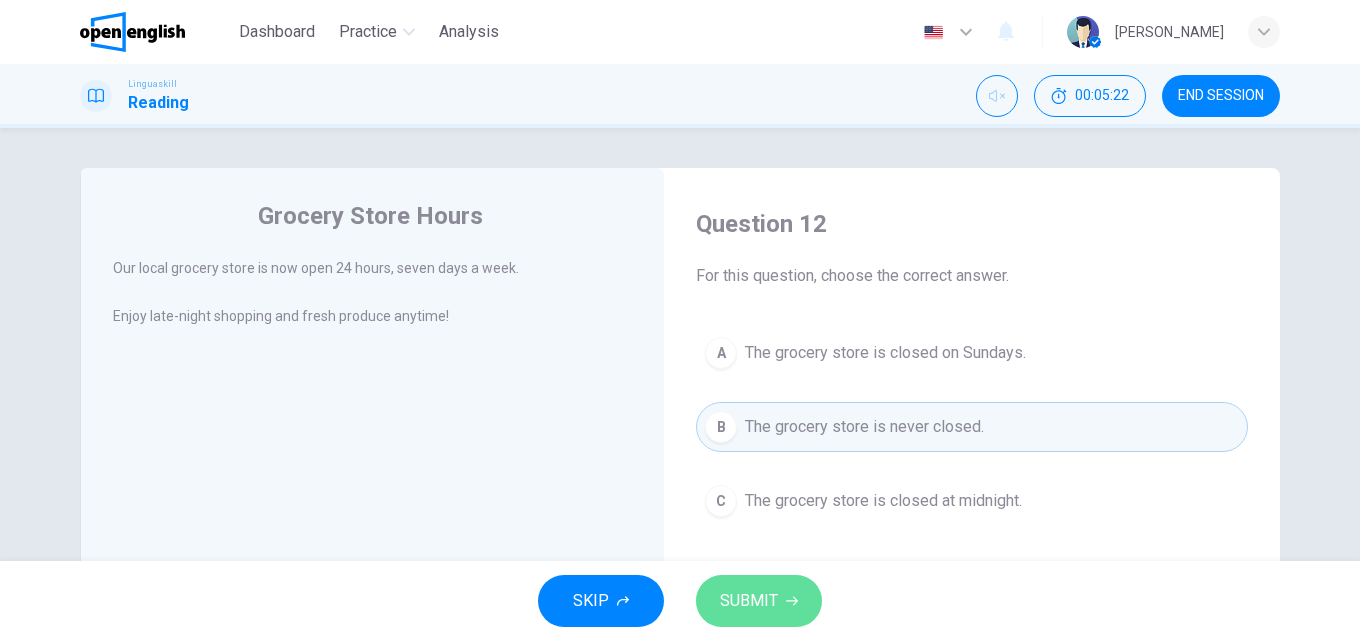 click on "SUBMIT" at bounding box center [749, 601] 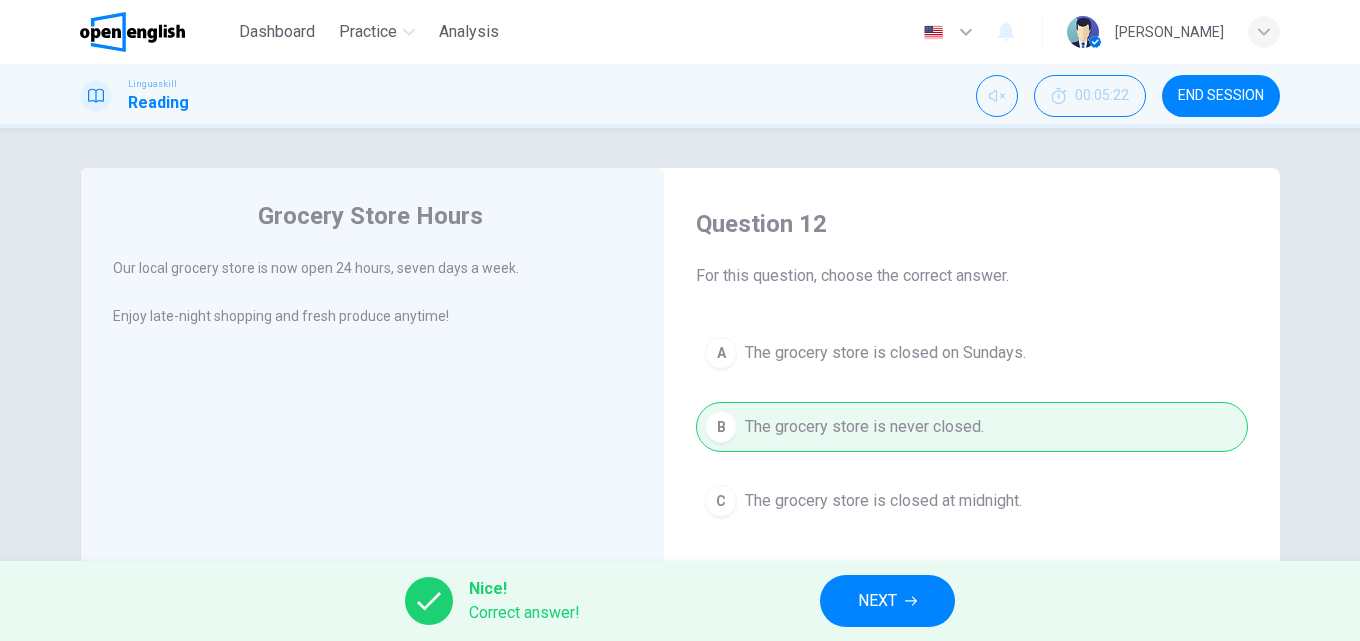 click on "NEXT" at bounding box center (877, 601) 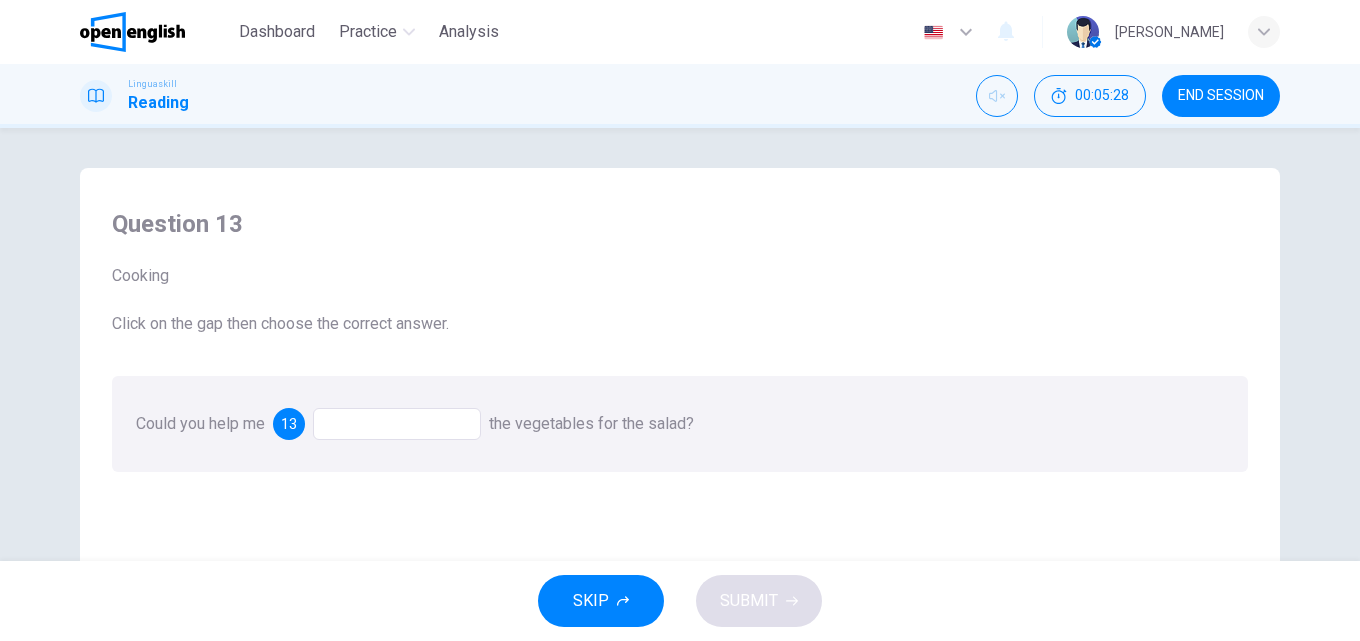 click at bounding box center (397, 424) 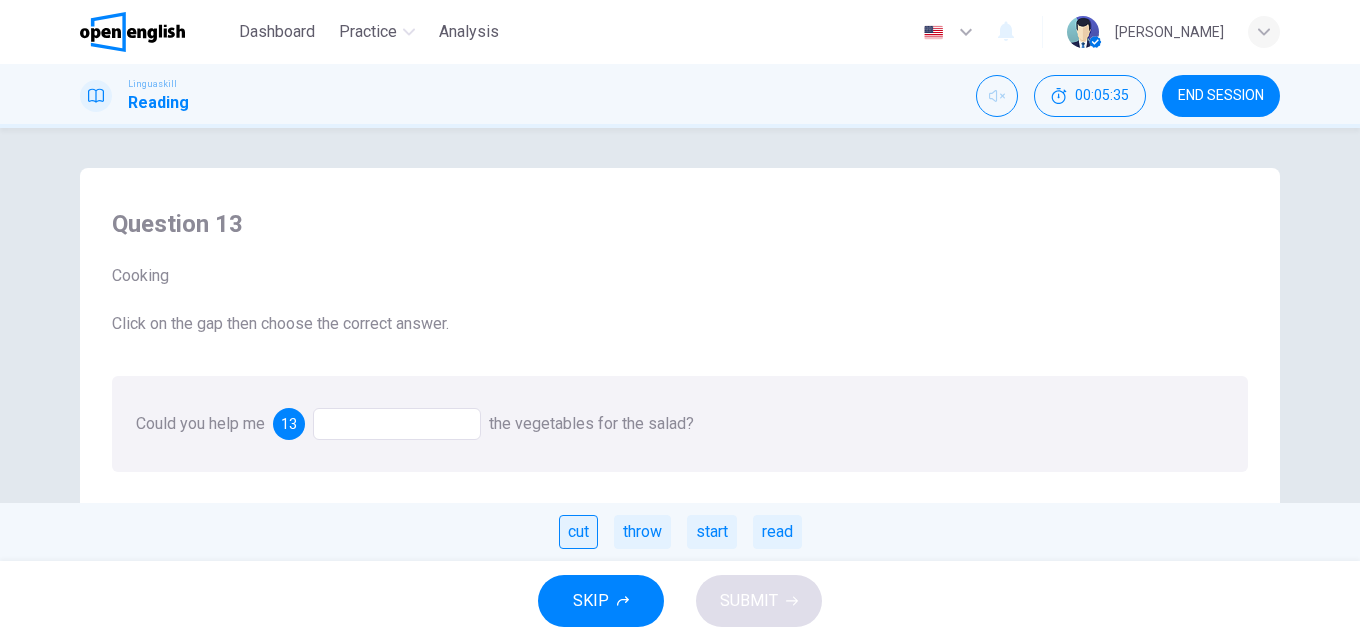 click on "cut" at bounding box center (578, 532) 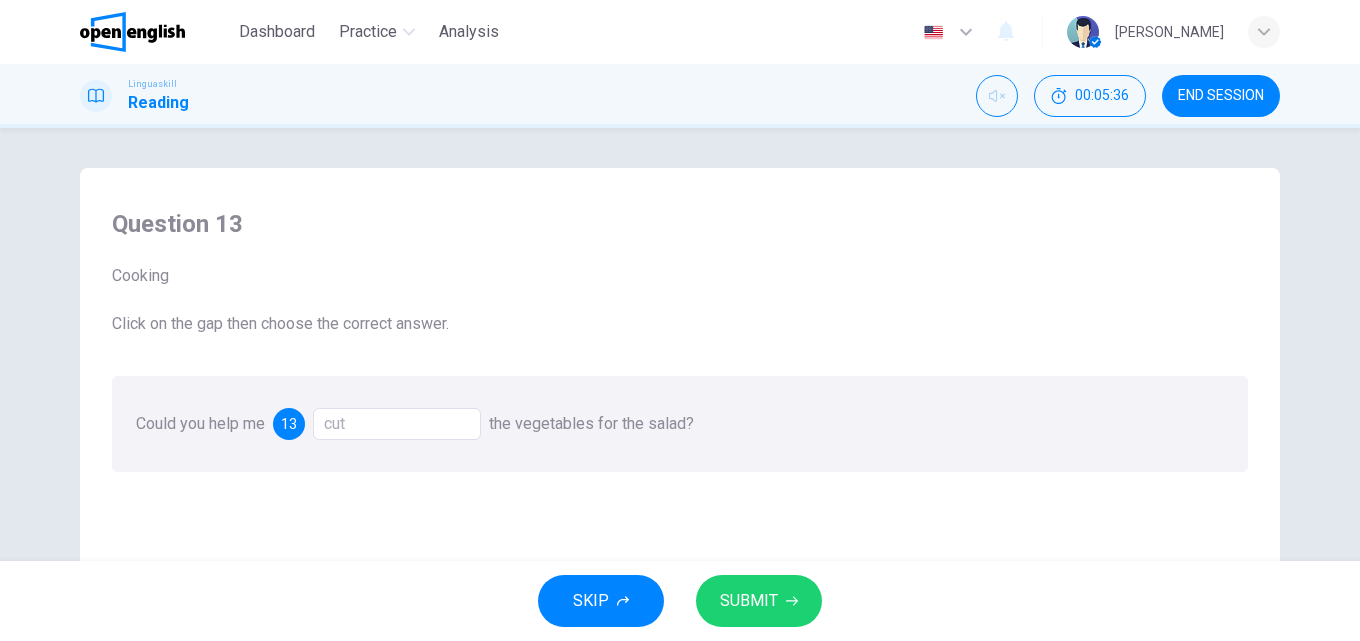 click 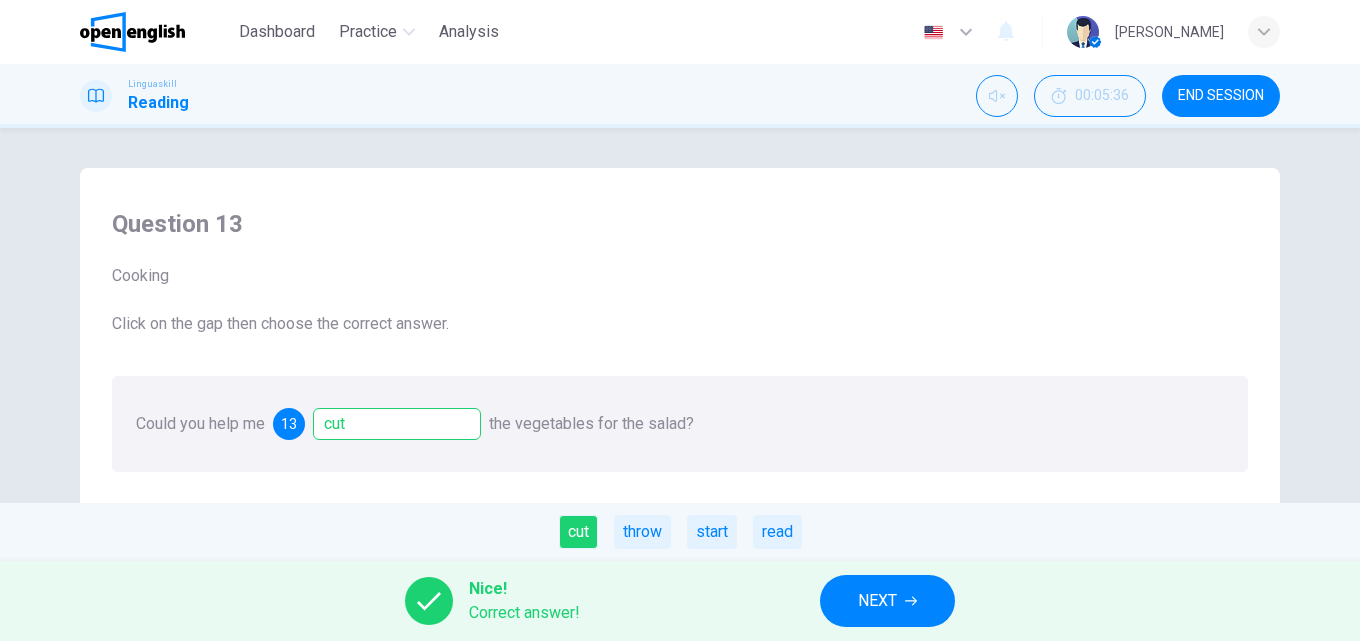 click on "NEXT" at bounding box center [877, 601] 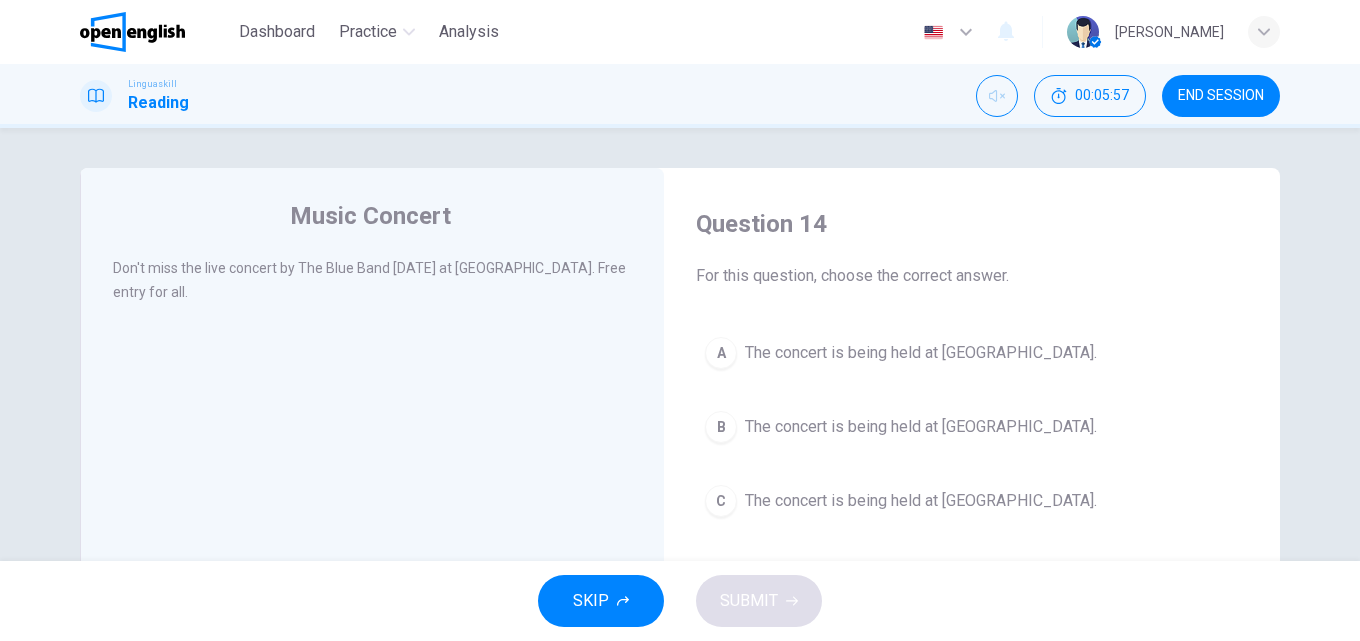 click on "The concert is being held at [GEOGRAPHIC_DATA]." at bounding box center (921, 501) 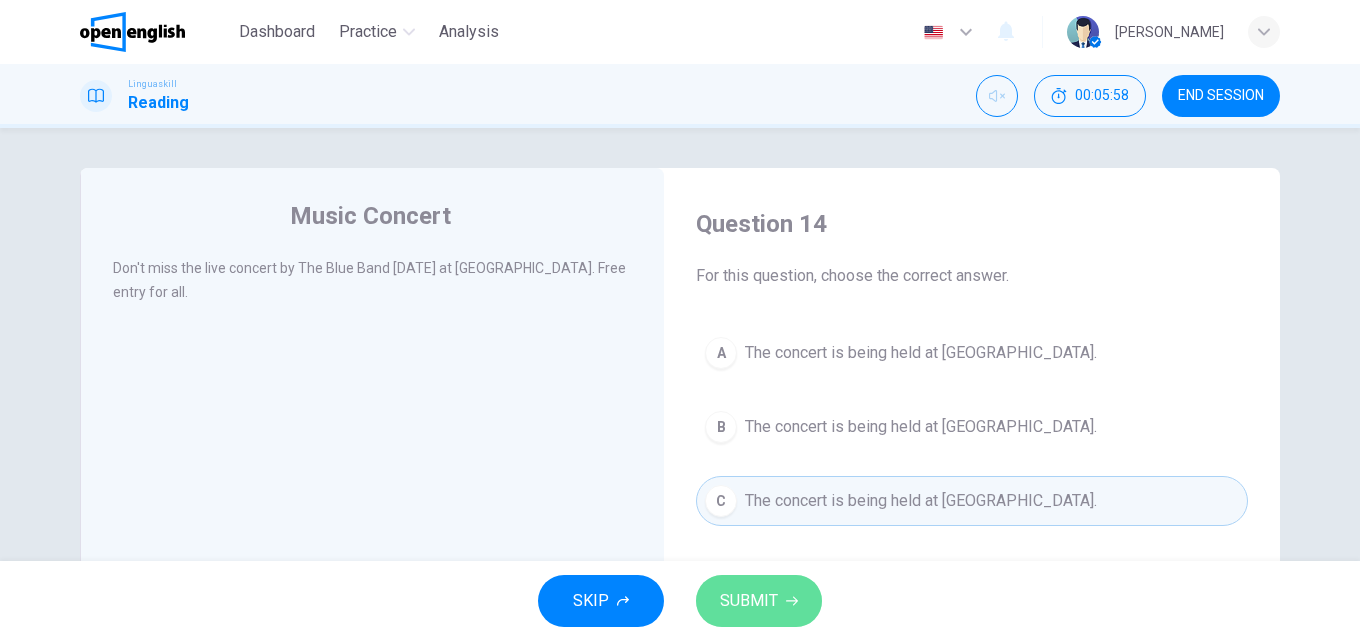 click on "SUBMIT" at bounding box center [749, 601] 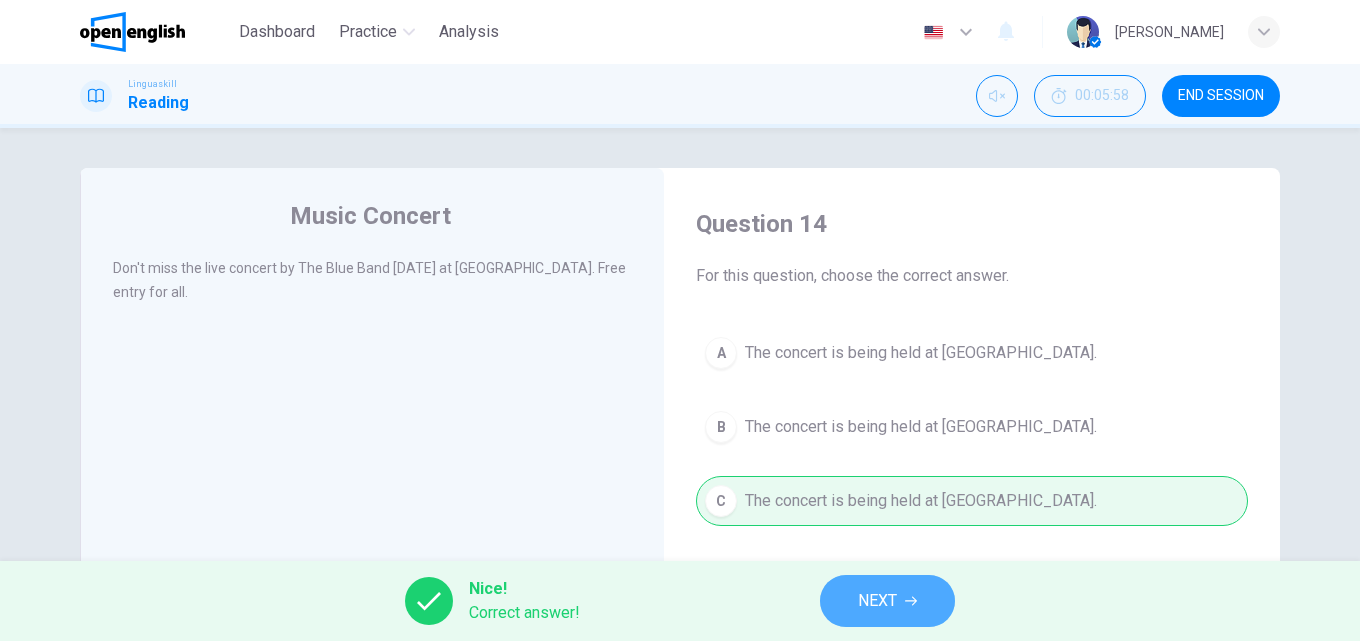 click on "NEXT" at bounding box center [887, 601] 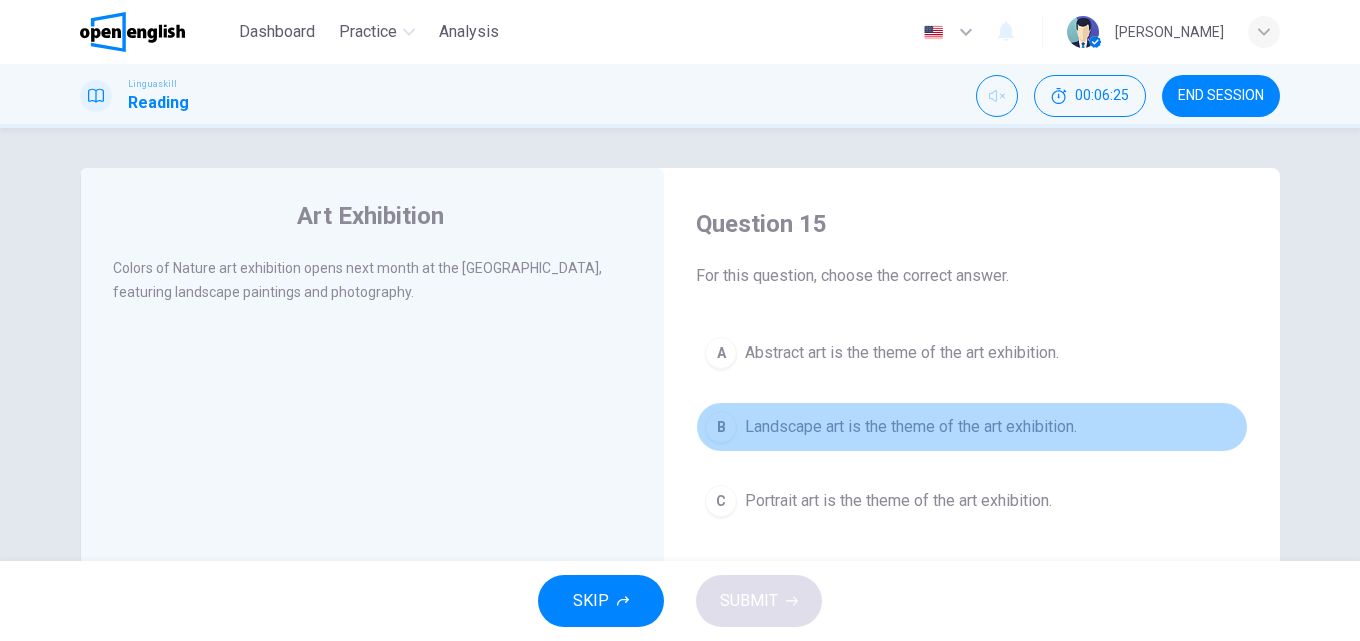 click on "Landscape art is the theme of the art exhibition." at bounding box center (911, 427) 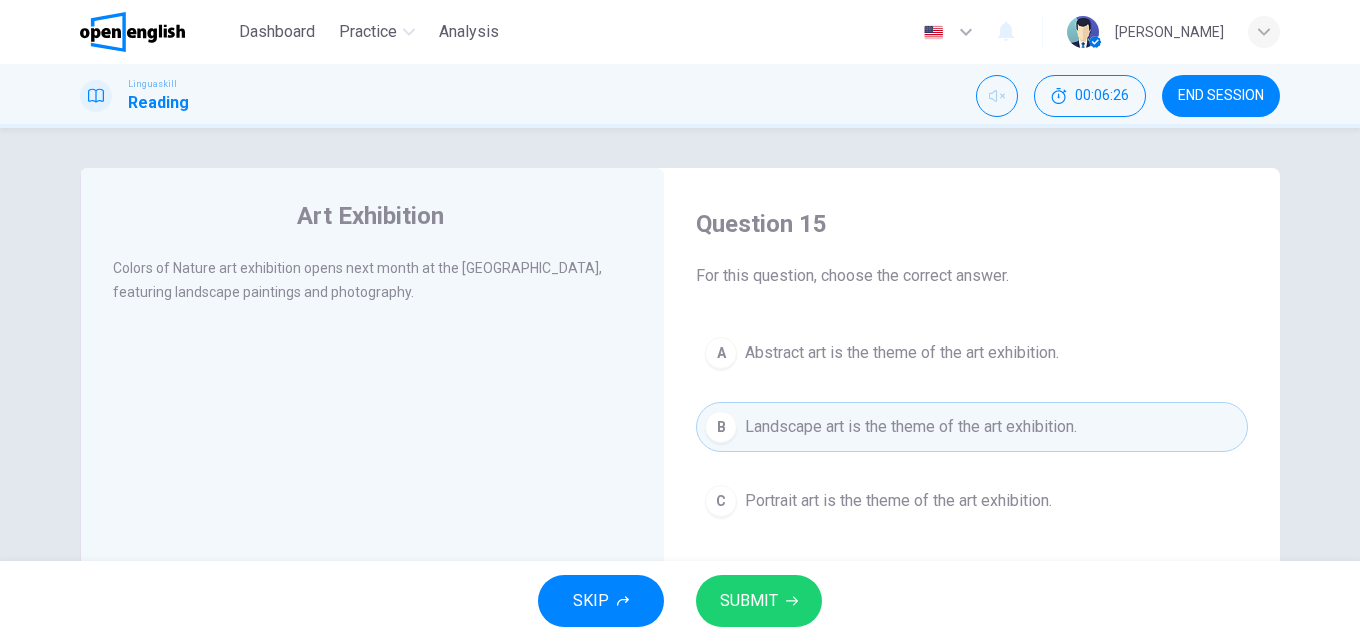click on "SUBMIT" at bounding box center (759, 601) 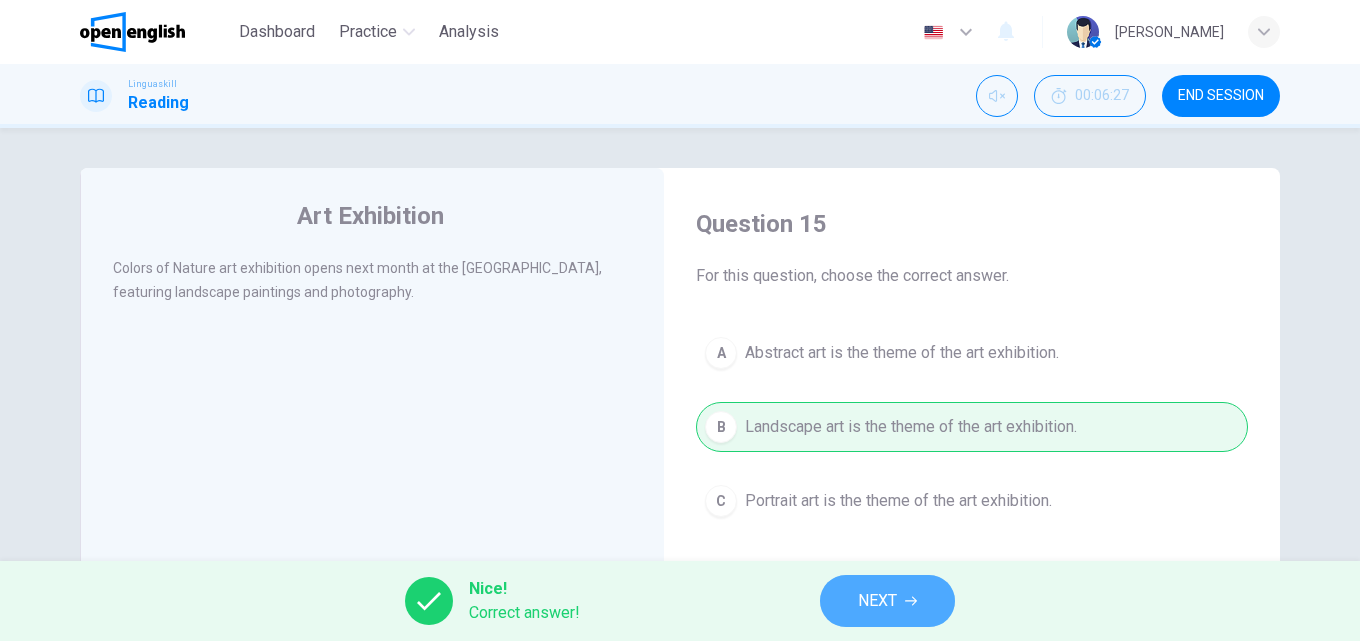 click 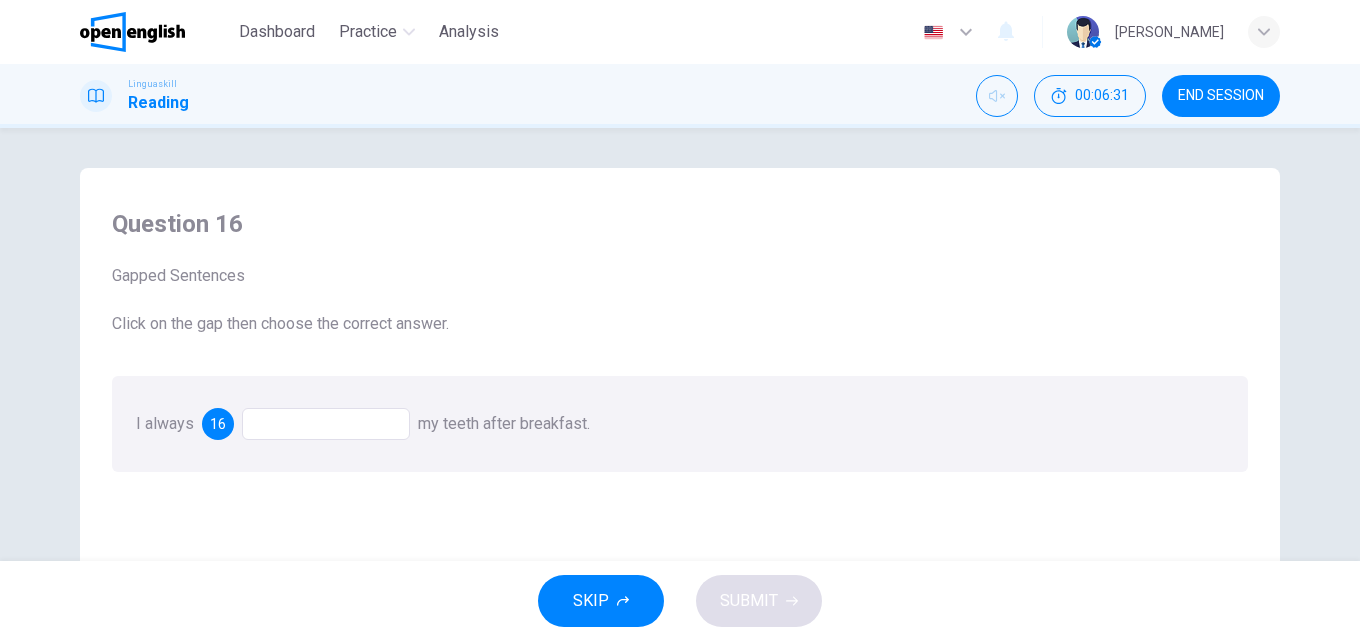 click at bounding box center (326, 424) 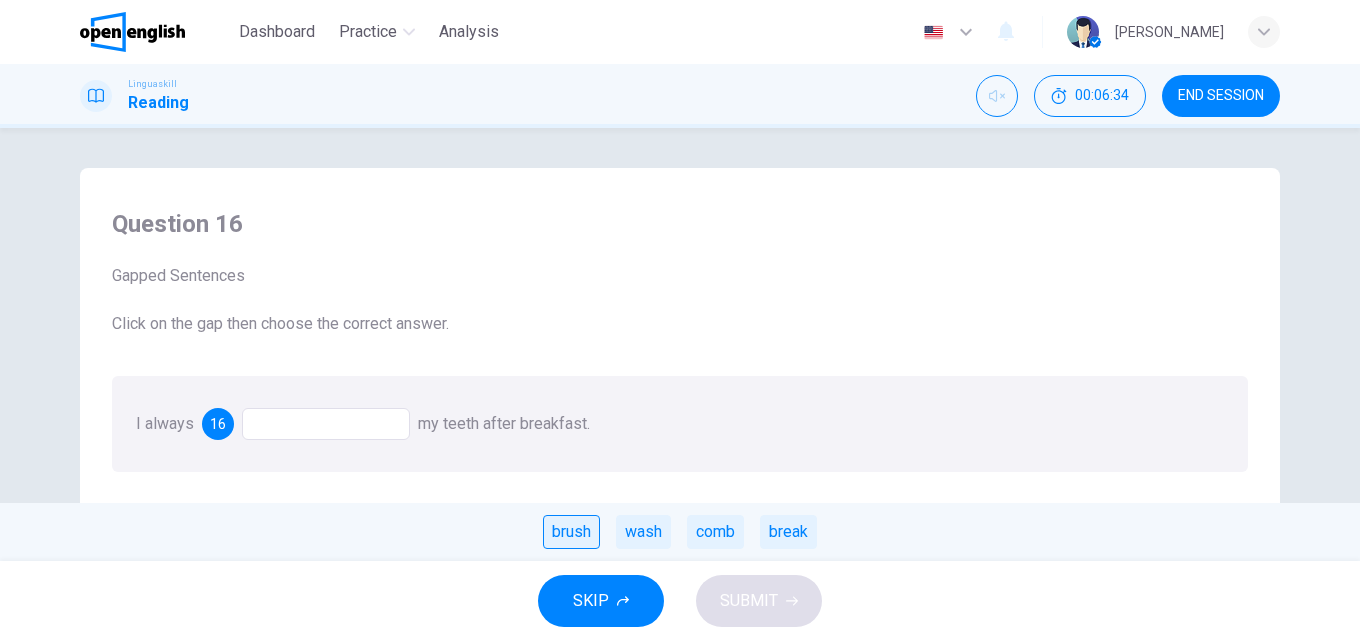 click on "brush" at bounding box center (571, 532) 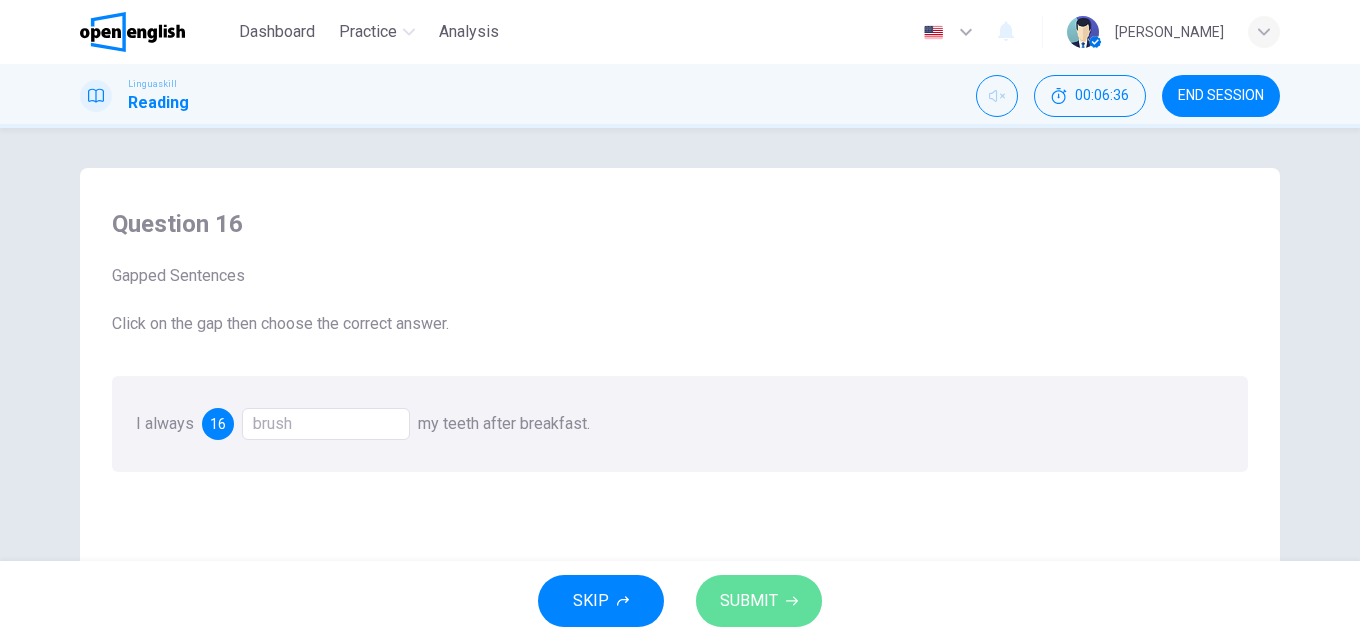 click on "SUBMIT" at bounding box center (759, 601) 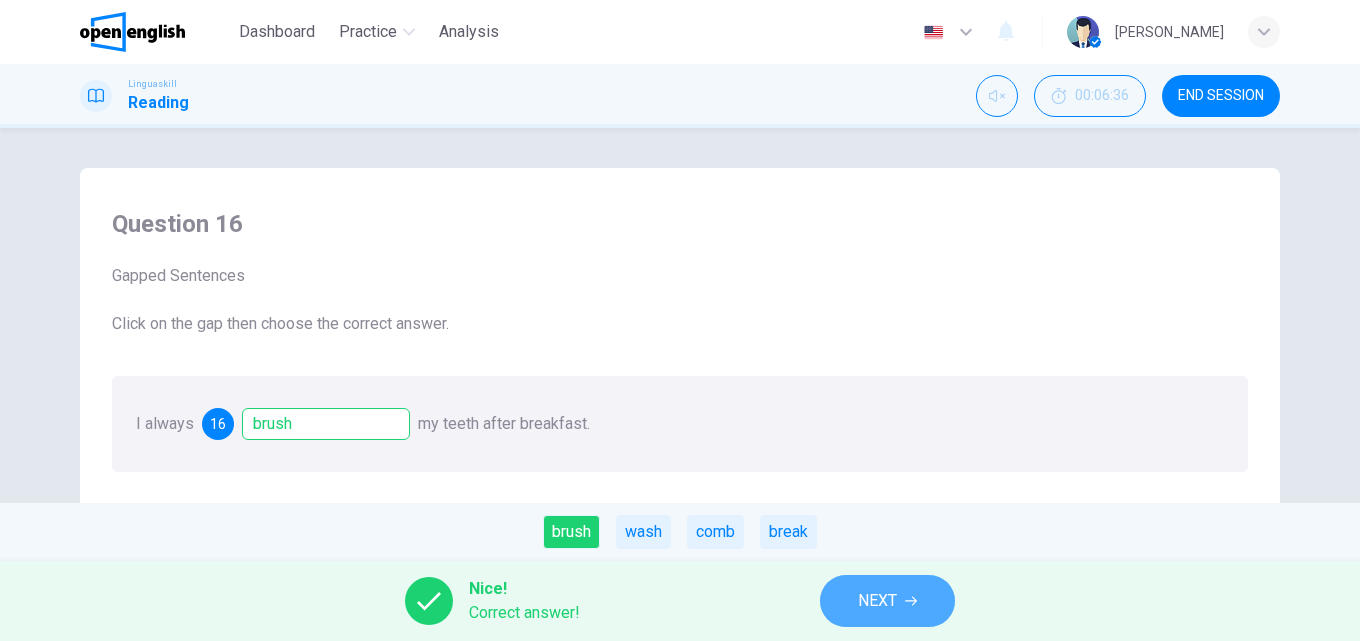 click on "NEXT" at bounding box center [877, 601] 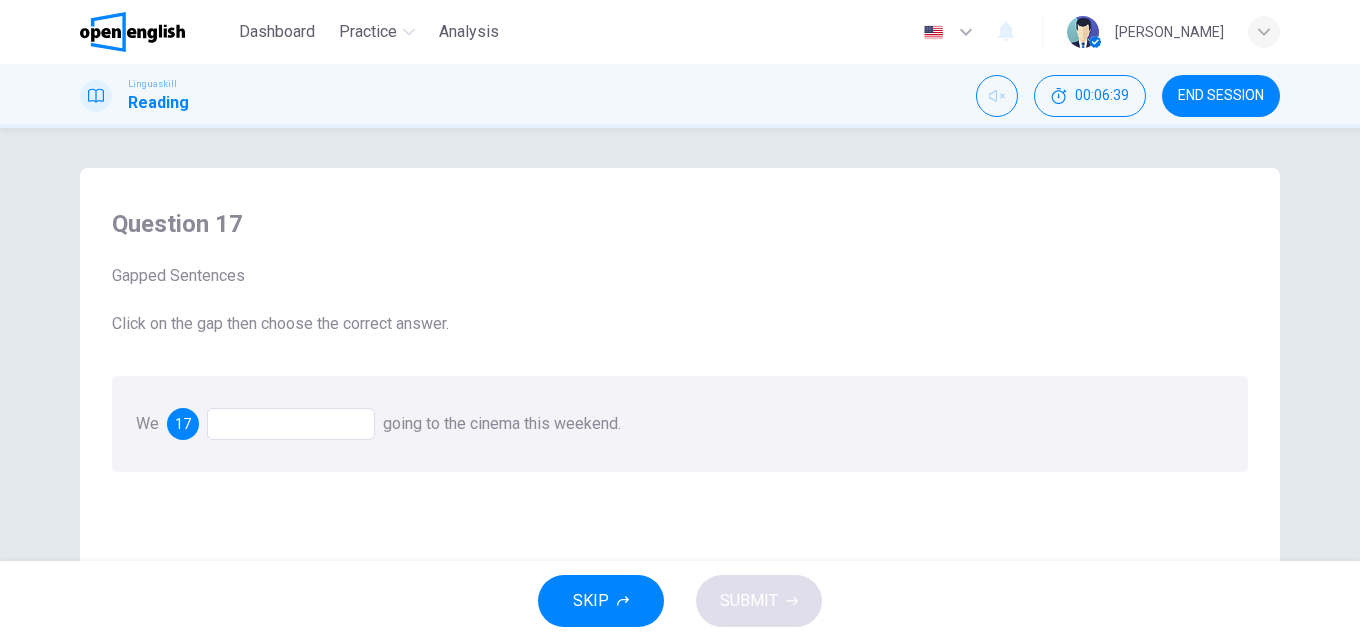 click at bounding box center [291, 424] 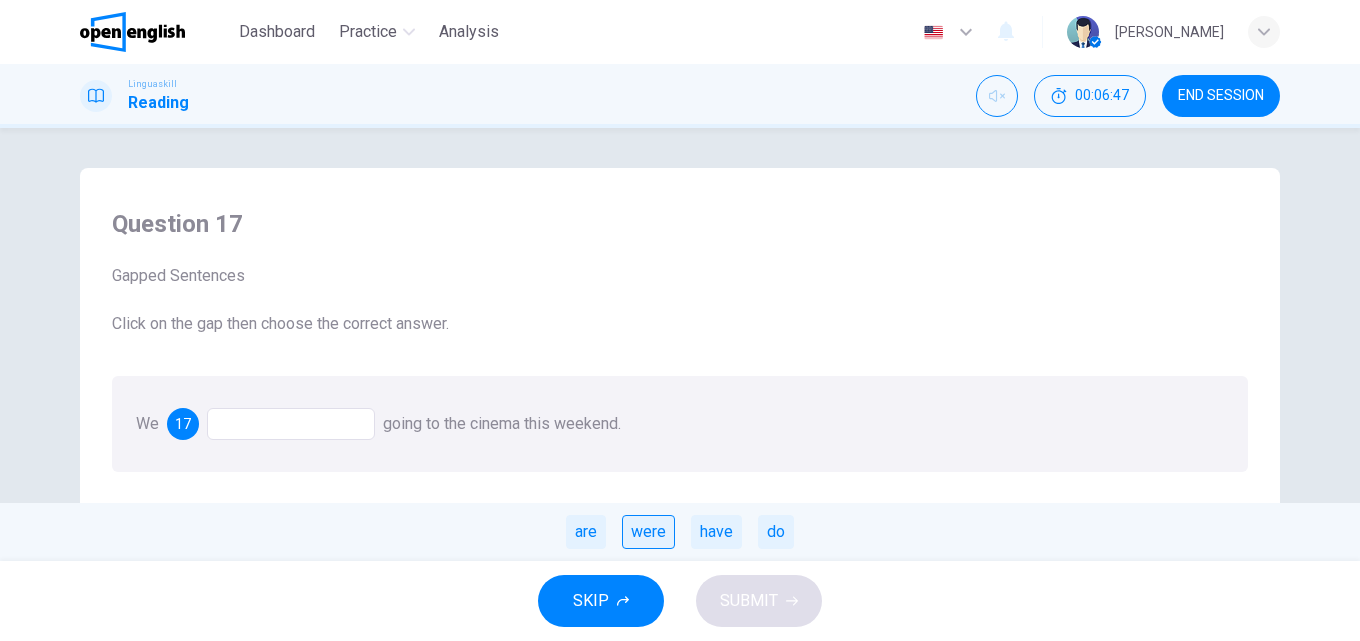 click on "were" at bounding box center (648, 532) 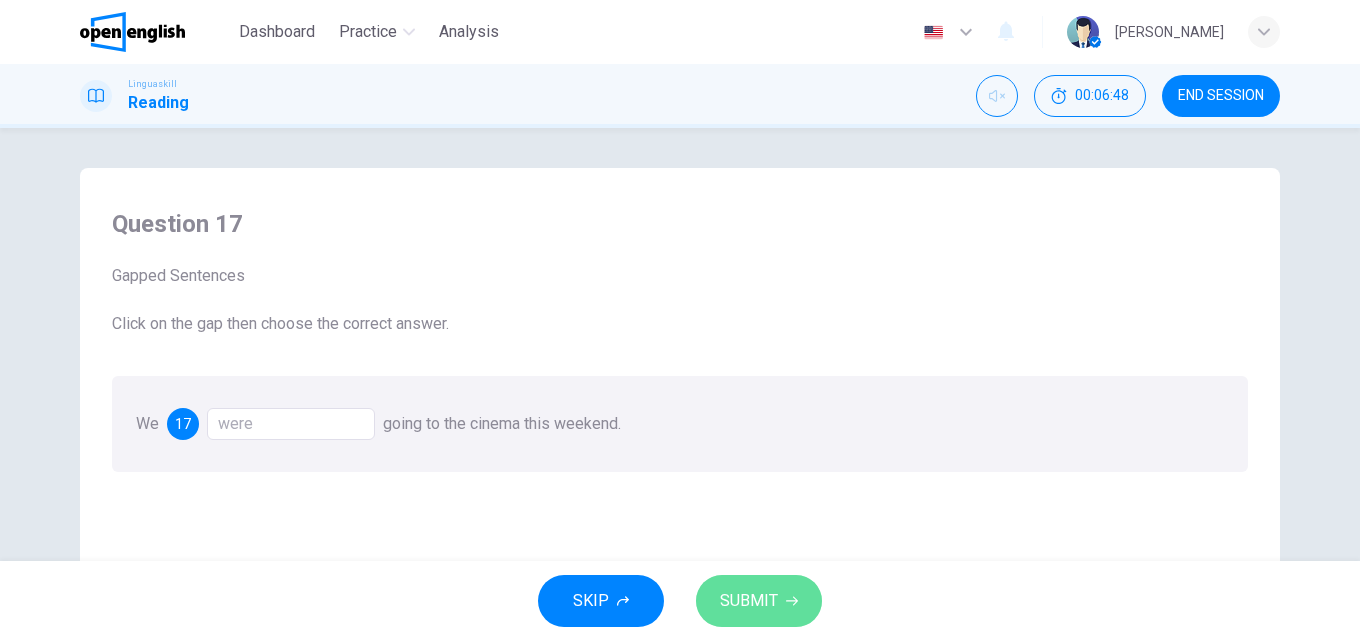 click on "SUBMIT" at bounding box center (749, 601) 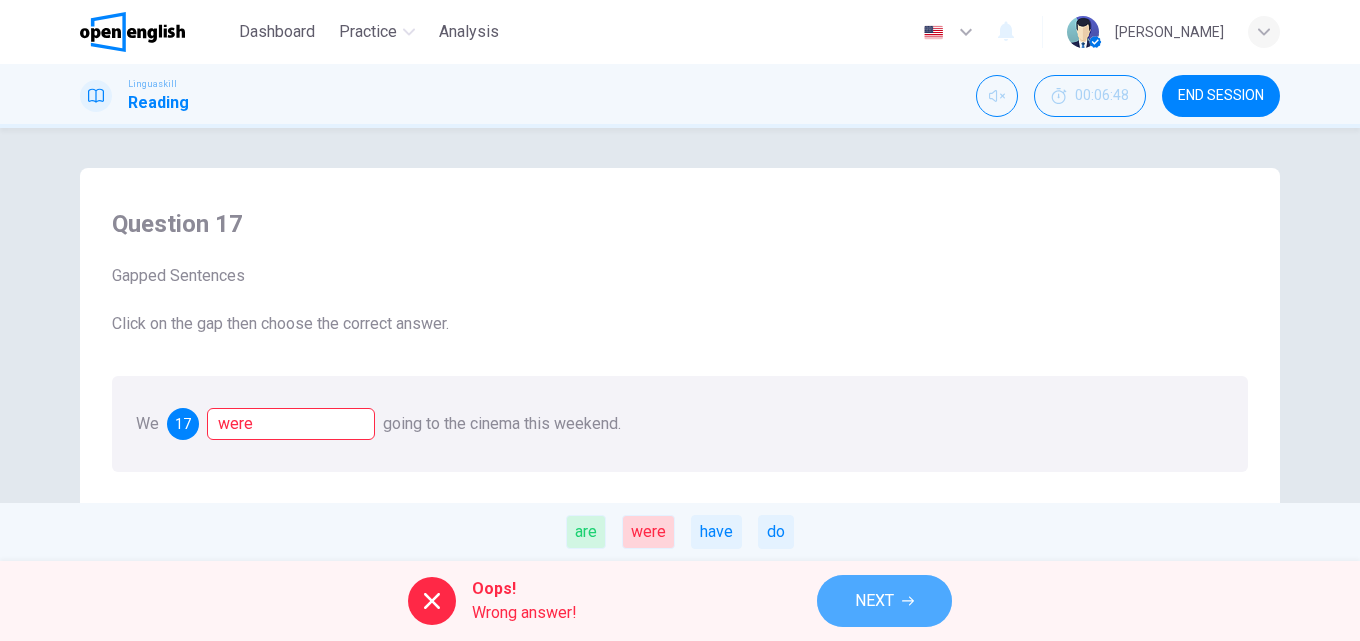 click on "NEXT" at bounding box center [874, 601] 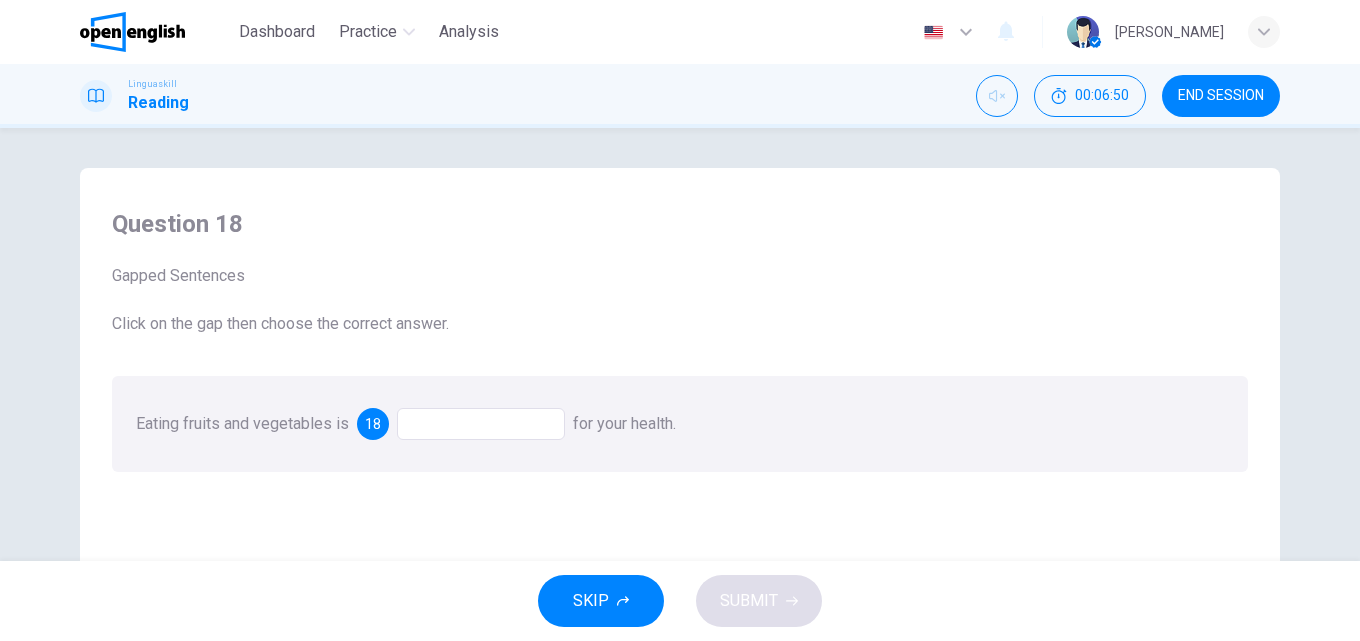 click at bounding box center (481, 424) 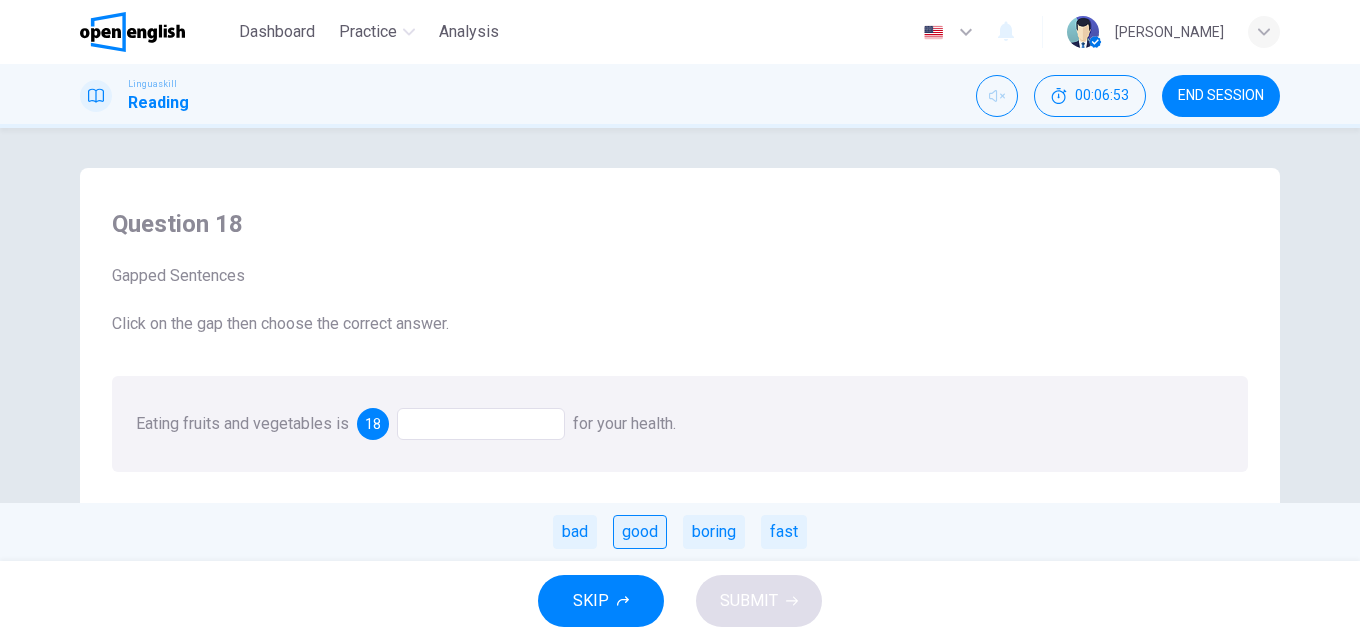 click on "good" at bounding box center [640, 532] 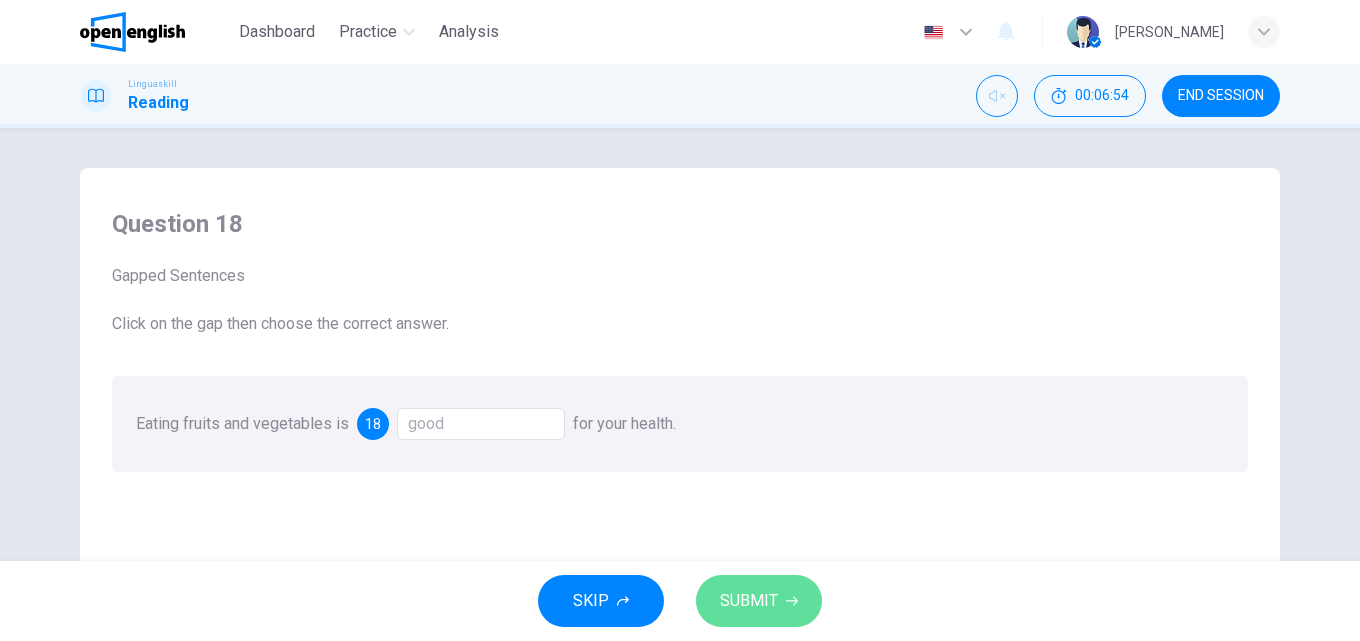 click on "SUBMIT" at bounding box center (749, 601) 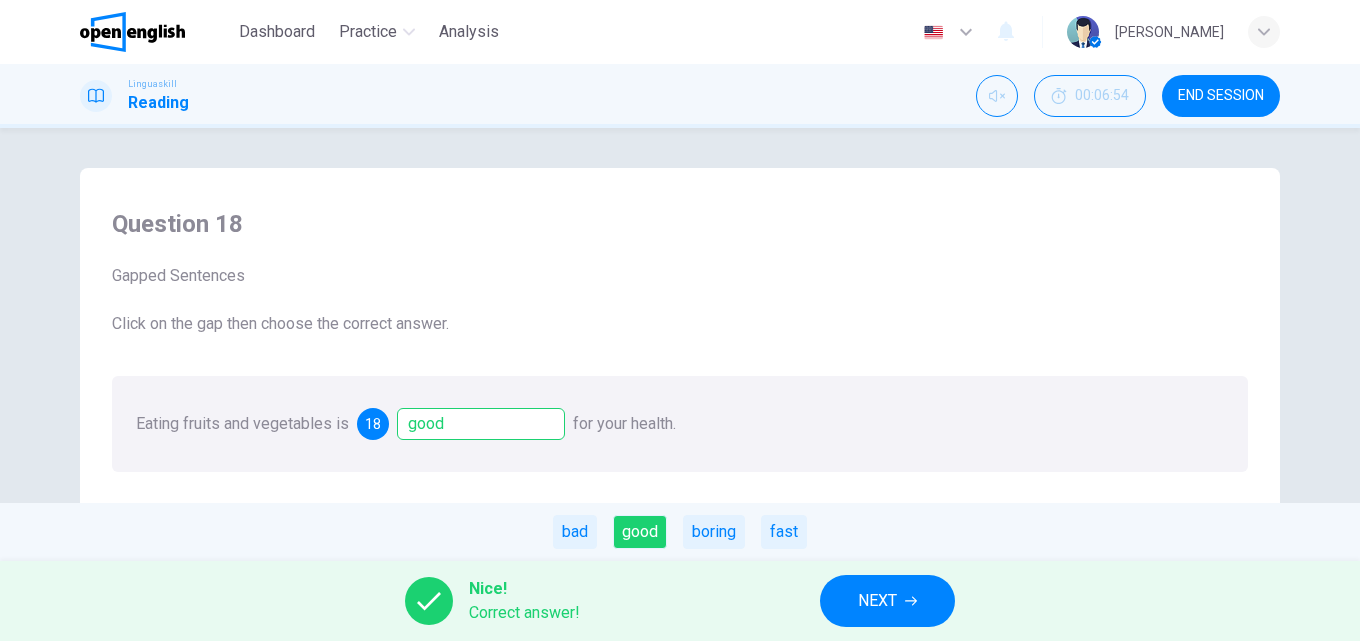 click on "NEXT" at bounding box center (877, 601) 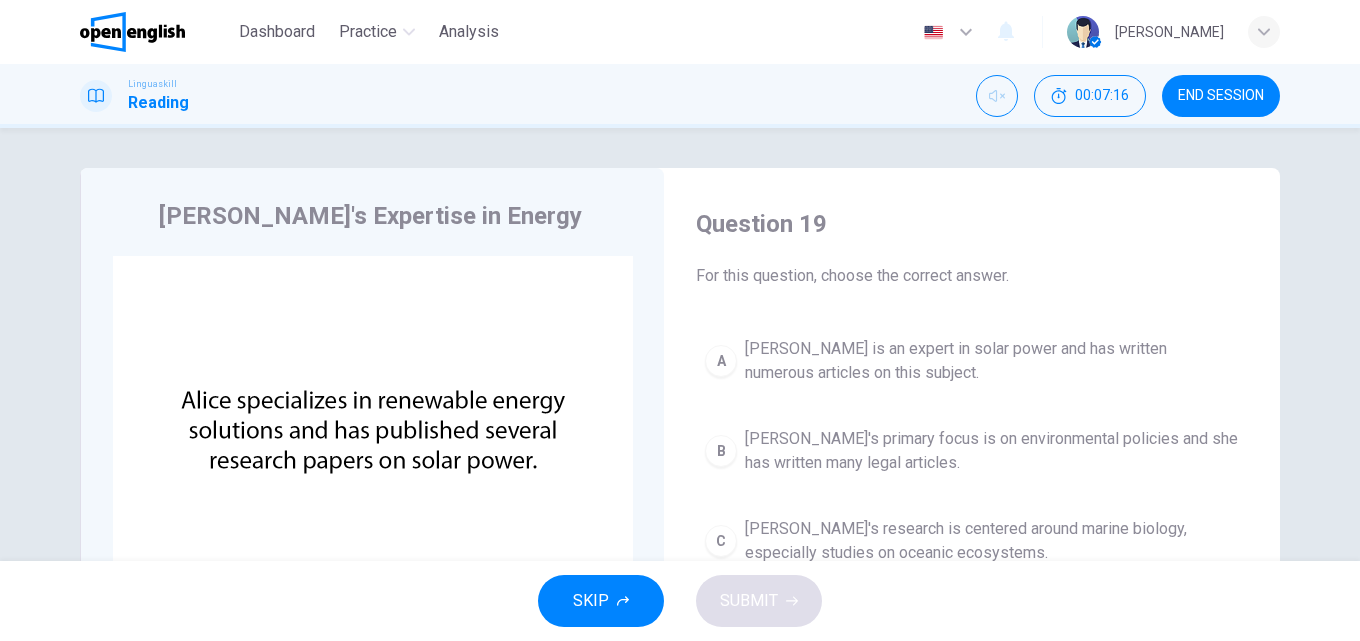 scroll, scrollTop: 200, scrollLeft: 0, axis: vertical 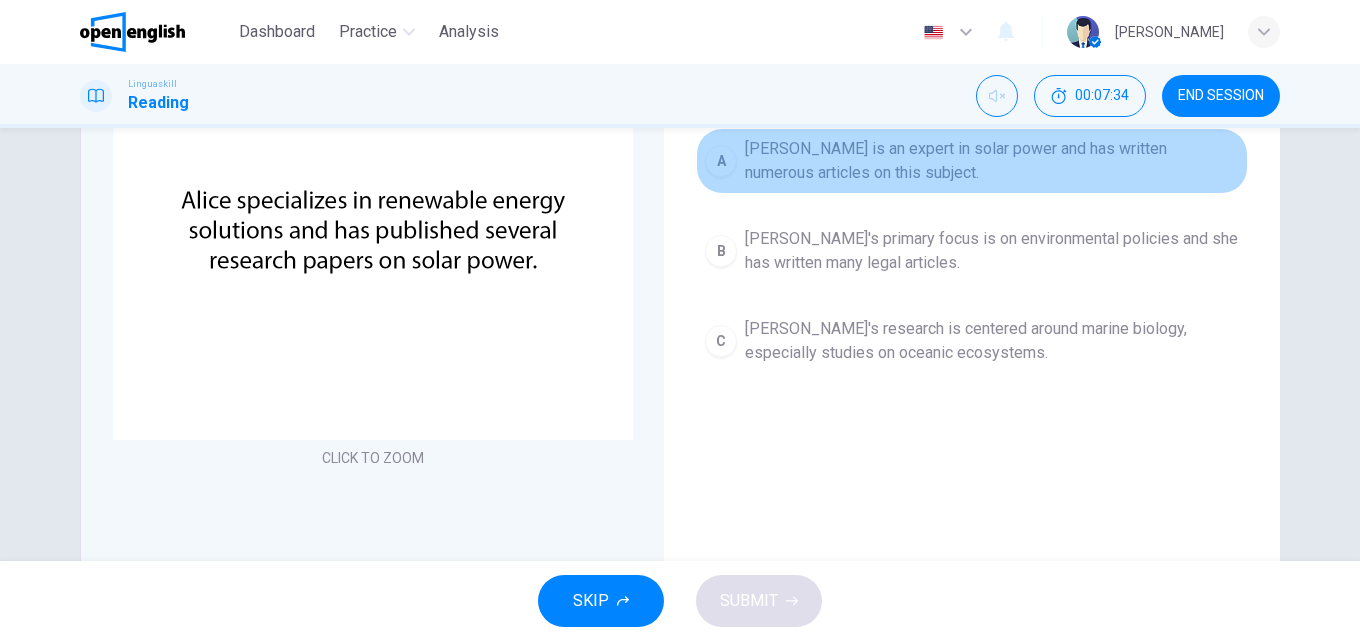 click on "[PERSON_NAME] is an expert in solar power and has written numerous articles on this subject." at bounding box center (992, 161) 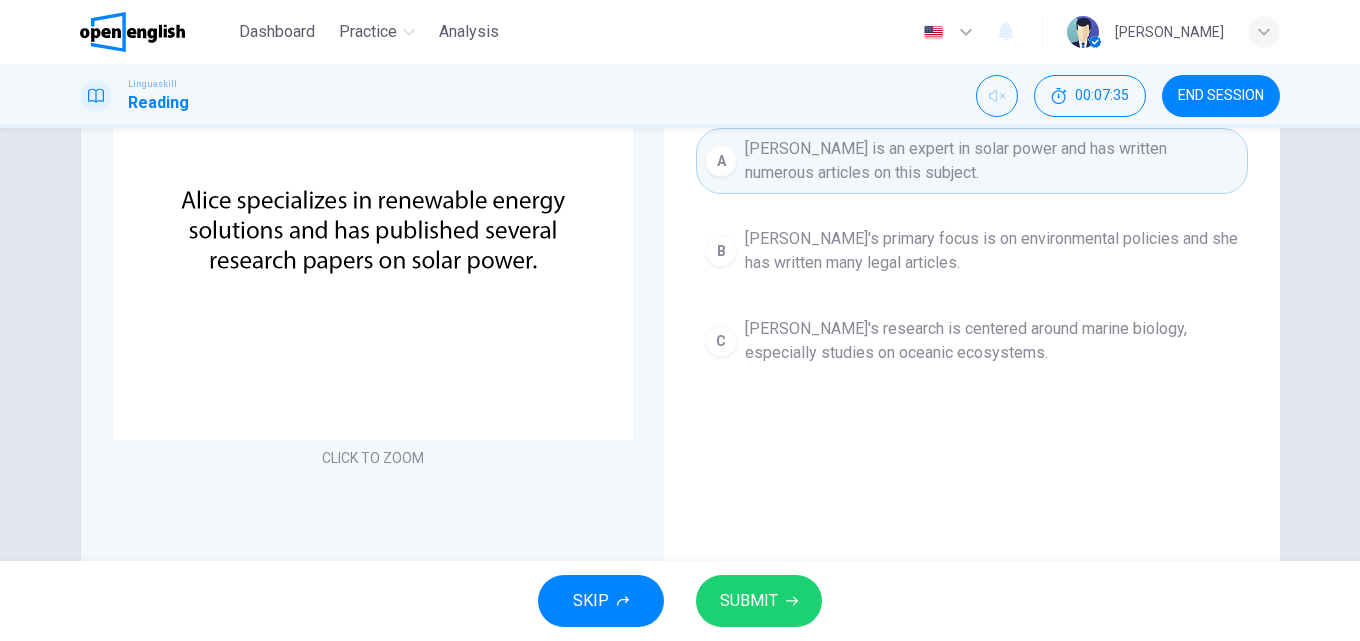 click on "SUBMIT" at bounding box center (749, 601) 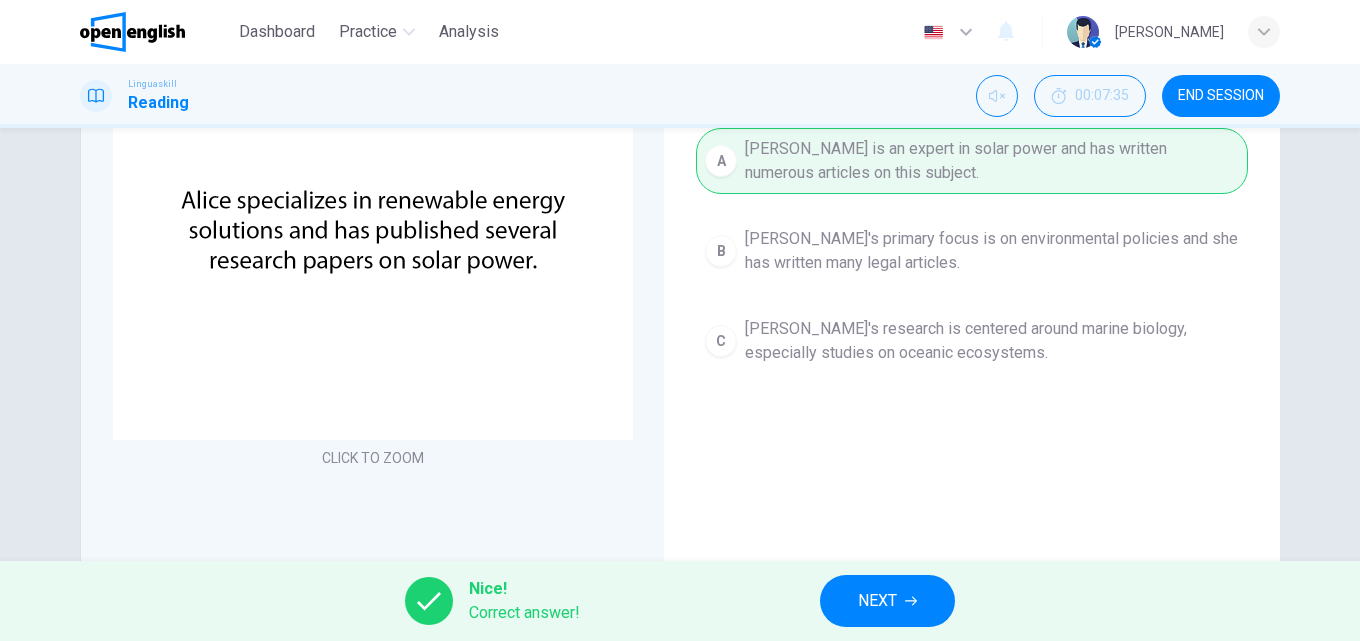 click on "NEXT" at bounding box center [877, 601] 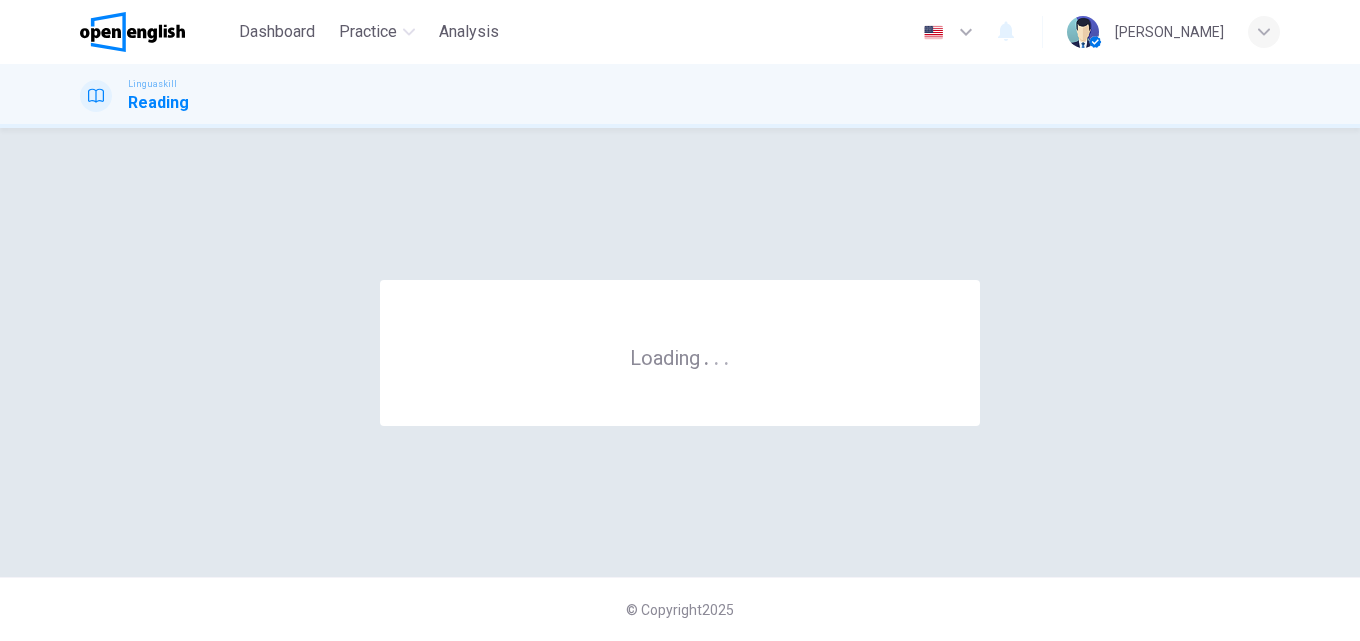 scroll, scrollTop: 0, scrollLeft: 0, axis: both 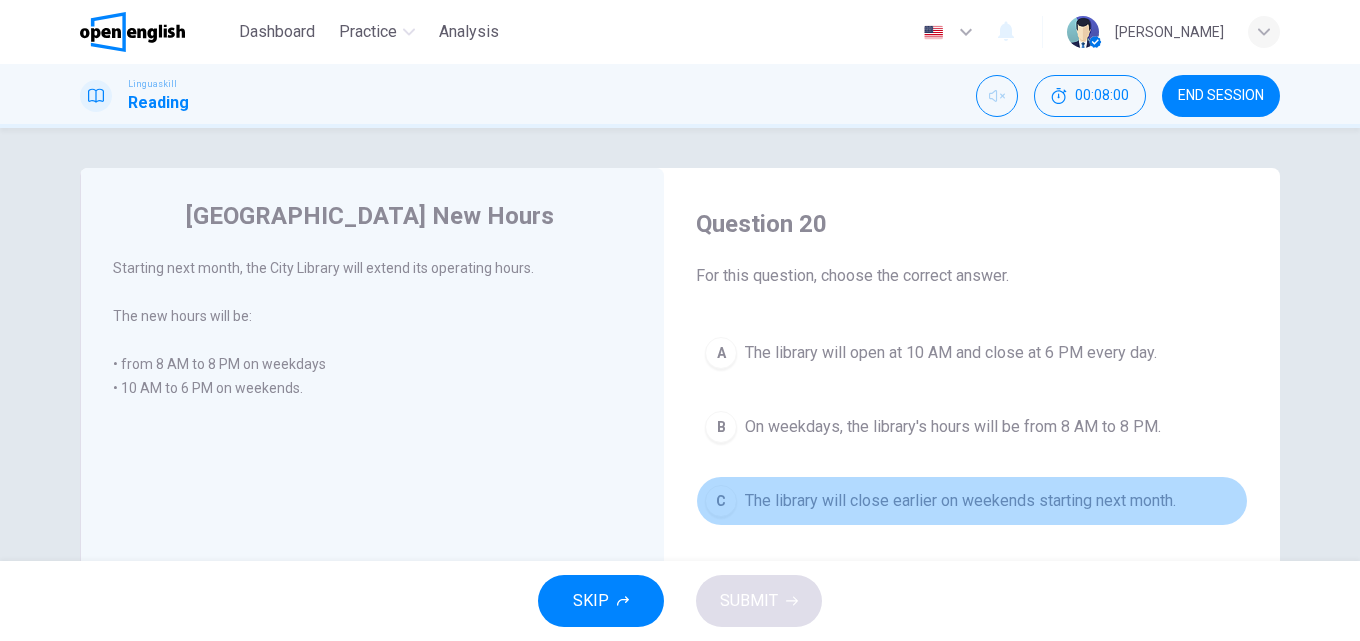 click on "The library will close earlier on weekends starting next month." at bounding box center (960, 501) 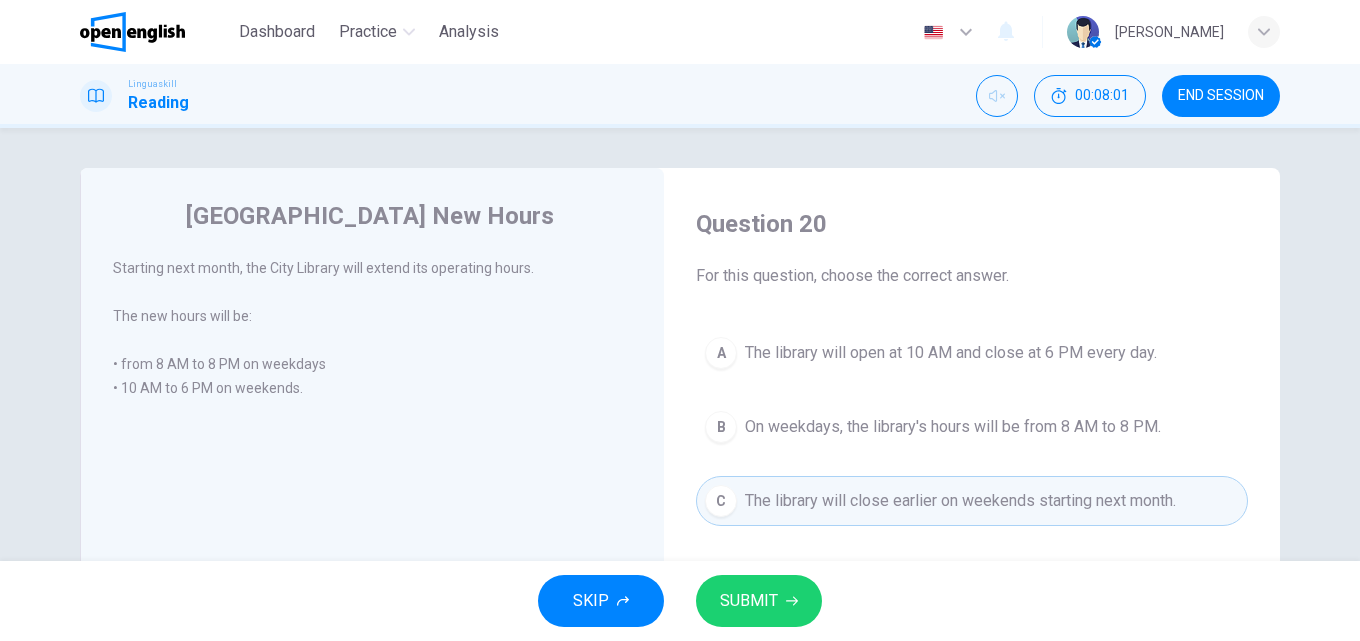 click on "SUBMIT" at bounding box center (759, 601) 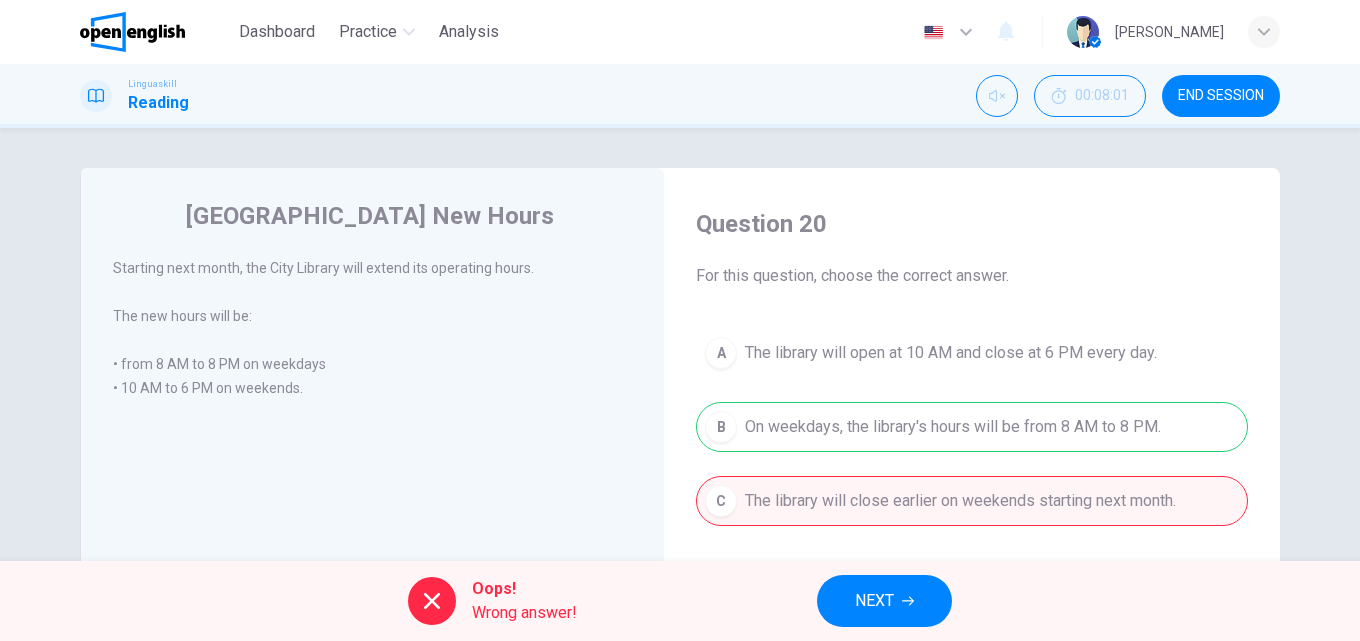 click 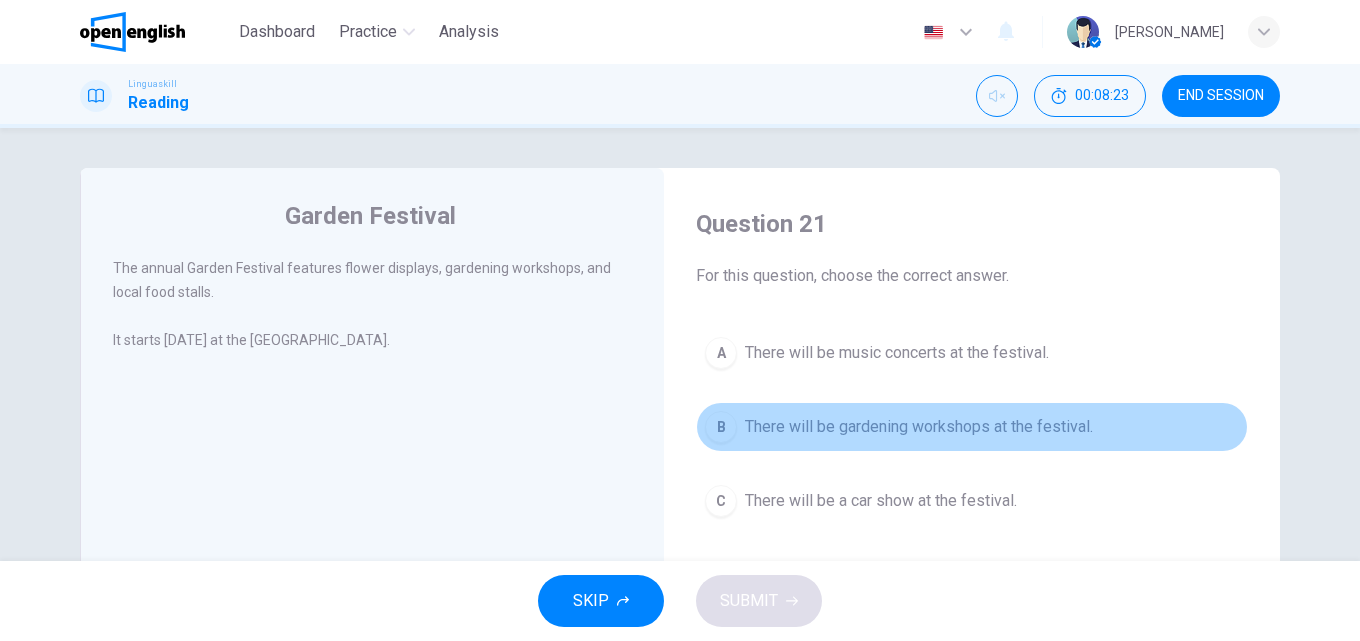 click on "There will be gardening workshops at the festival." at bounding box center [919, 427] 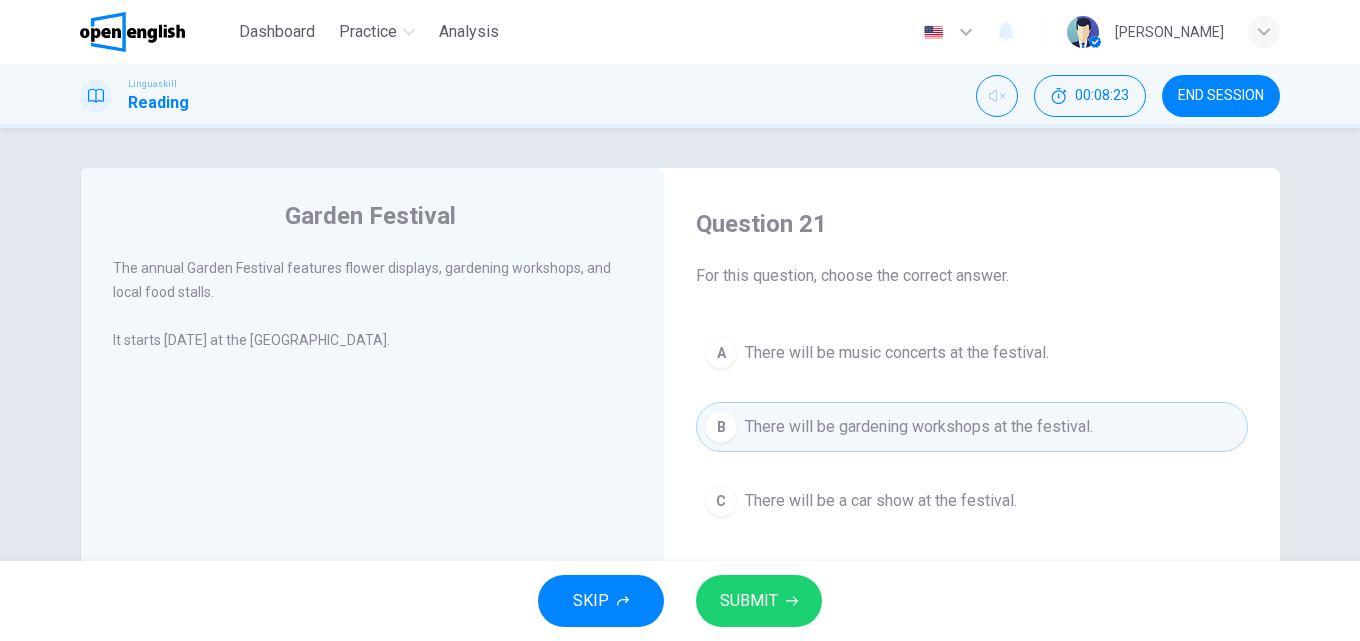 click 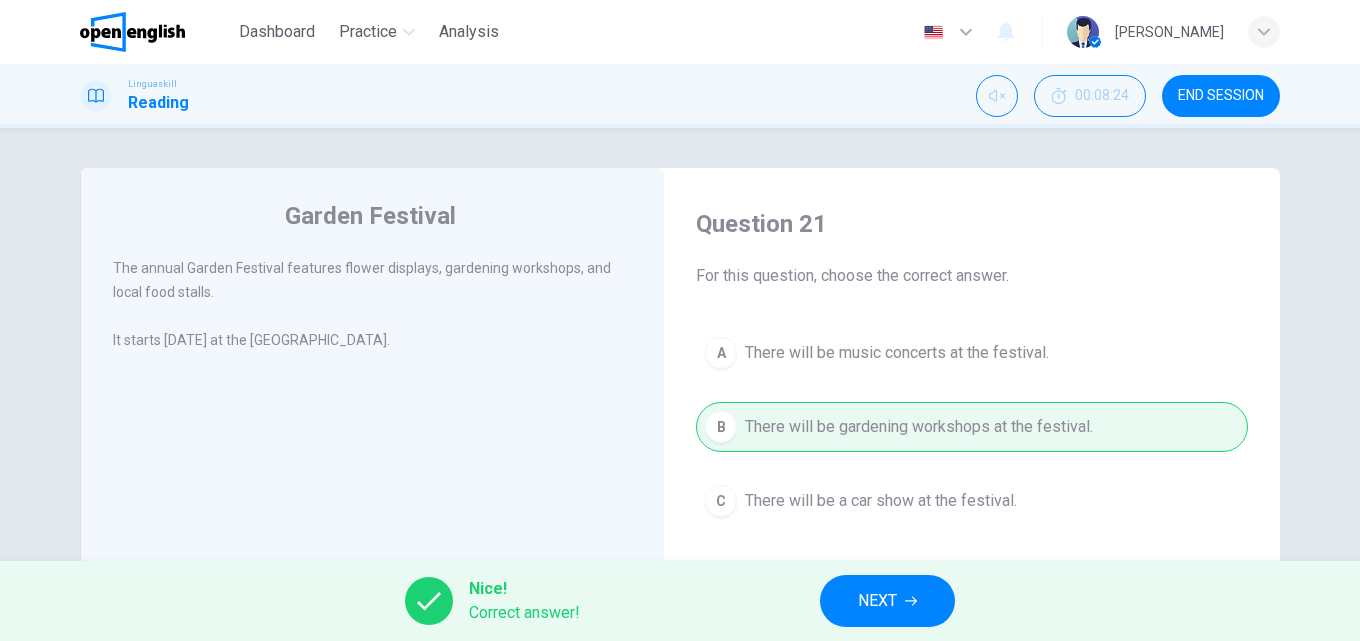 click on "NEXT" at bounding box center (877, 601) 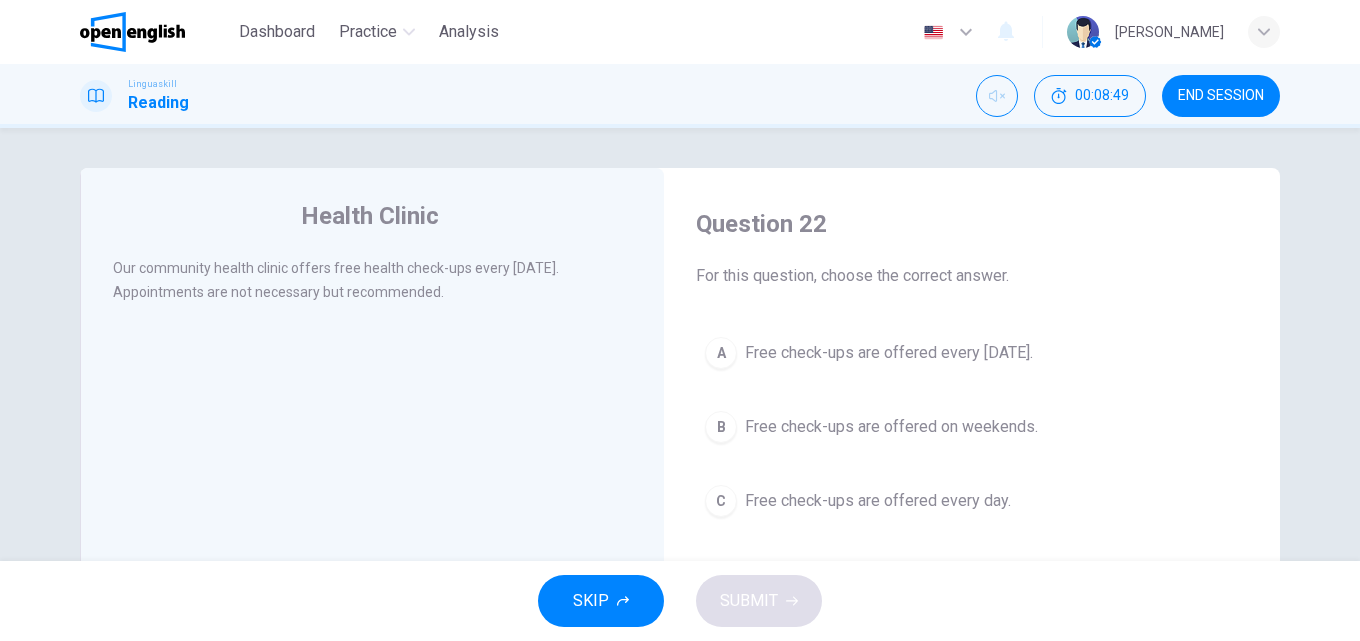 click on "Free check-ups are offered every [DATE]." at bounding box center [889, 353] 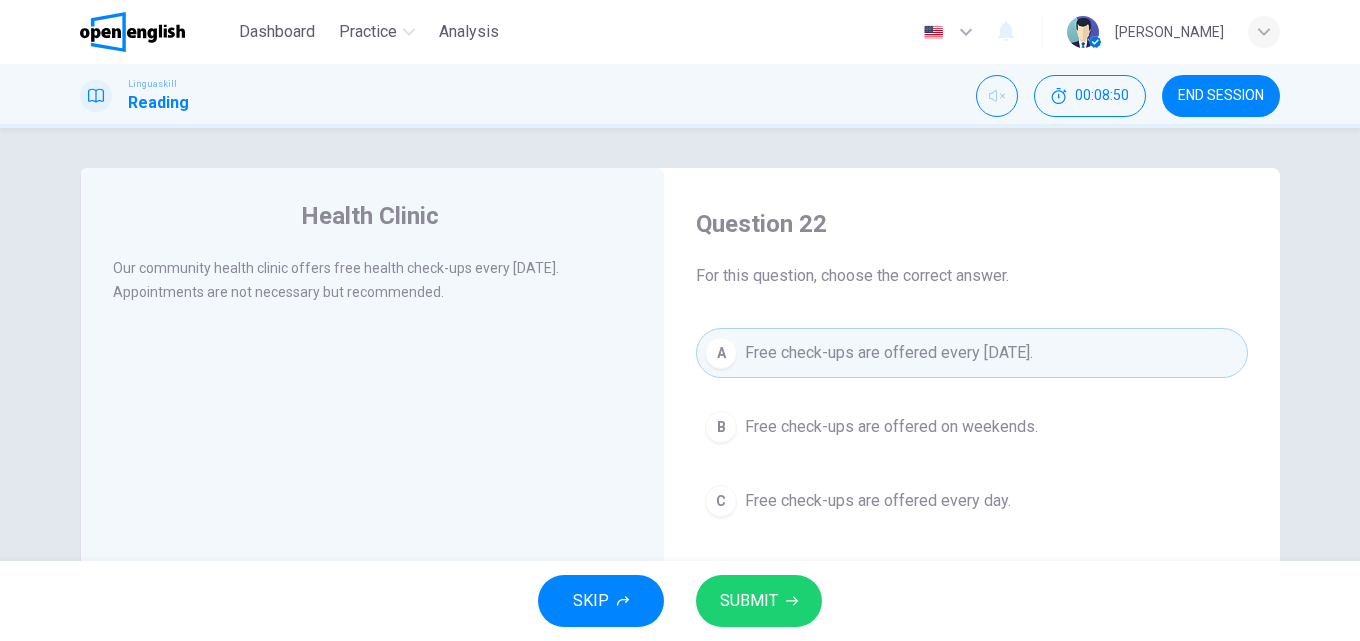click 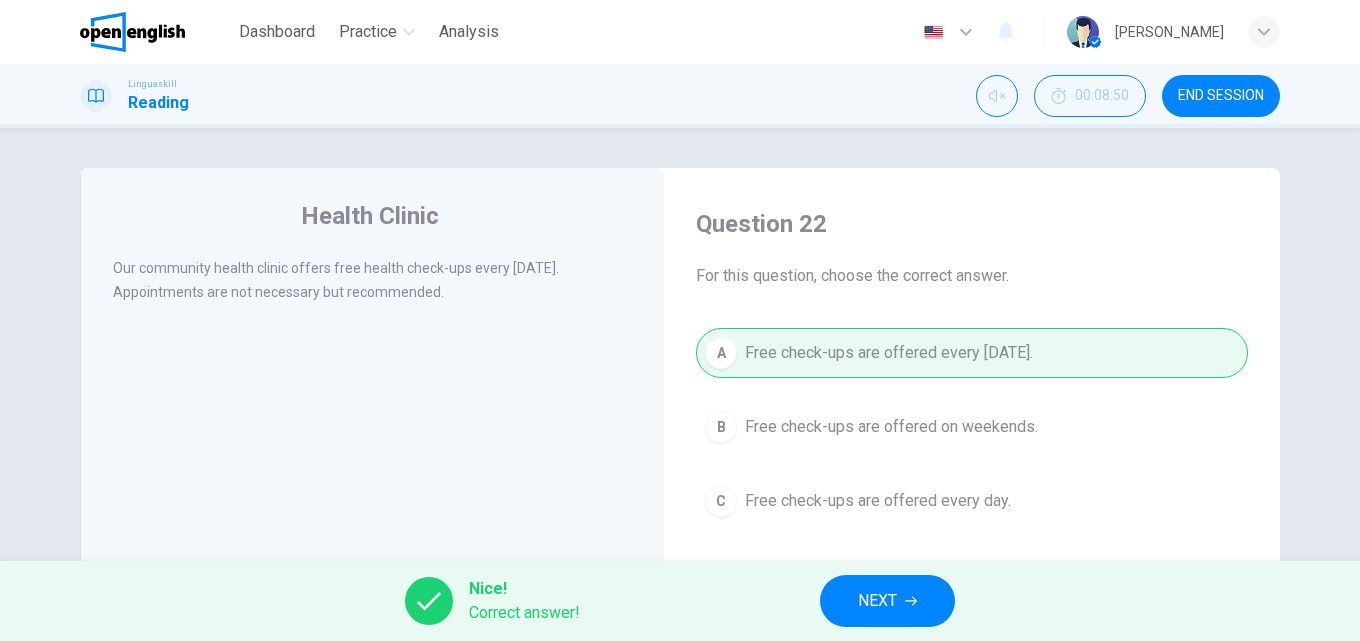 click on "NEXT" at bounding box center (887, 601) 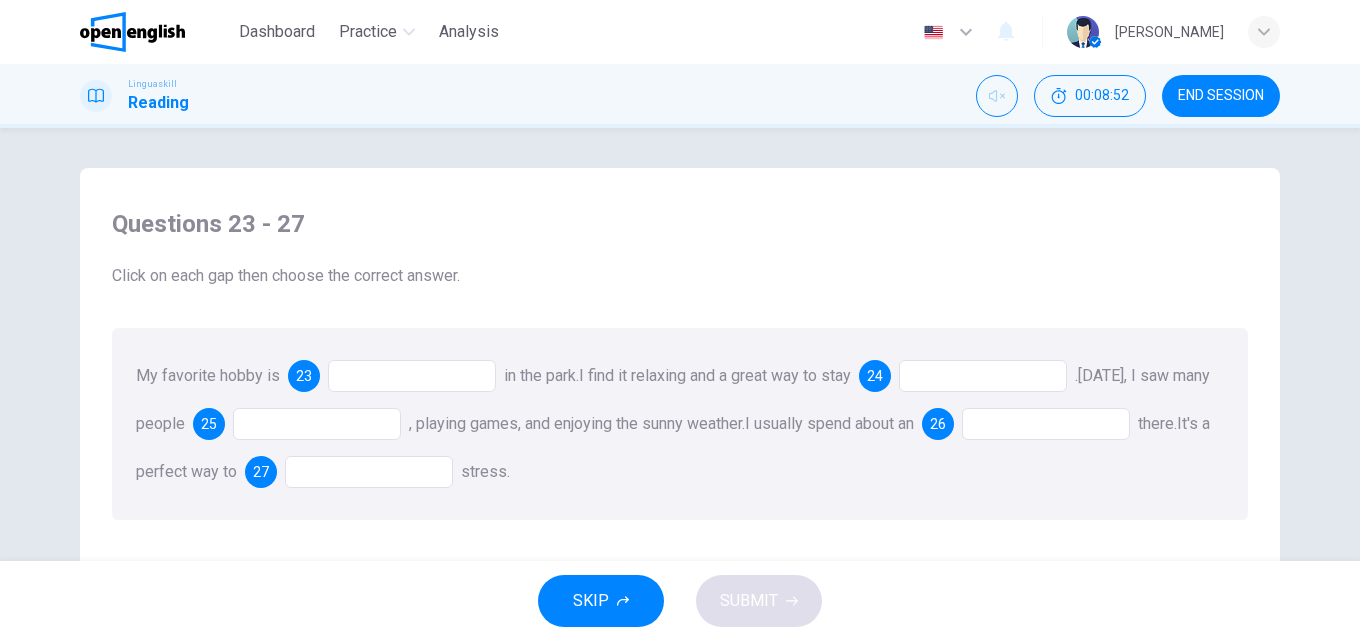 click at bounding box center [412, 376] 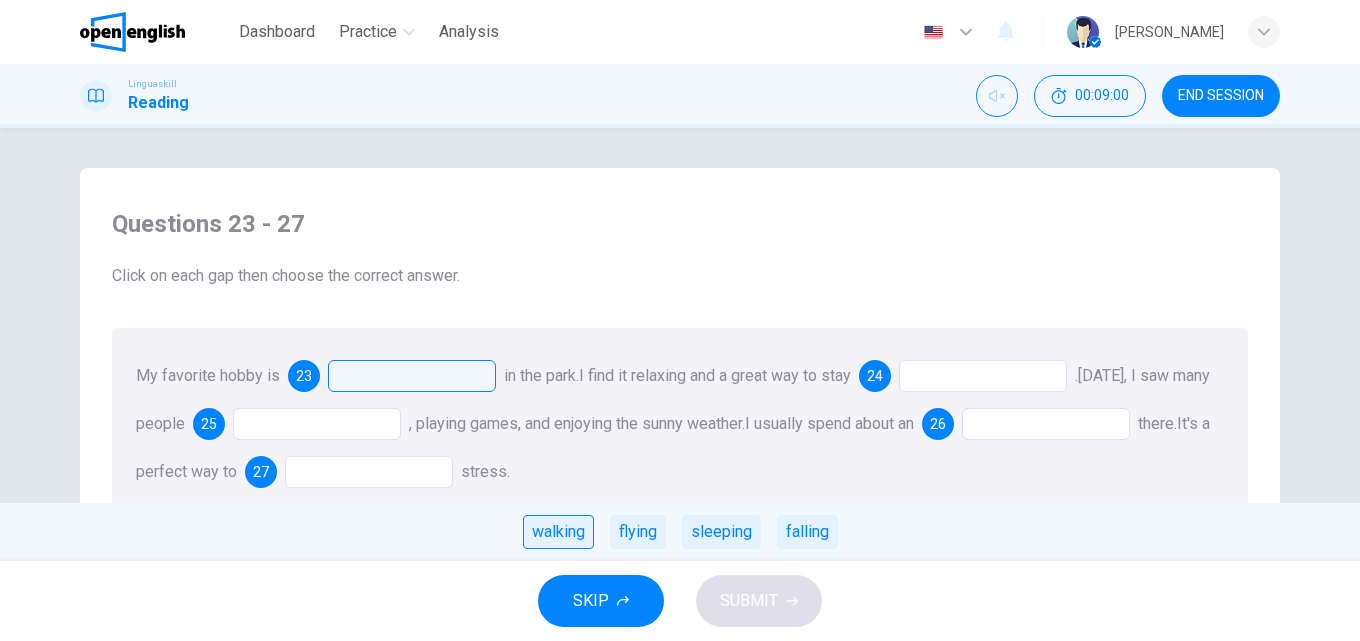 click on "walking" at bounding box center (558, 532) 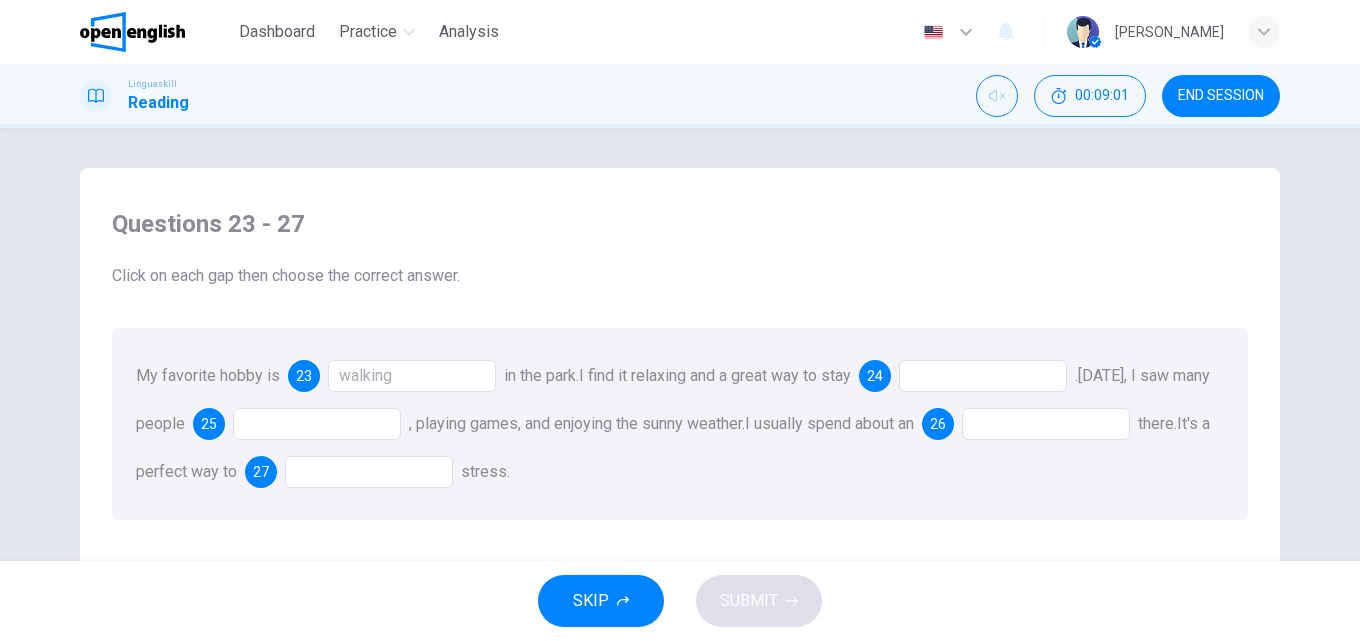 click at bounding box center [317, 424] 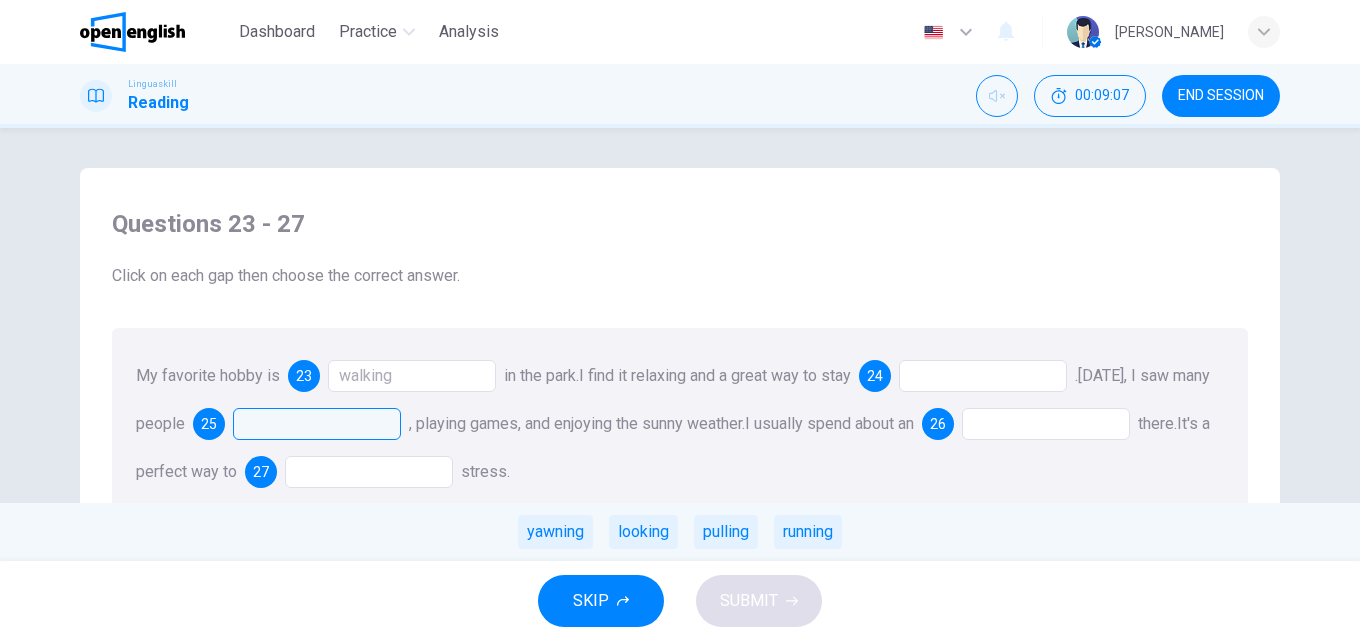 click at bounding box center (983, 376) 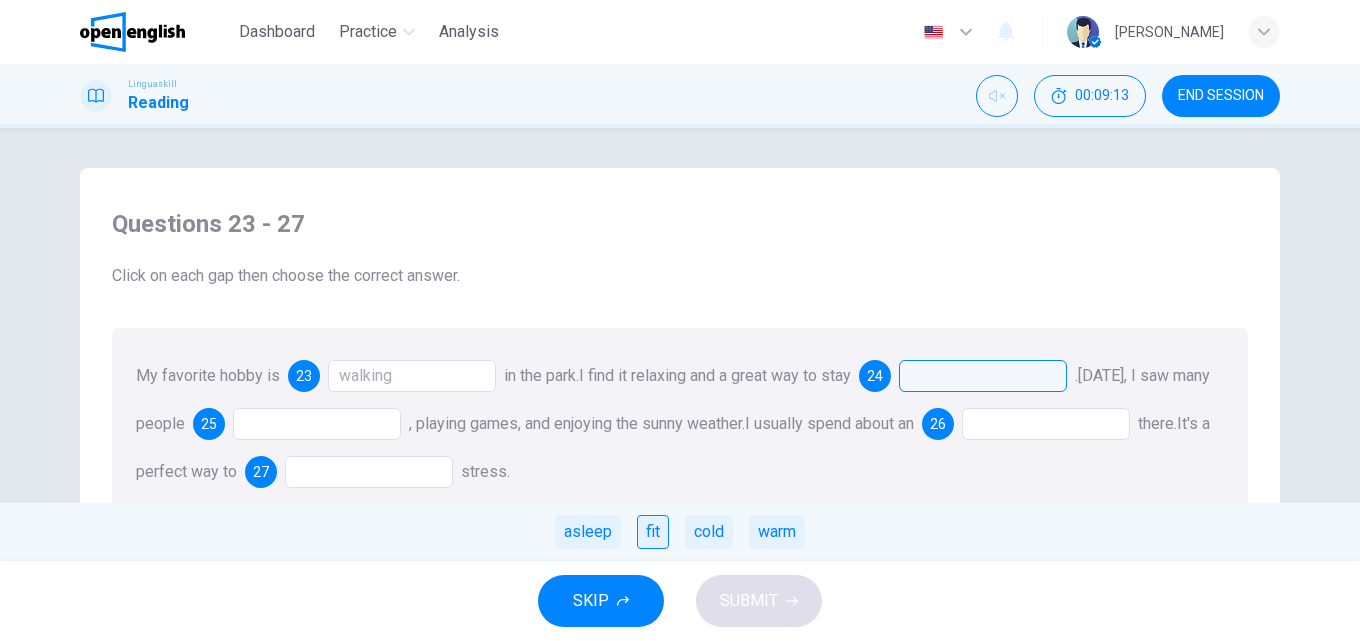 click on "fit" at bounding box center (653, 532) 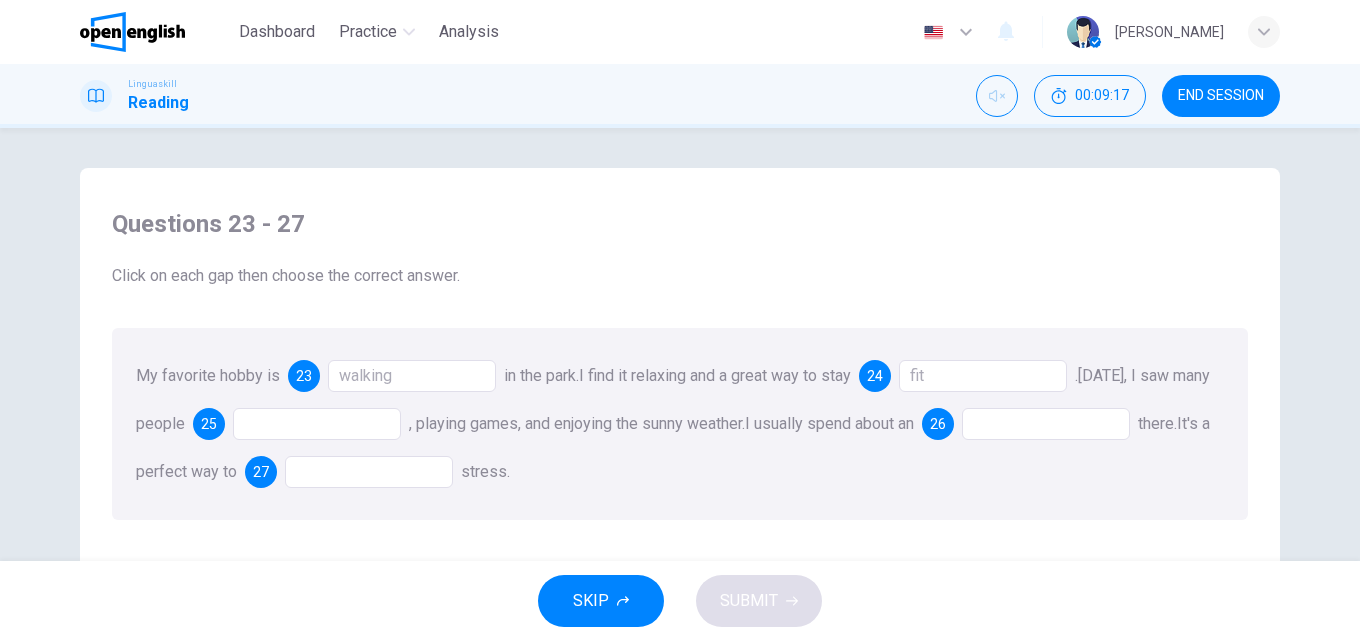 click at bounding box center [317, 424] 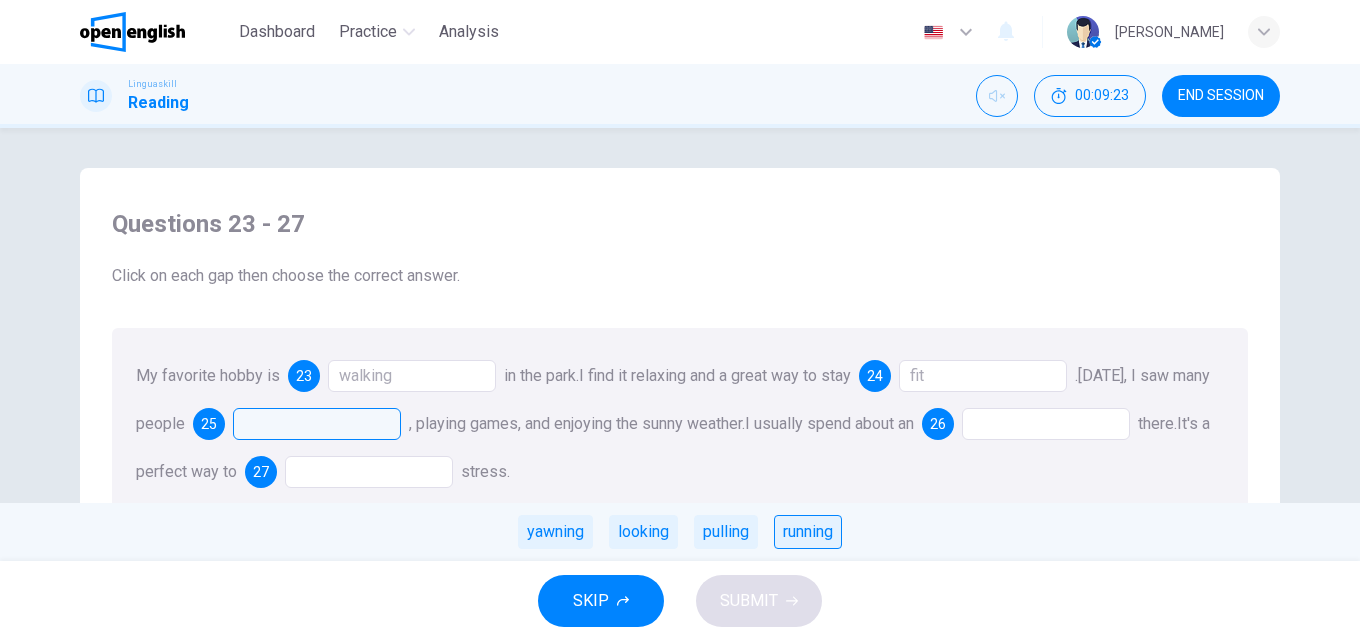 click on "running" at bounding box center [808, 532] 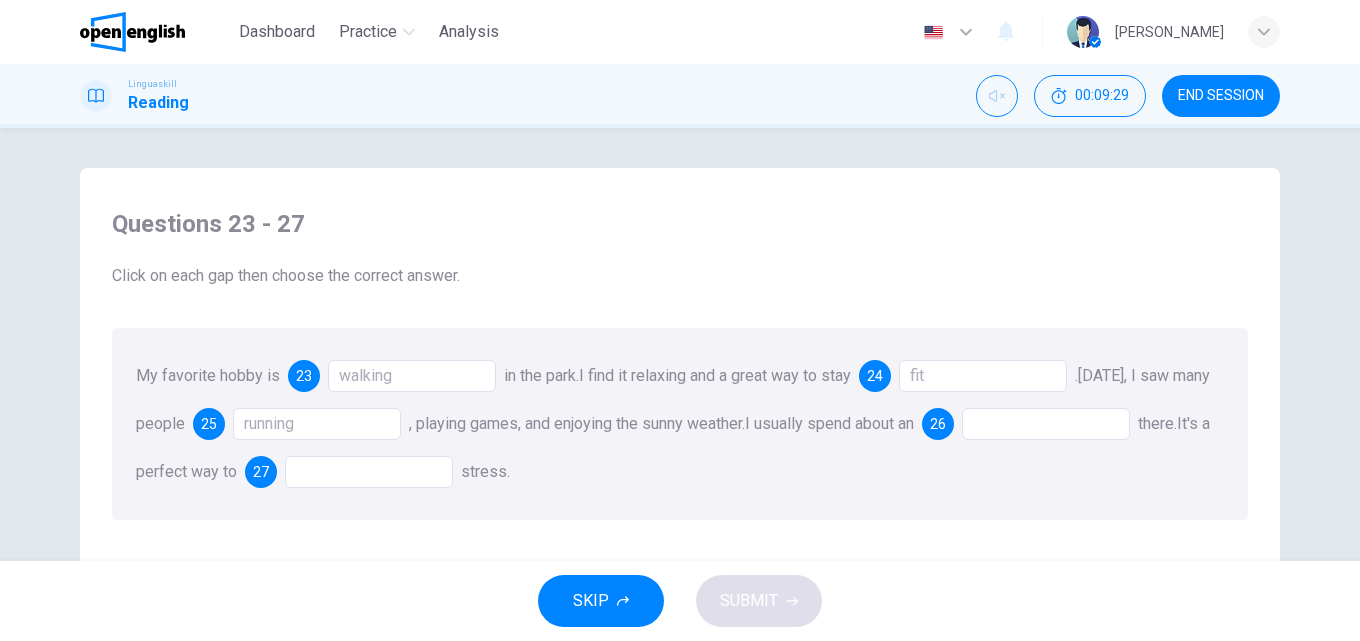click at bounding box center [1046, 424] 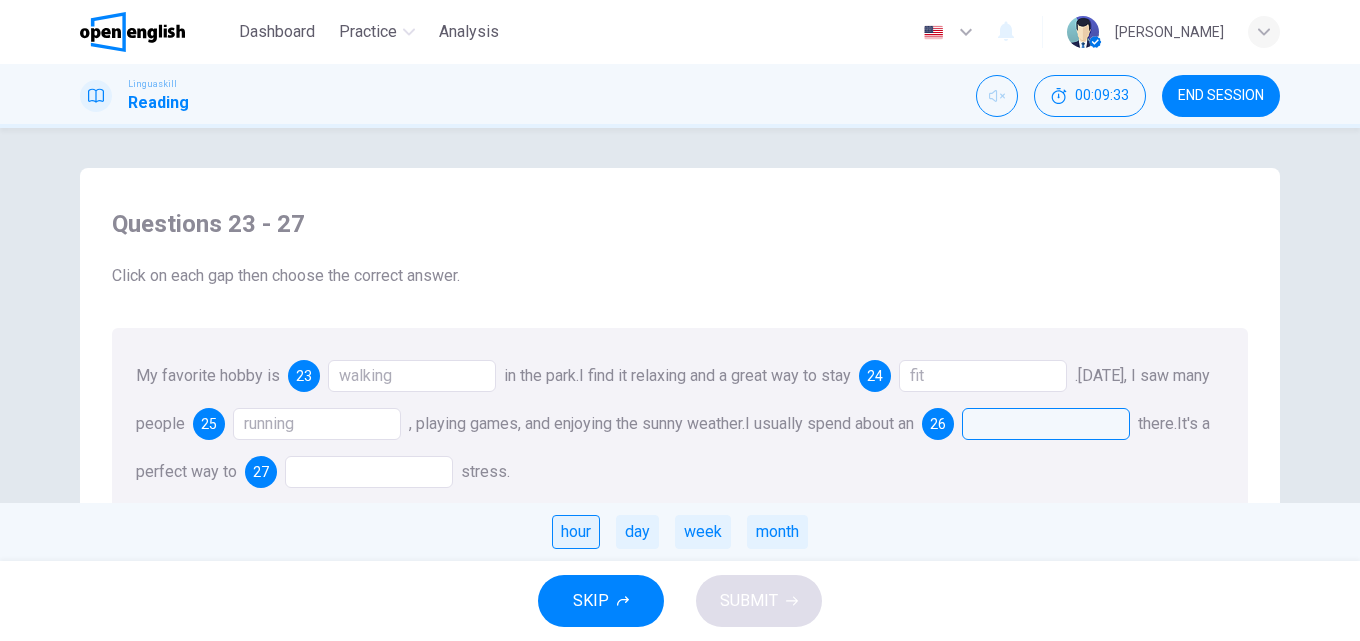 click on "hour" at bounding box center [576, 532] 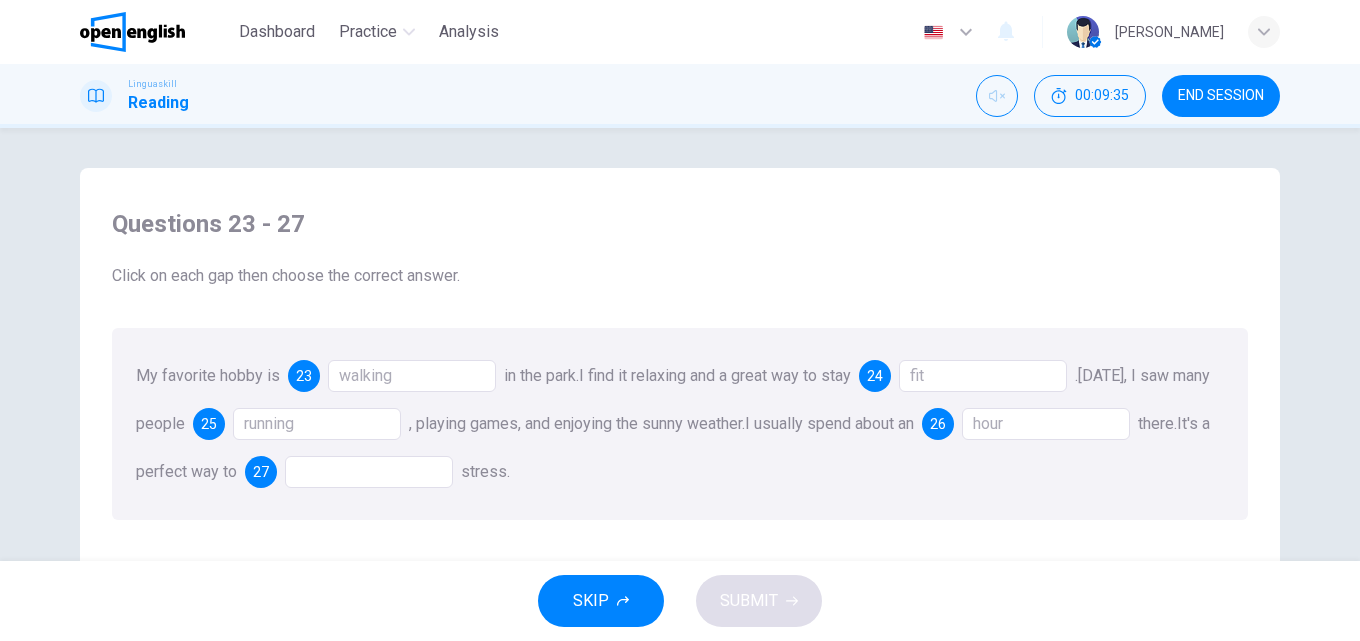 click at bounding box center [369, 472] 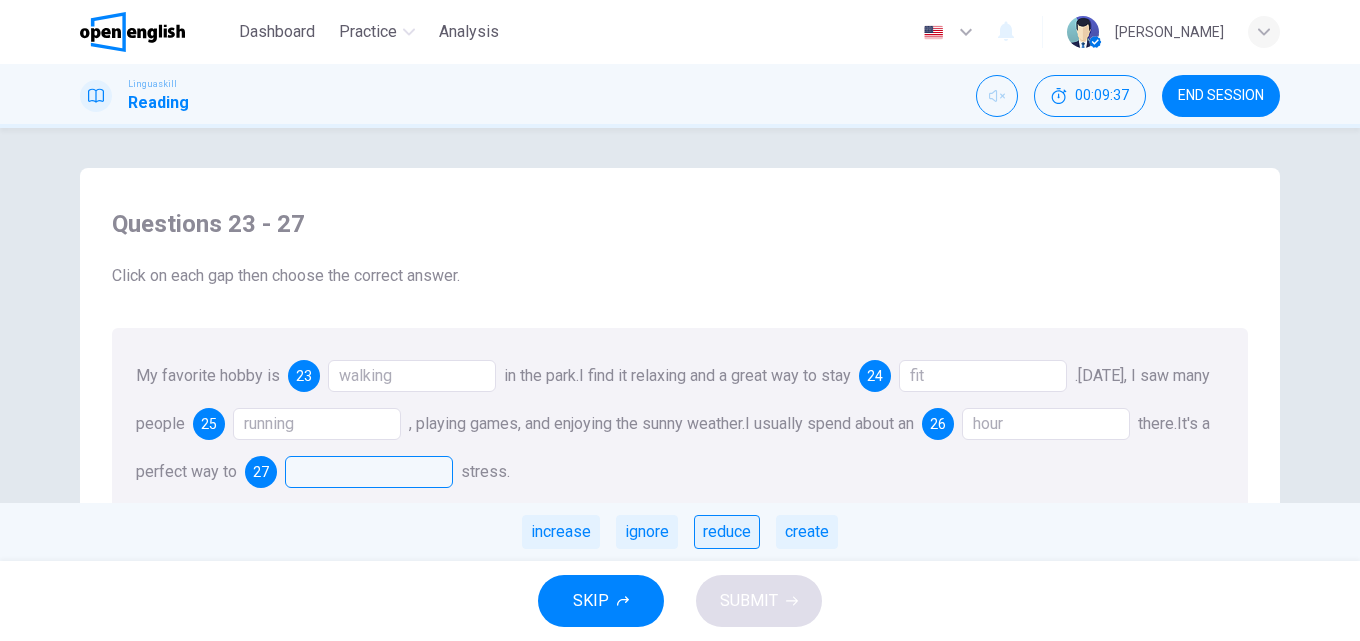 click on "reduce" at bounding box center (727, 532) 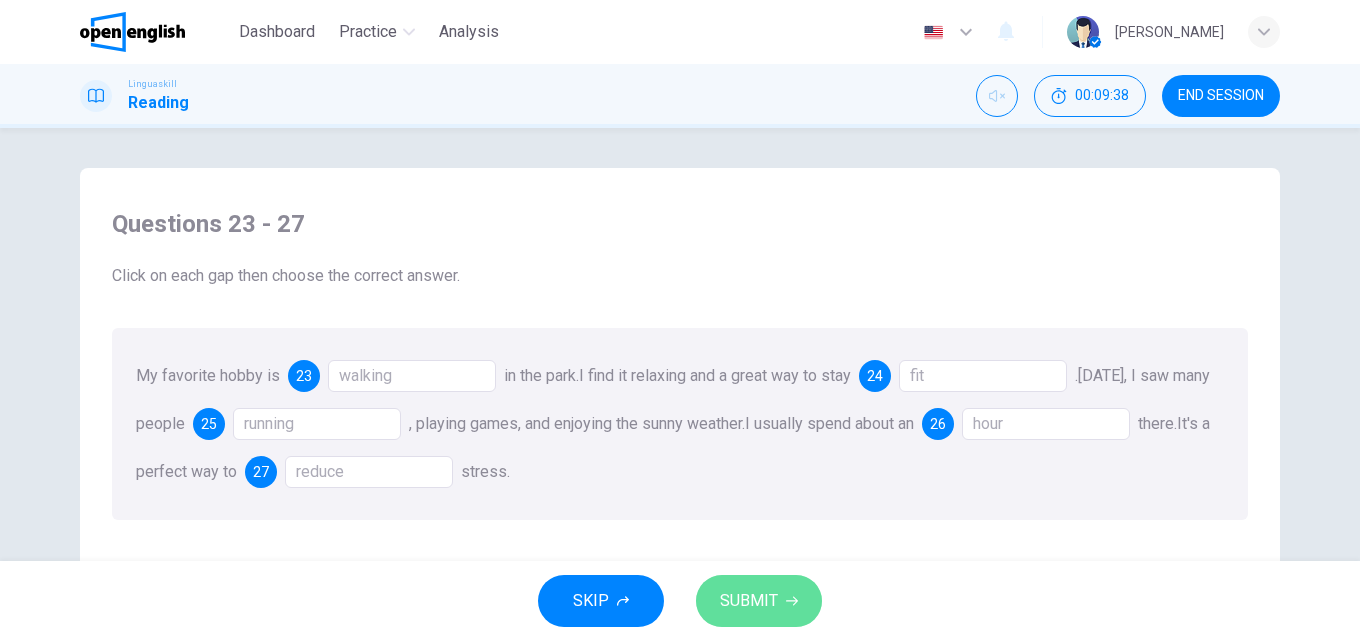 click on "SUBMIT" at bounding box center (749, 601) 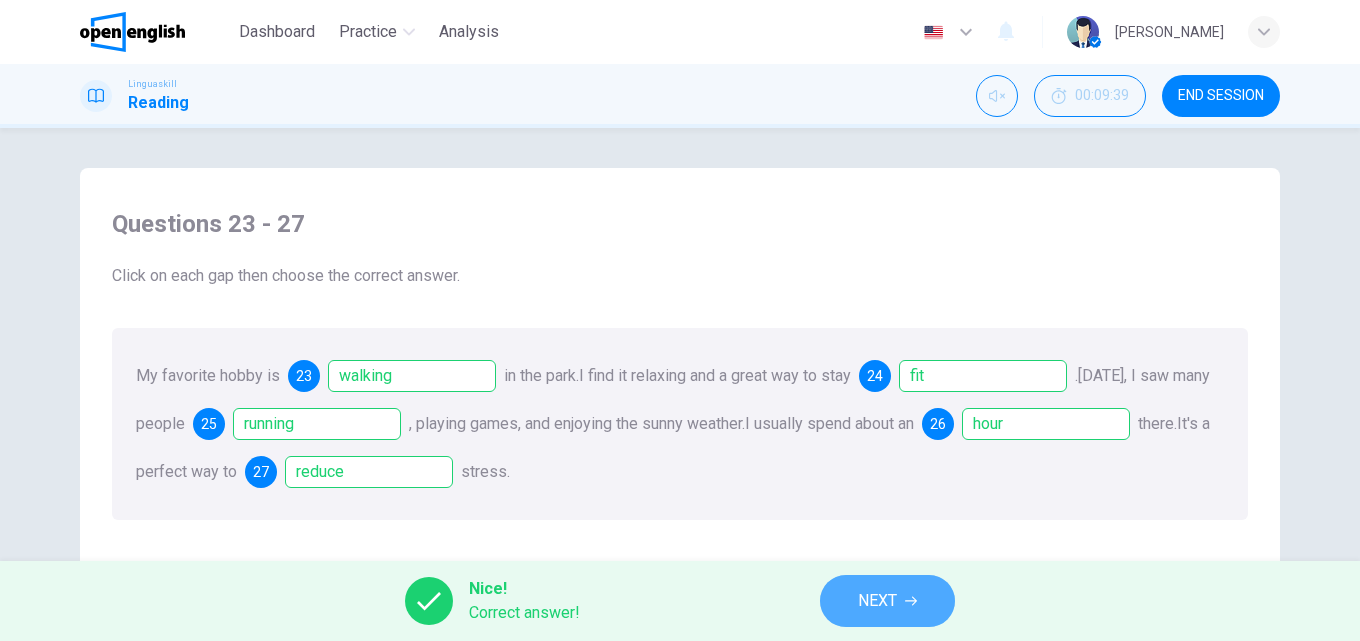 click on "NEXT" at bounding box center (887, 601) 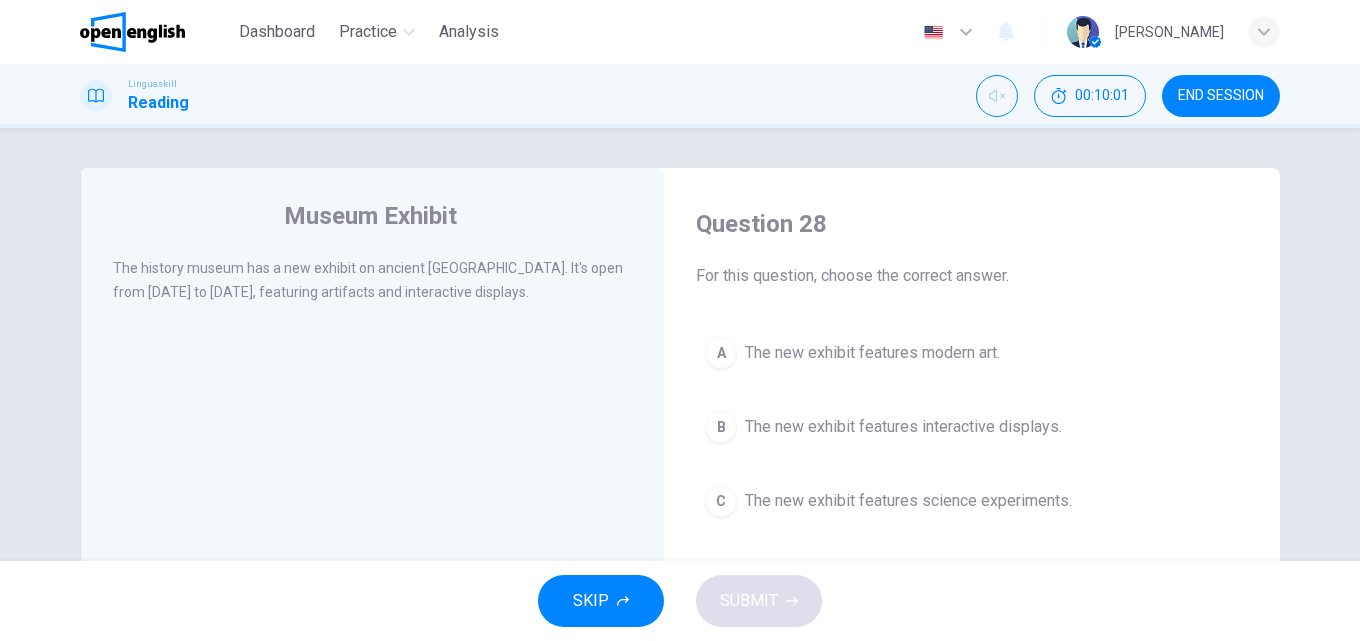 click on "The new exhibit features interactive displays." at bounding box center (903, 427) 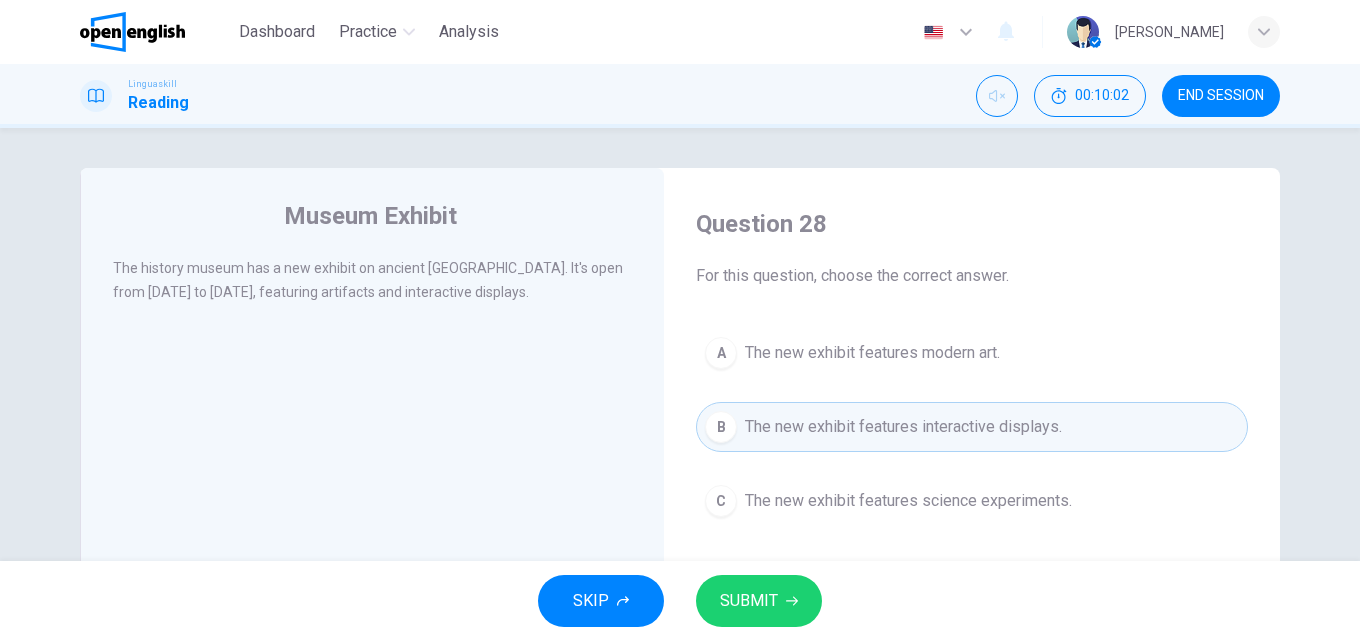 click on "SUBMIT" at bounding box center [759, 601] 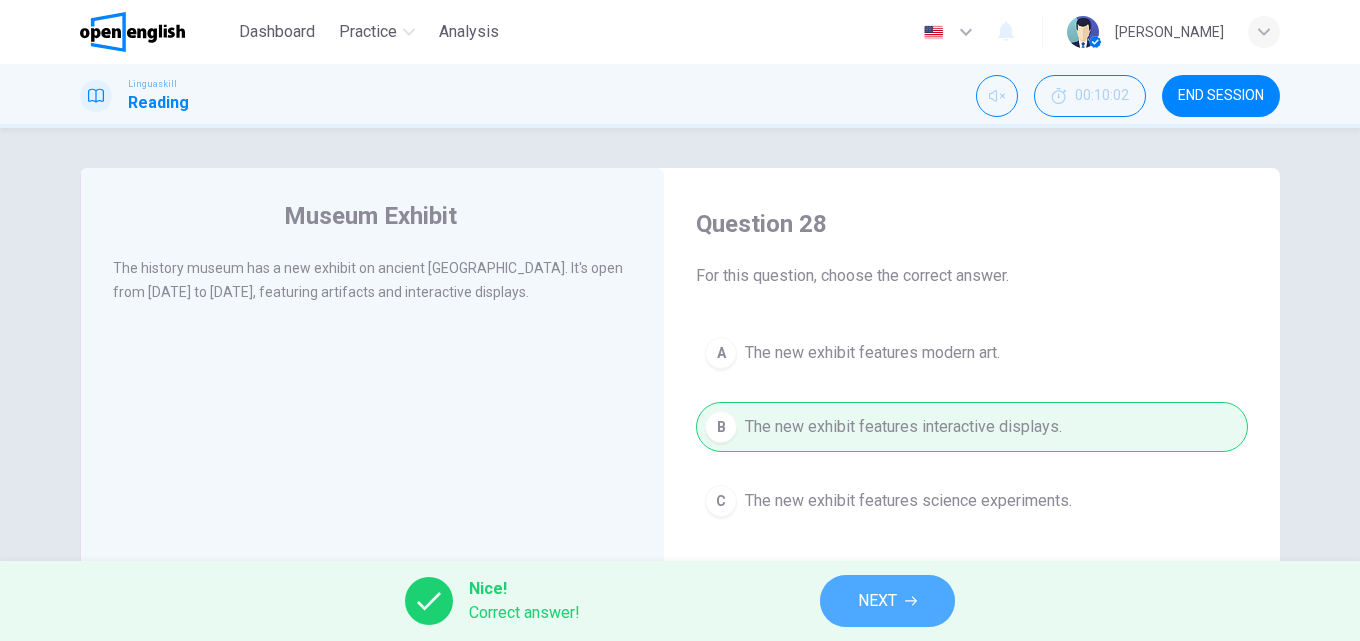 click on "NEXT" at bounding box center [887, 601] 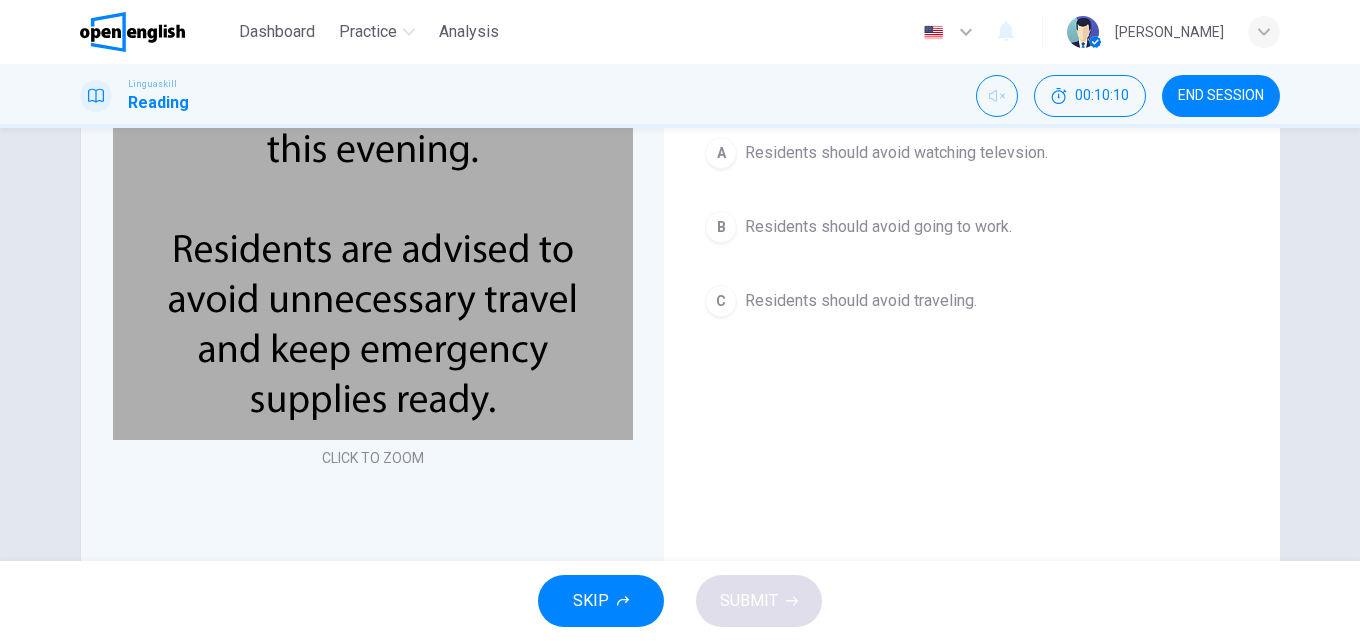 scroll, scrollTop: 0, scrollLeft: 0, axis: both 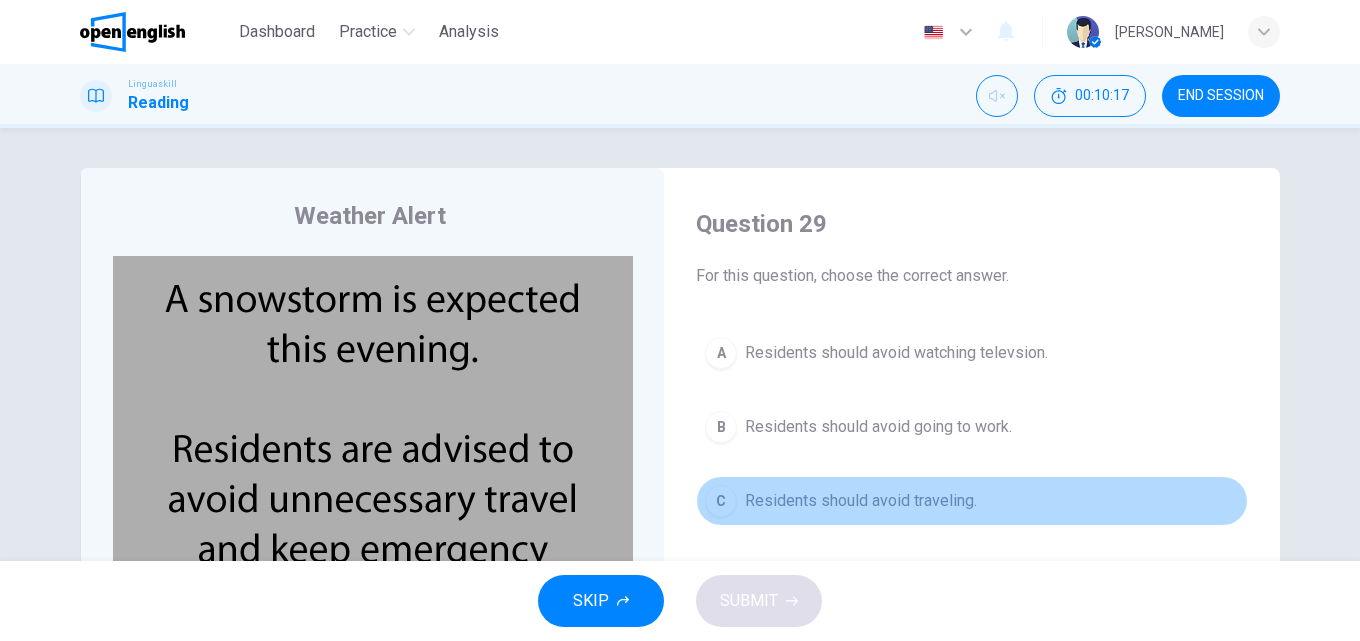 click on "Residents should avoid traveling." at bounding box center (861, 501) 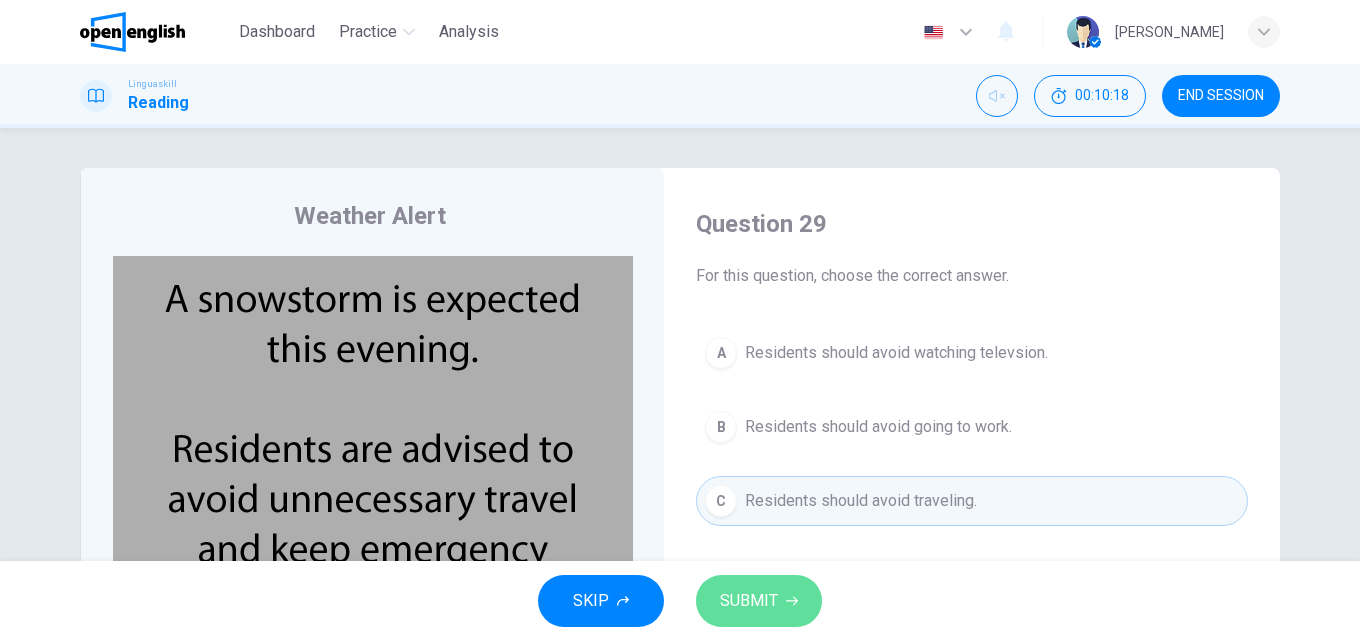 click on "SUBMIT" at bounding box center (759, 601) 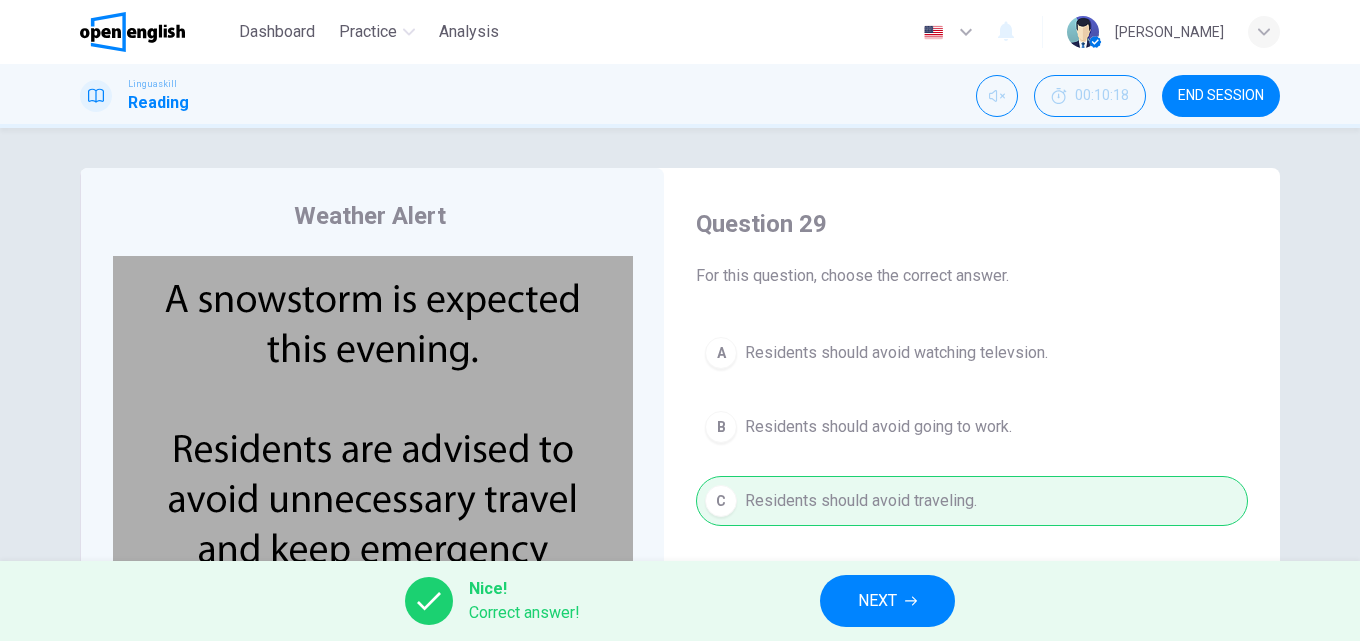 click on "NEXT" at bounding box center (887, 601) 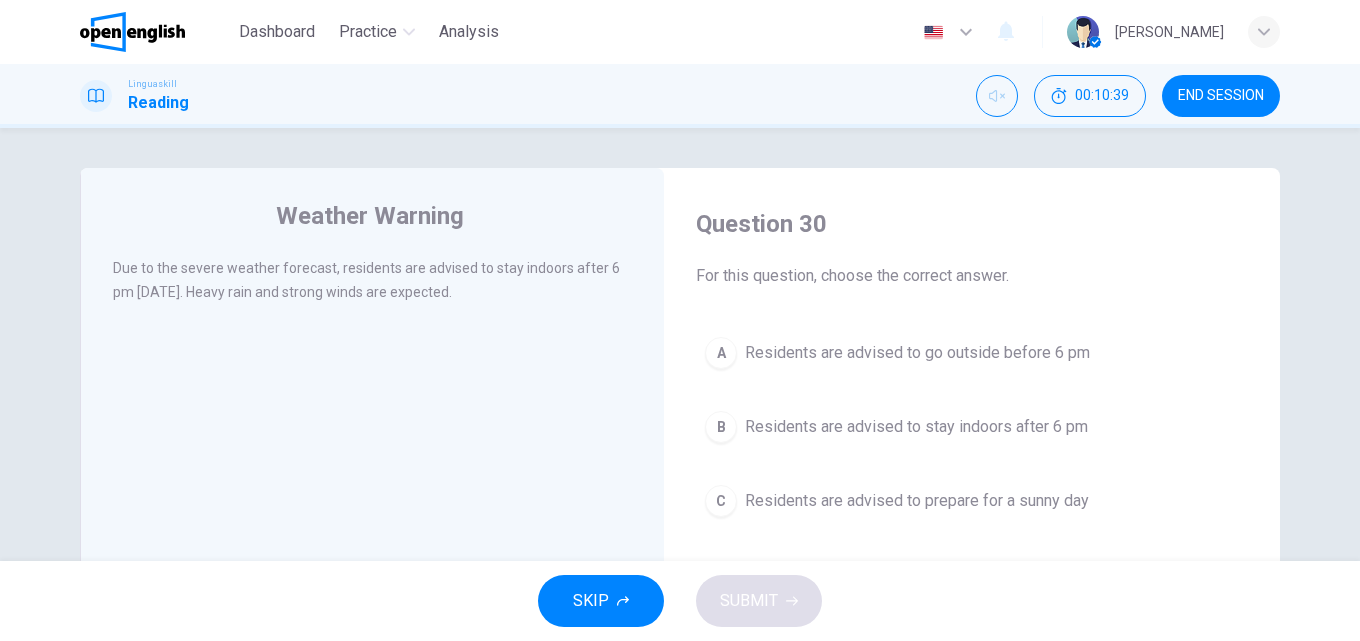 click on "Residents are advised to stay indoors after 6 pm" at bounding box center (916, 427) 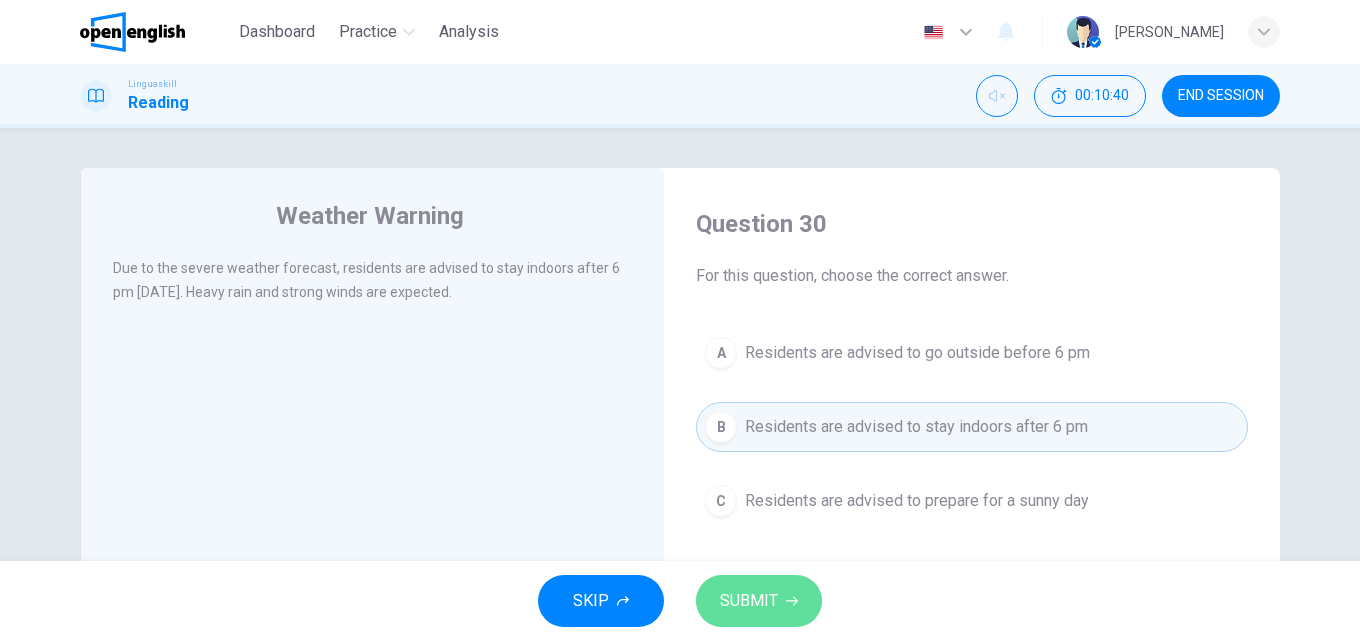 click on "SUBMIT" at bounding box center [759, 601] 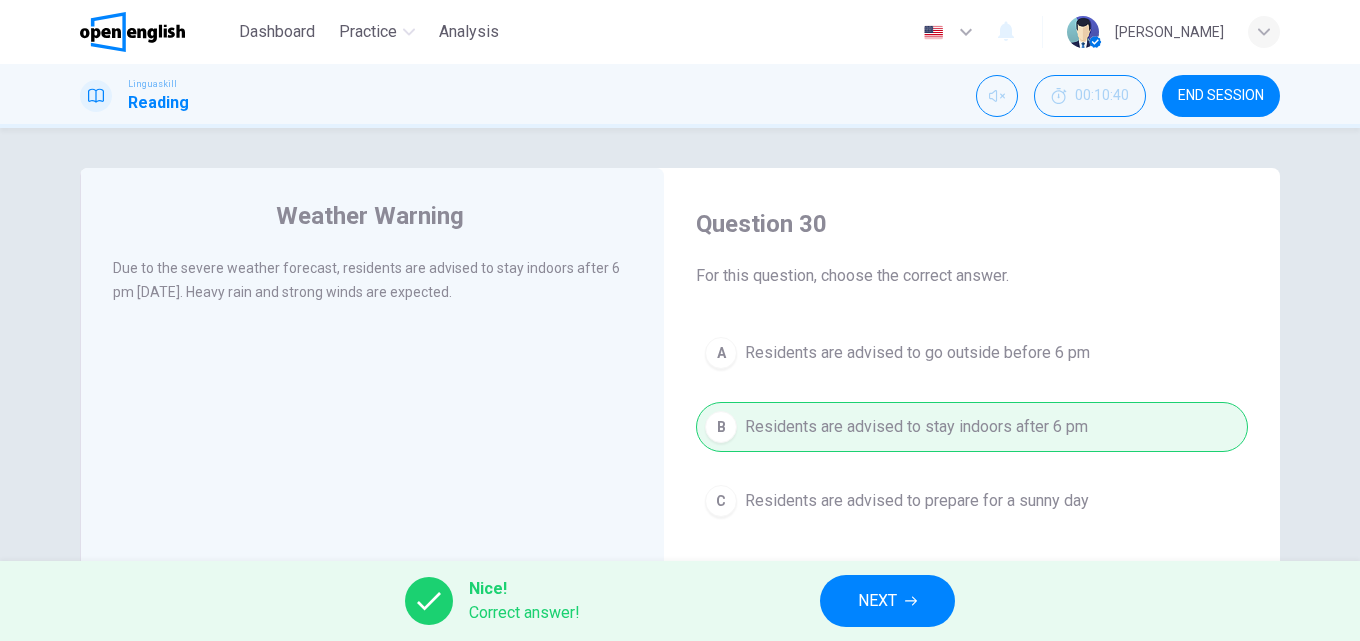 click on "NEXT" at bounding box center [877, 601] 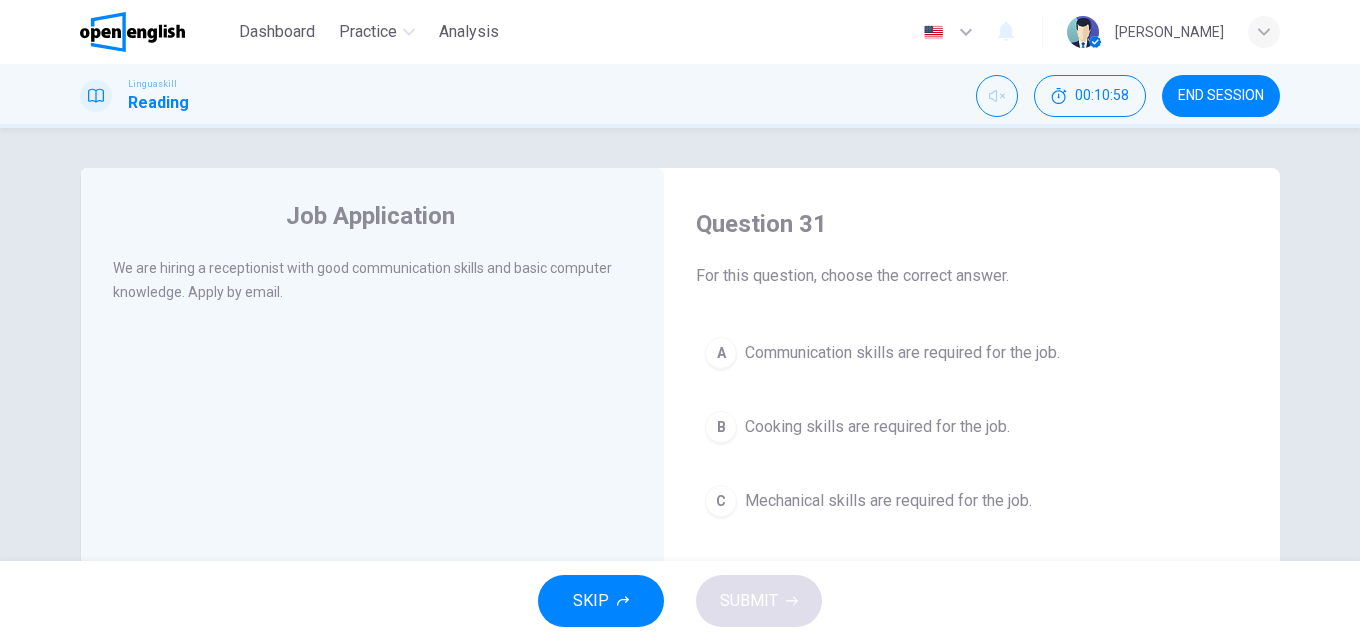click on "Communication skills are required for the job." at bounding box center [902, 353] 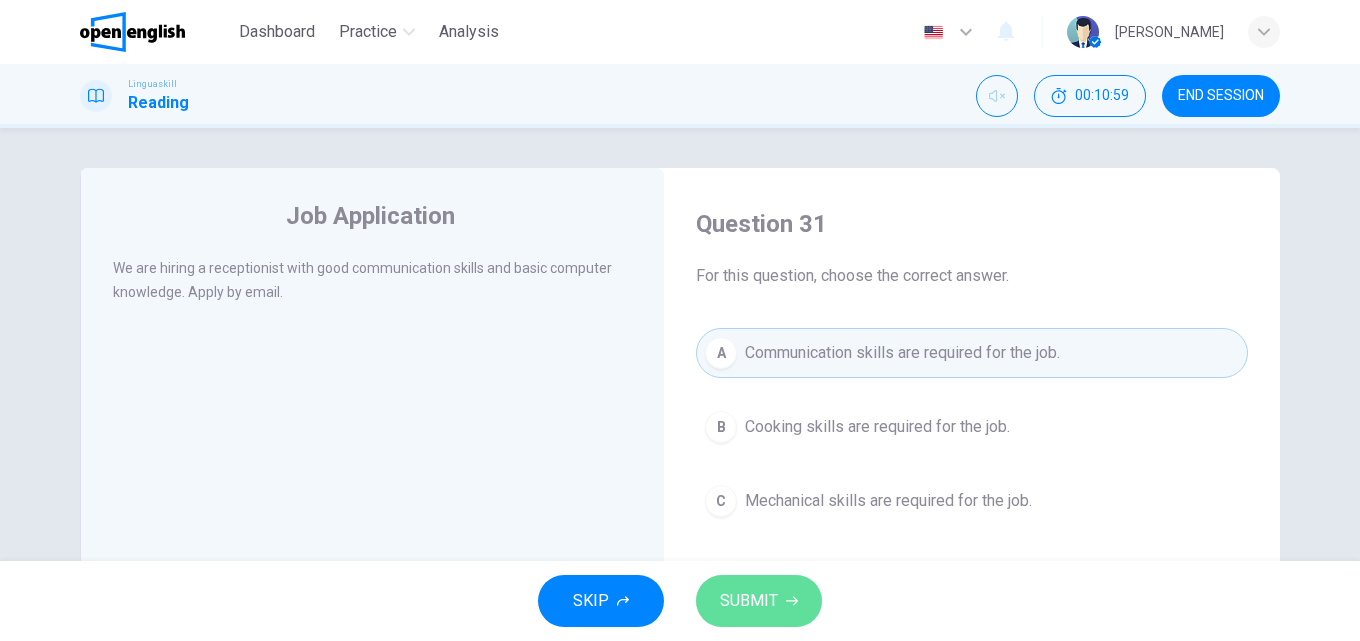 click on "SUBMIT" at bounding box center [749, 601] 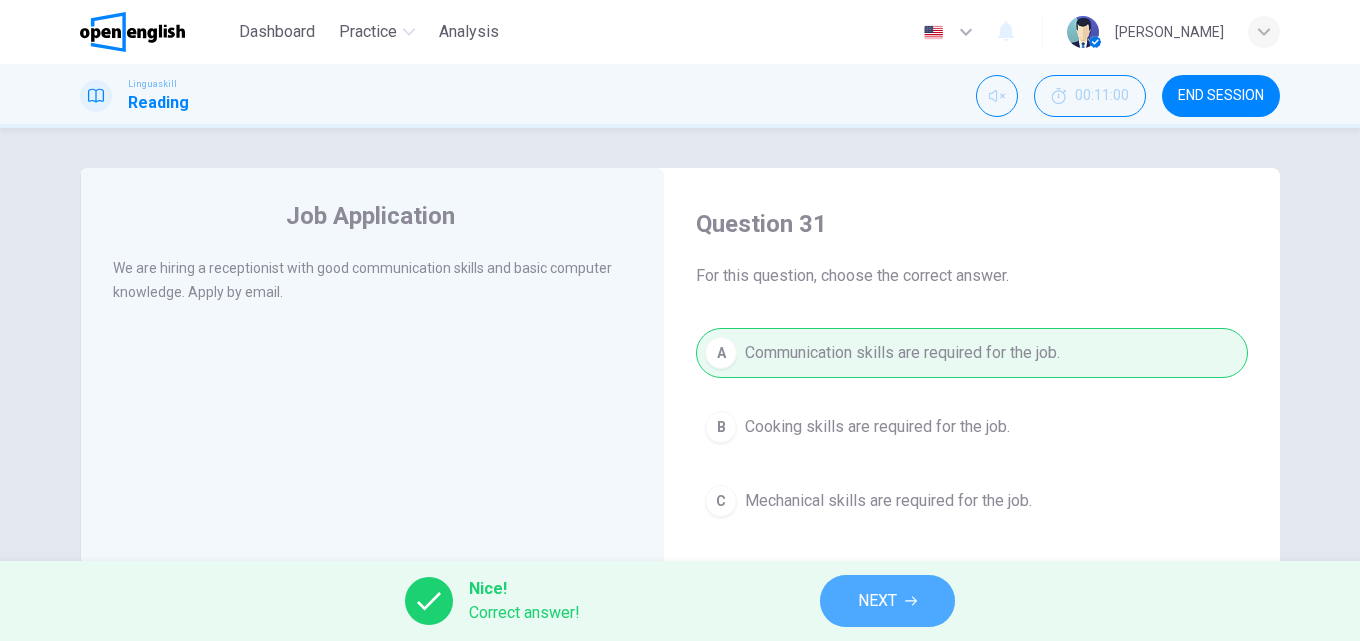 click 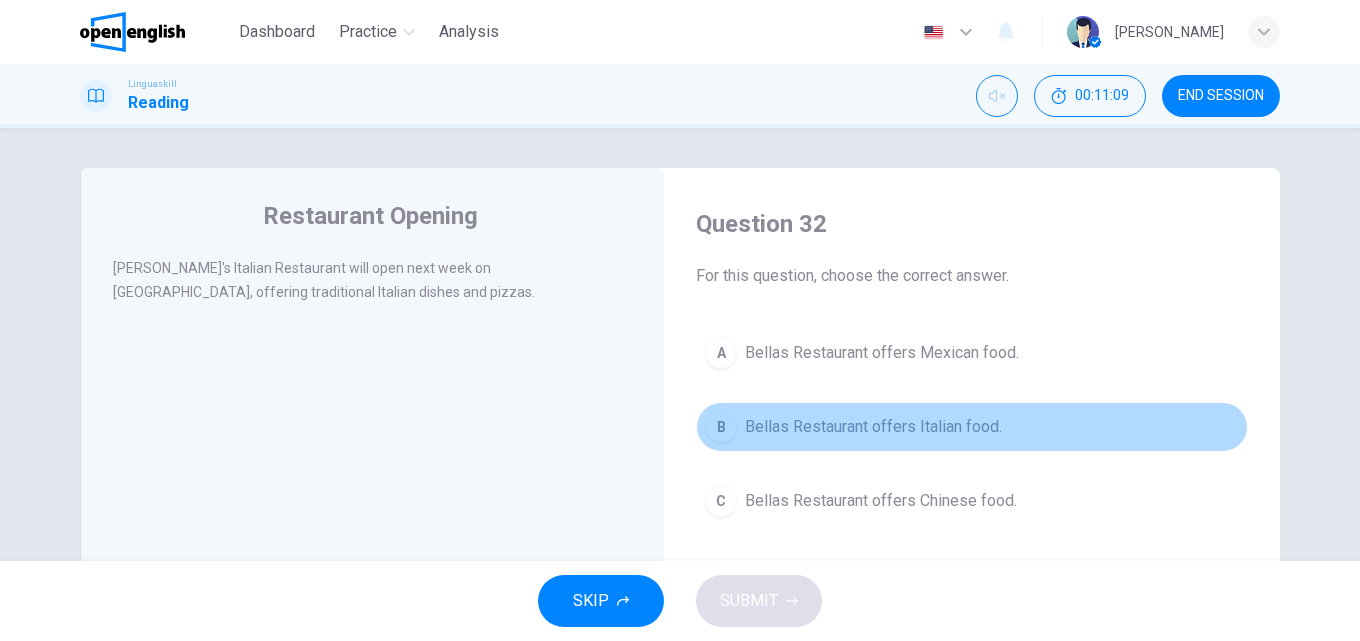 click on "B Bellas Restaurant offers Italian food." at bounding box center [972, 427] 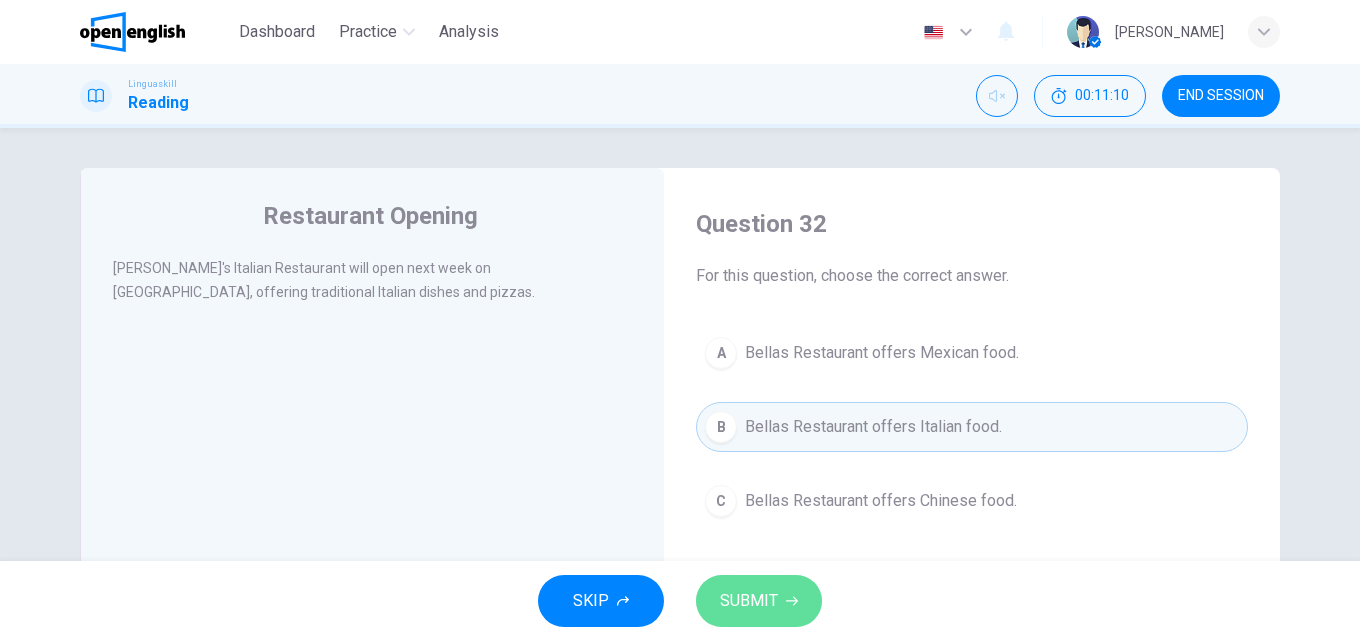 click on "SUBMIT" at bounding box center [749, 601] 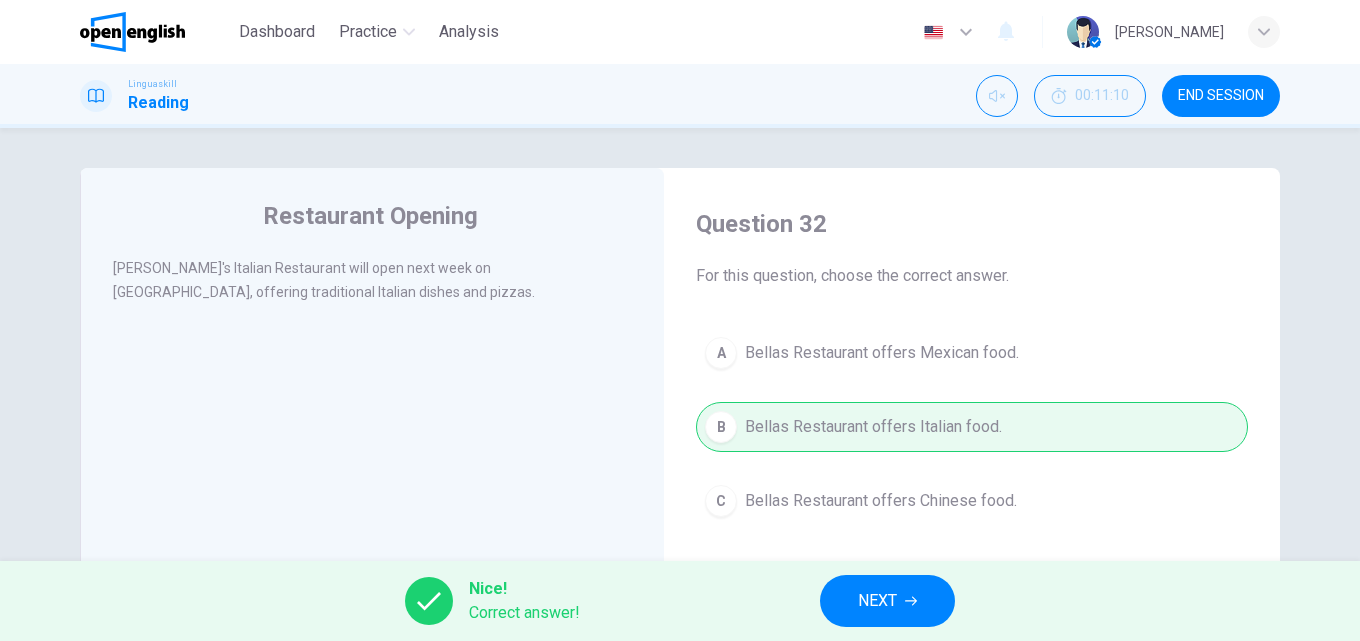 click on "NEXT" at bounding box center (877, 601) 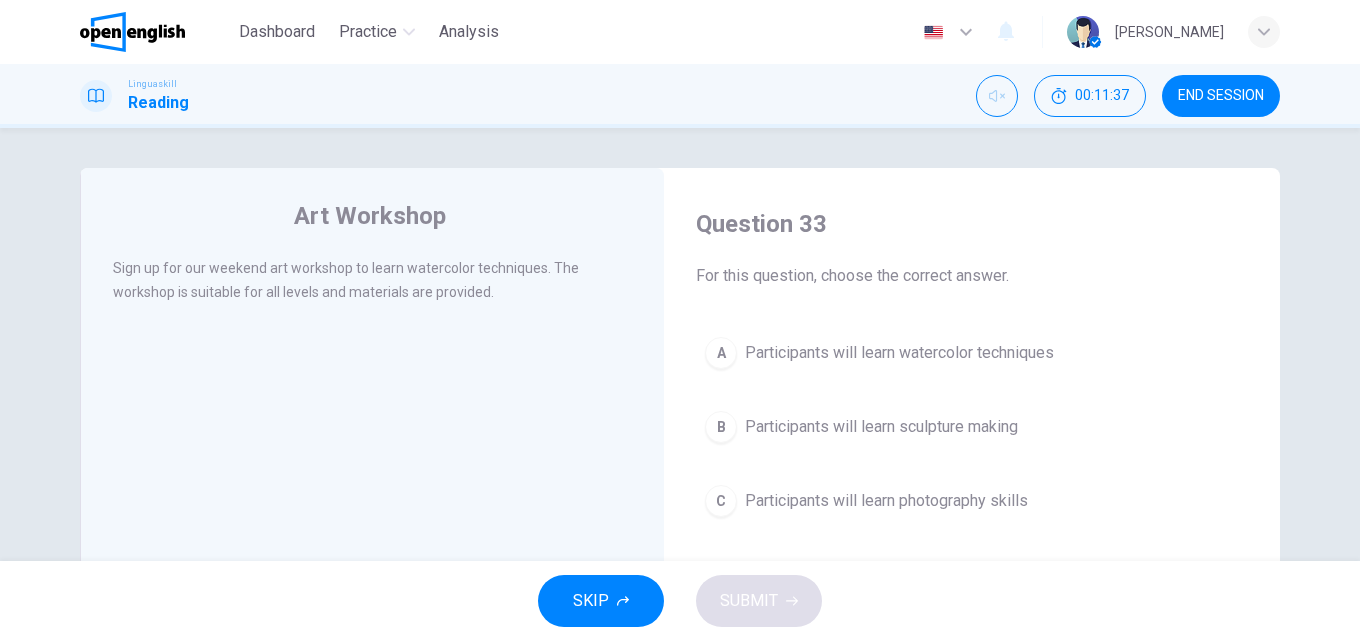 click on "Participants will learn watercolor techniques" at bounding box center (899, 353) 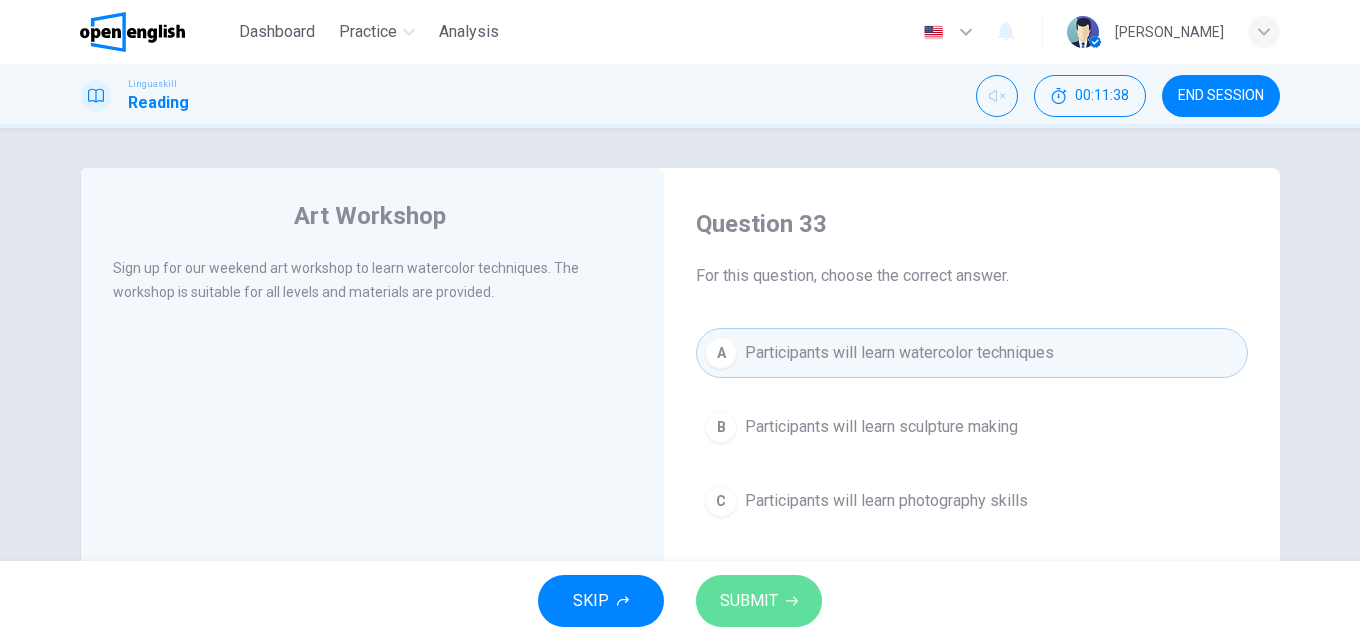 click on "SUBMIT" at bounding box center (759, 601) 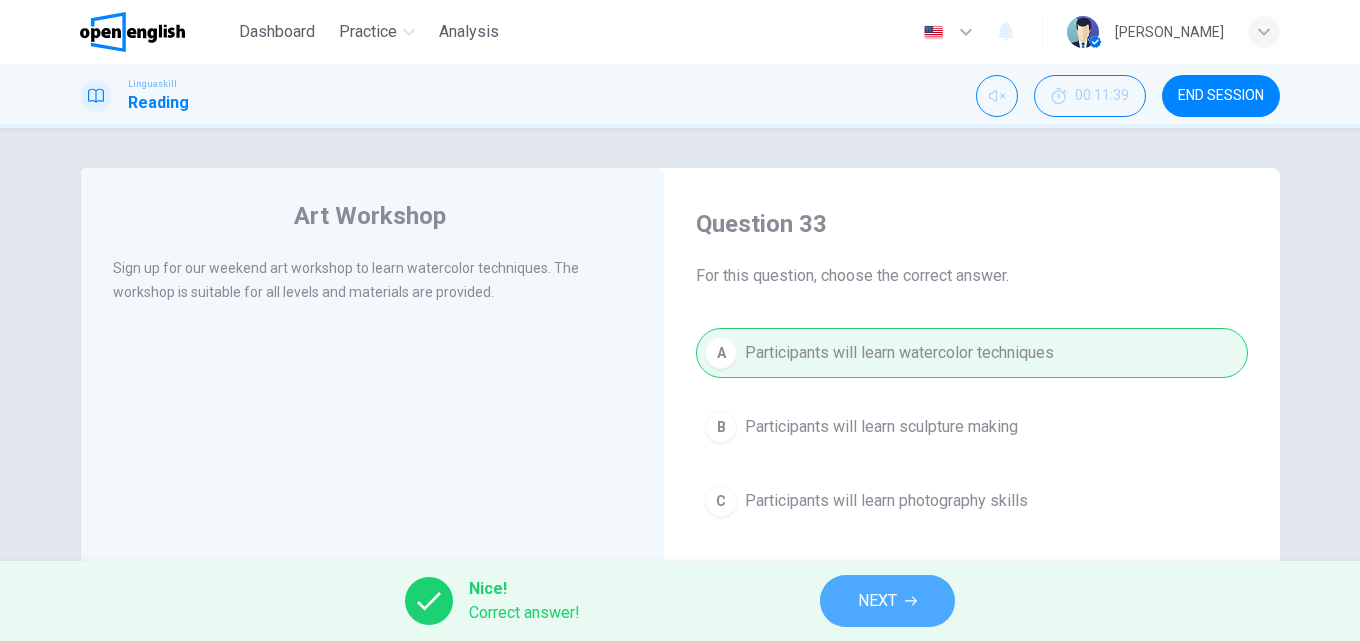 click on "NEXT" at bounding box center (877, 601) 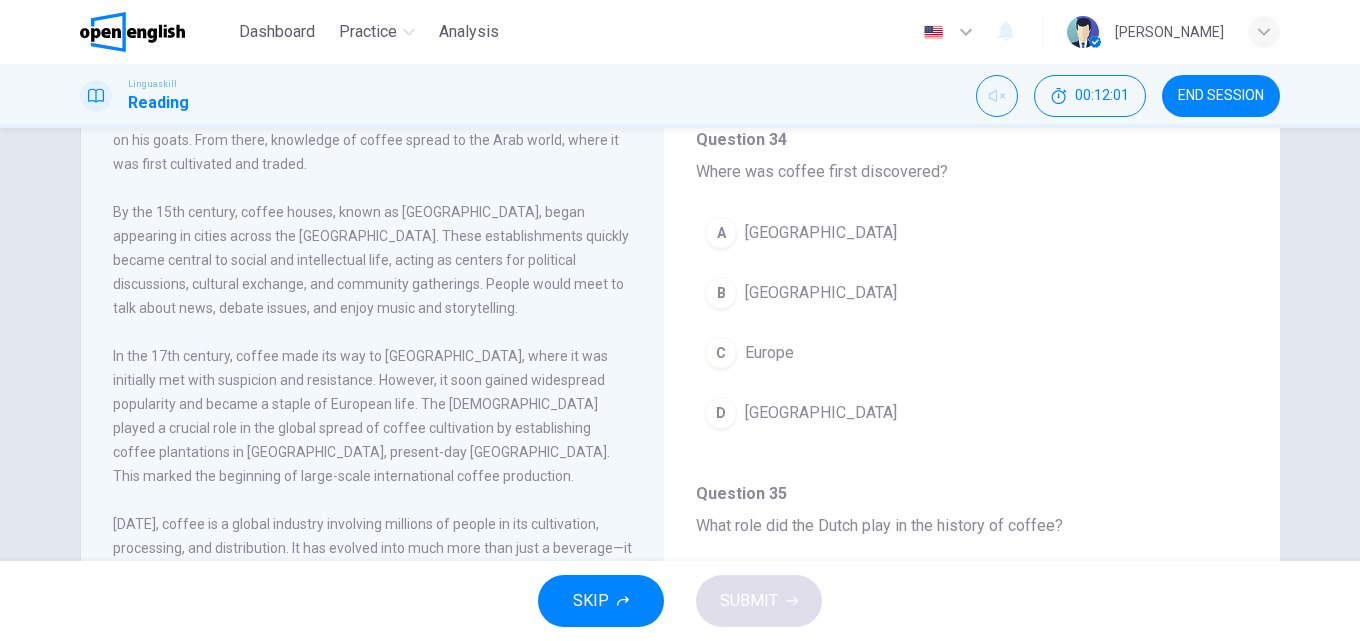 scroll, scrollTop: 0, scrollLeft: 0, axis: both 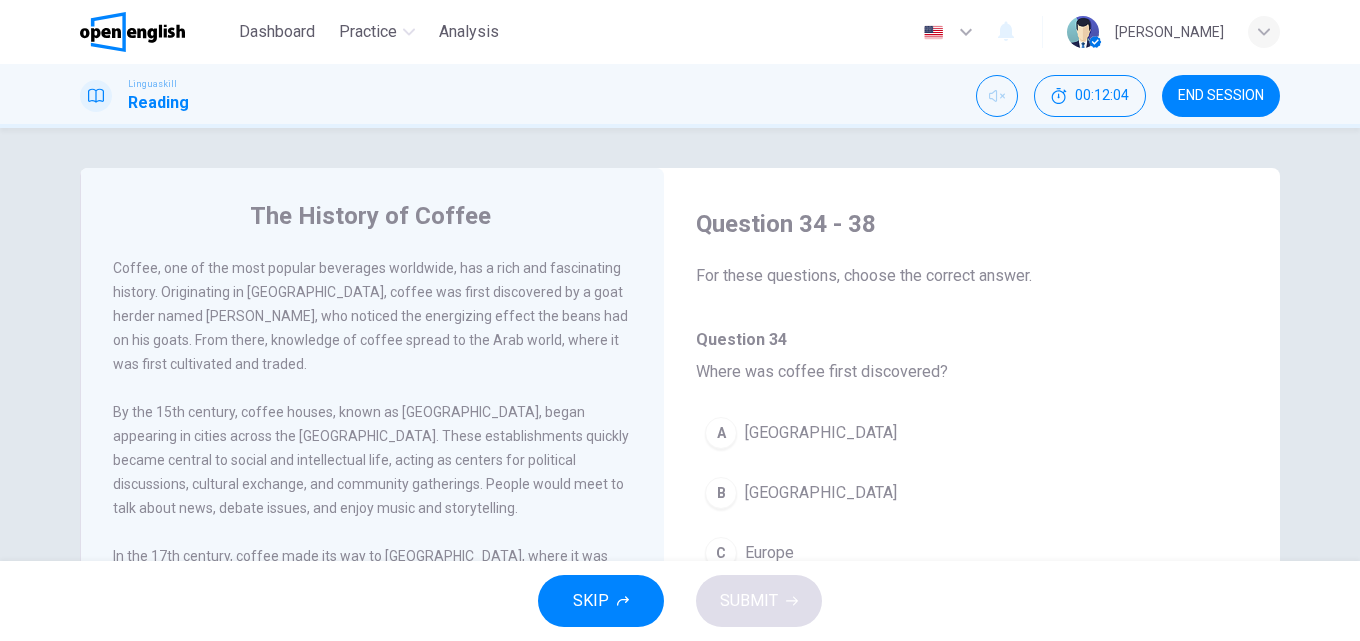 click on "[GEOGRAPHIC_DATA]" at bounding box center [821, 493] 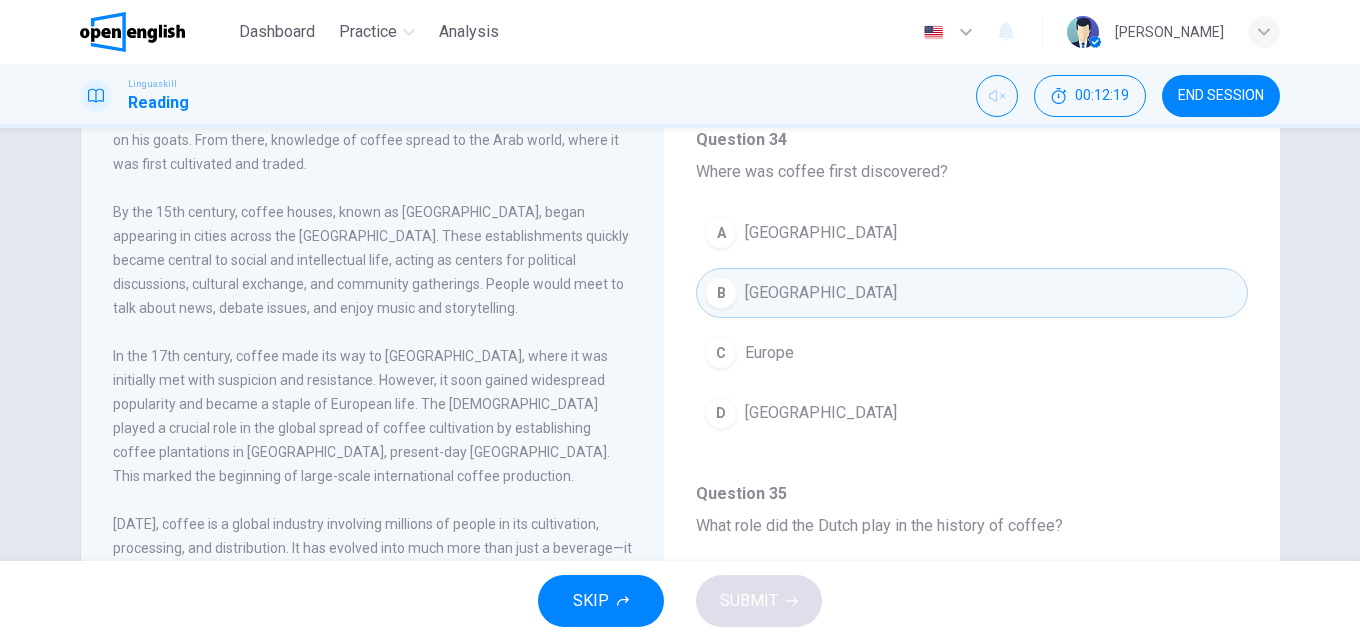 scroll, scrollTop: 342, scrollLeft: 0, axis: vertical 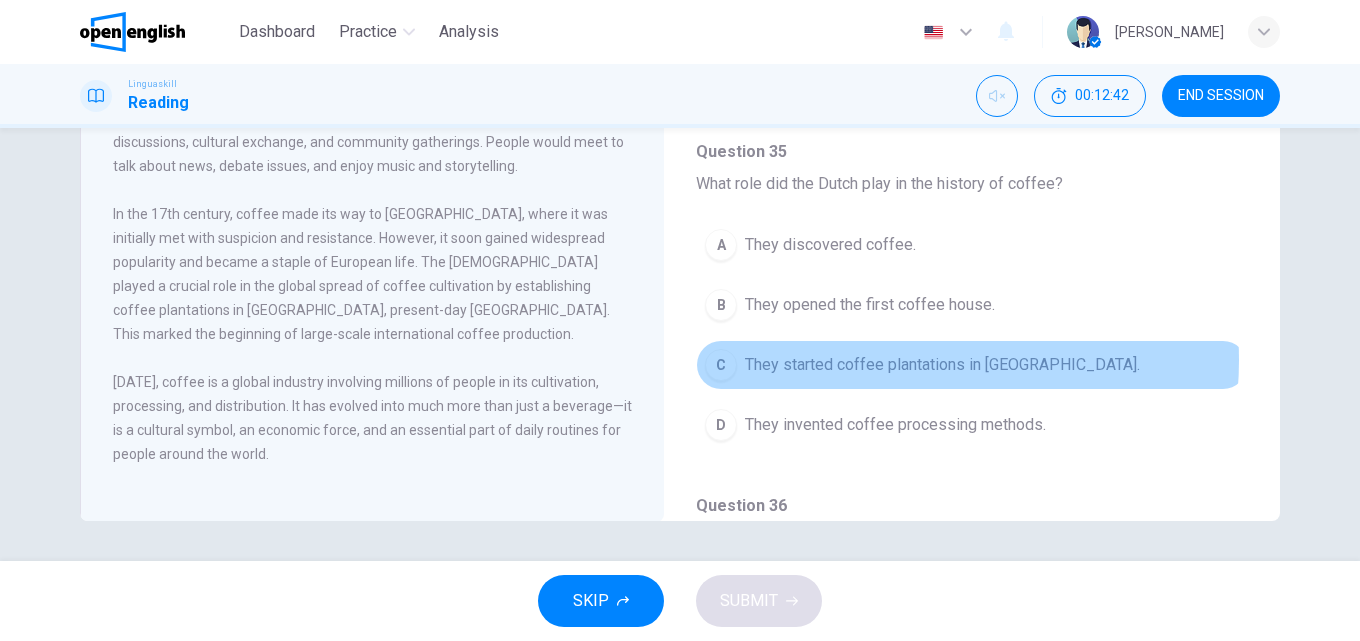 click on "They started coffee plantations in [GEOGRAPHIC_DATA]." at bounding box center (942, 365) 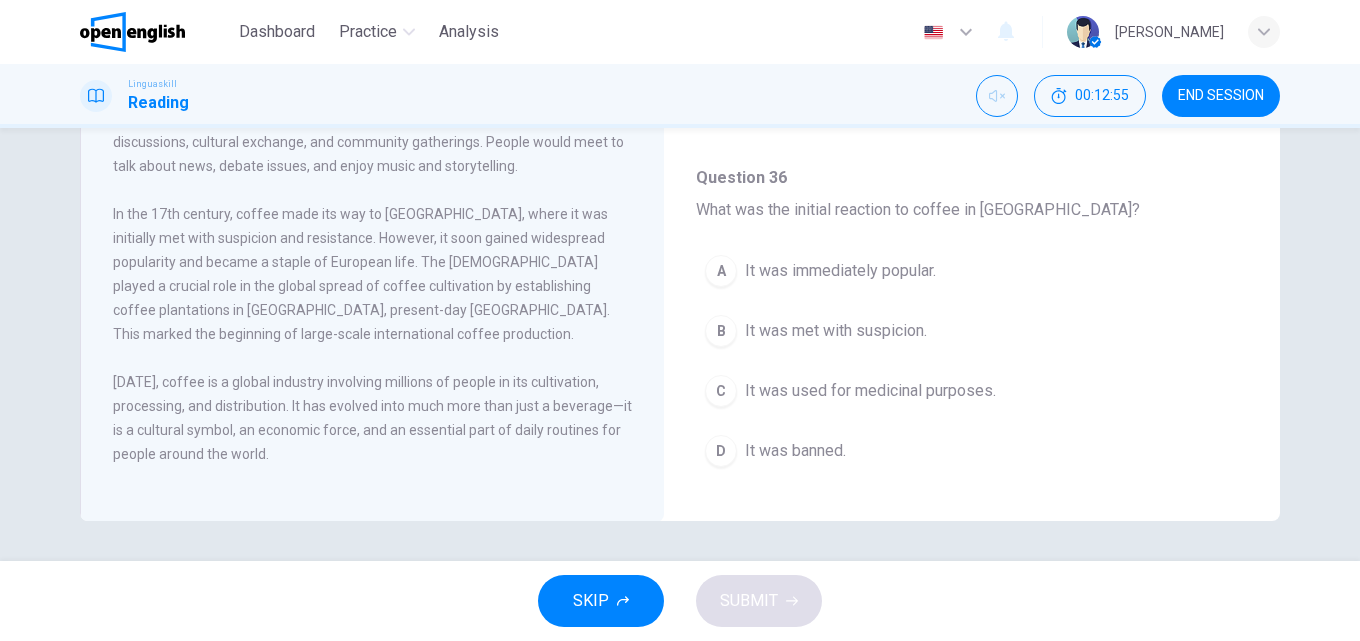 scroll, scrollTop: 600, scrollLeft: 0, axis: vertical 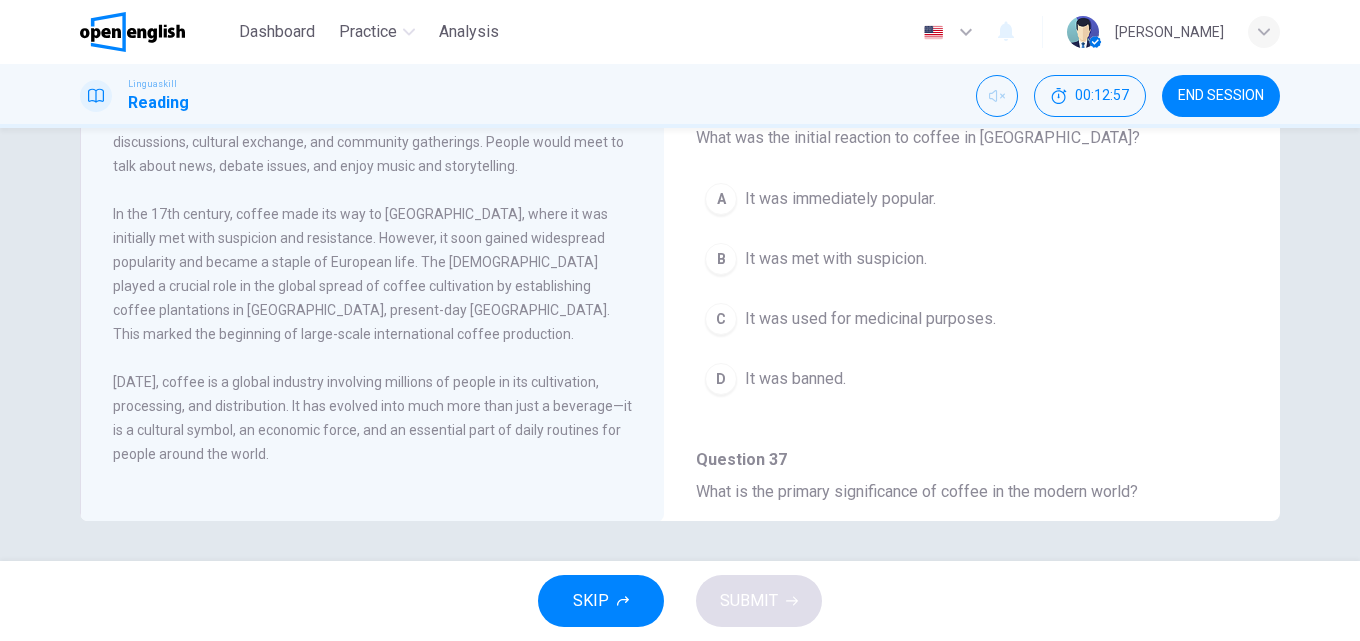 click on "It was met with suspicion." at bounding box center (836, 259) 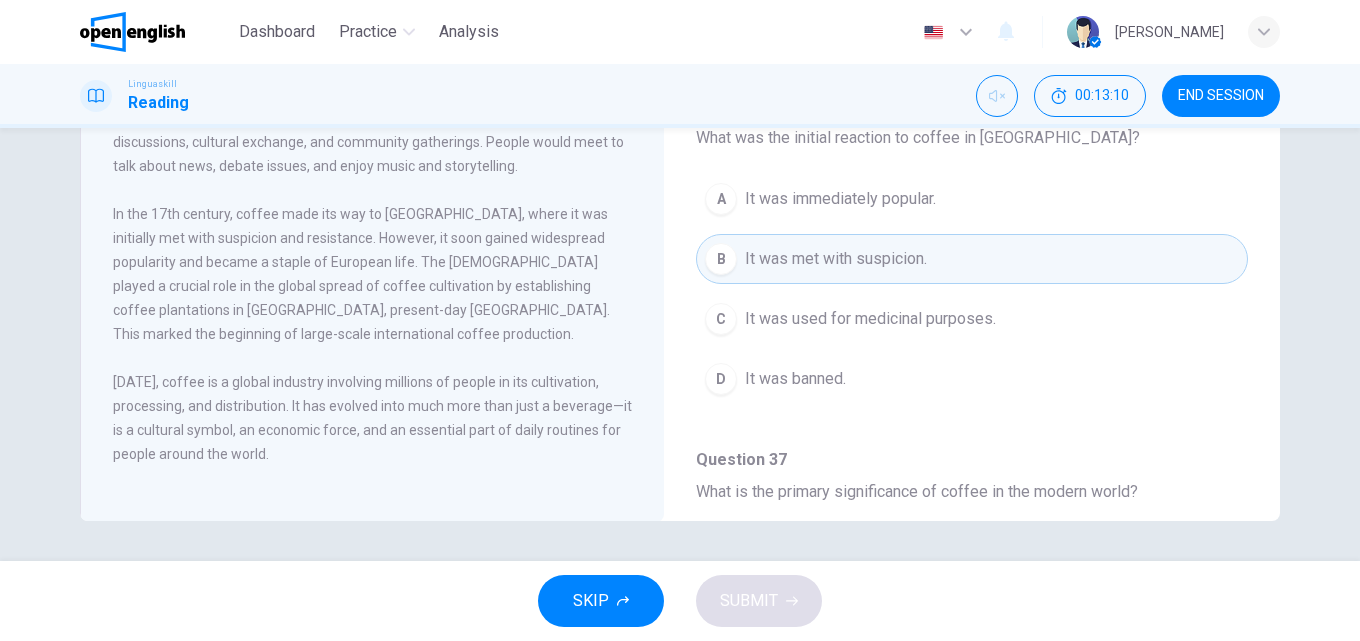 scroll, scrollTop: 800, scrollLeft: 0, axis: vertical 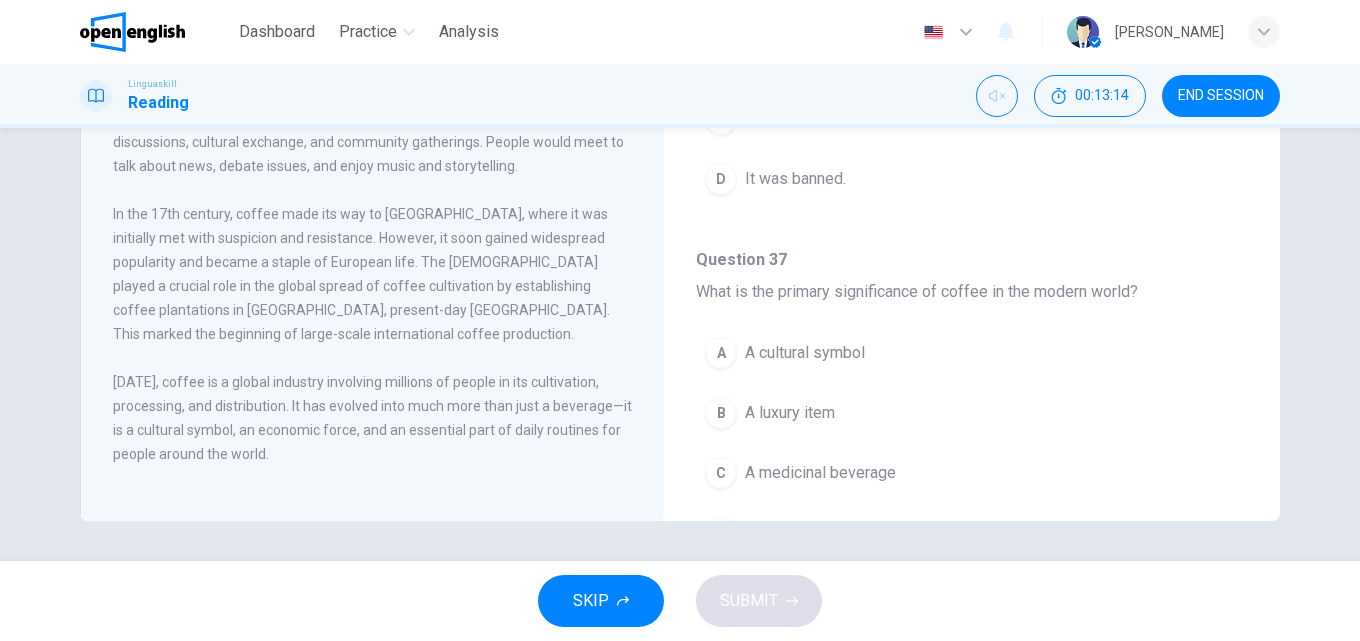 click on "A A cultural symbol" at bounding box center (972, 353) 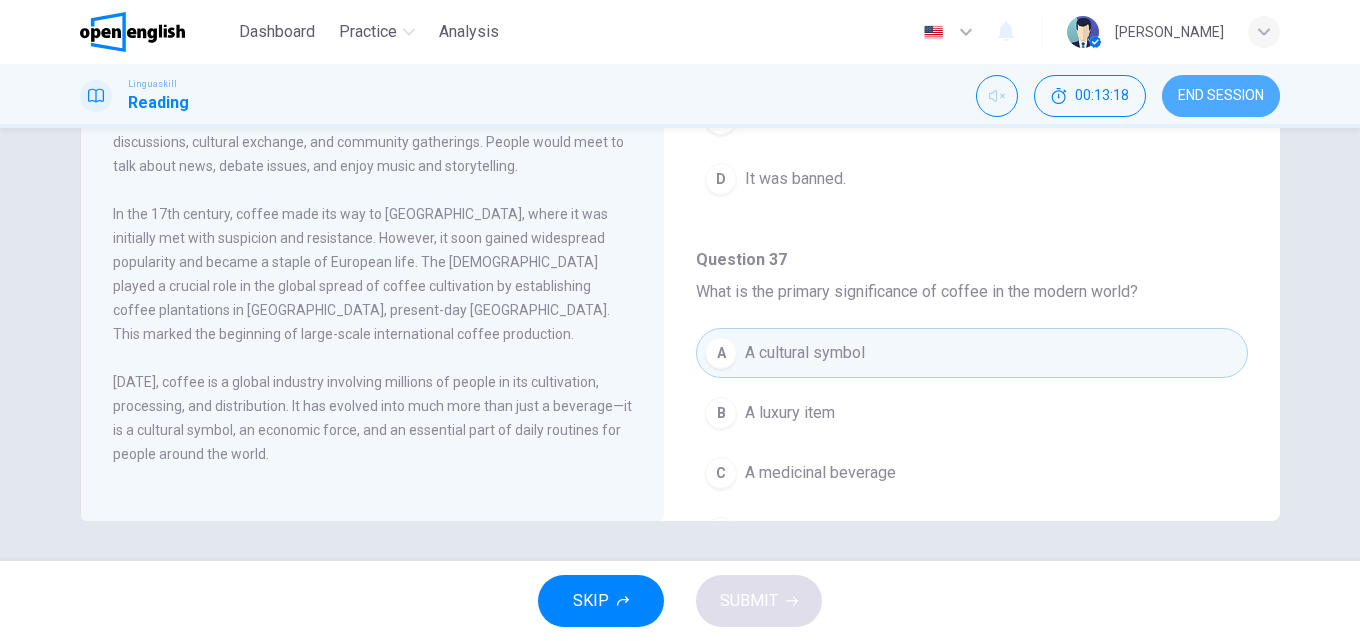click on "END SESSION" at bounding box center (1221, 96) 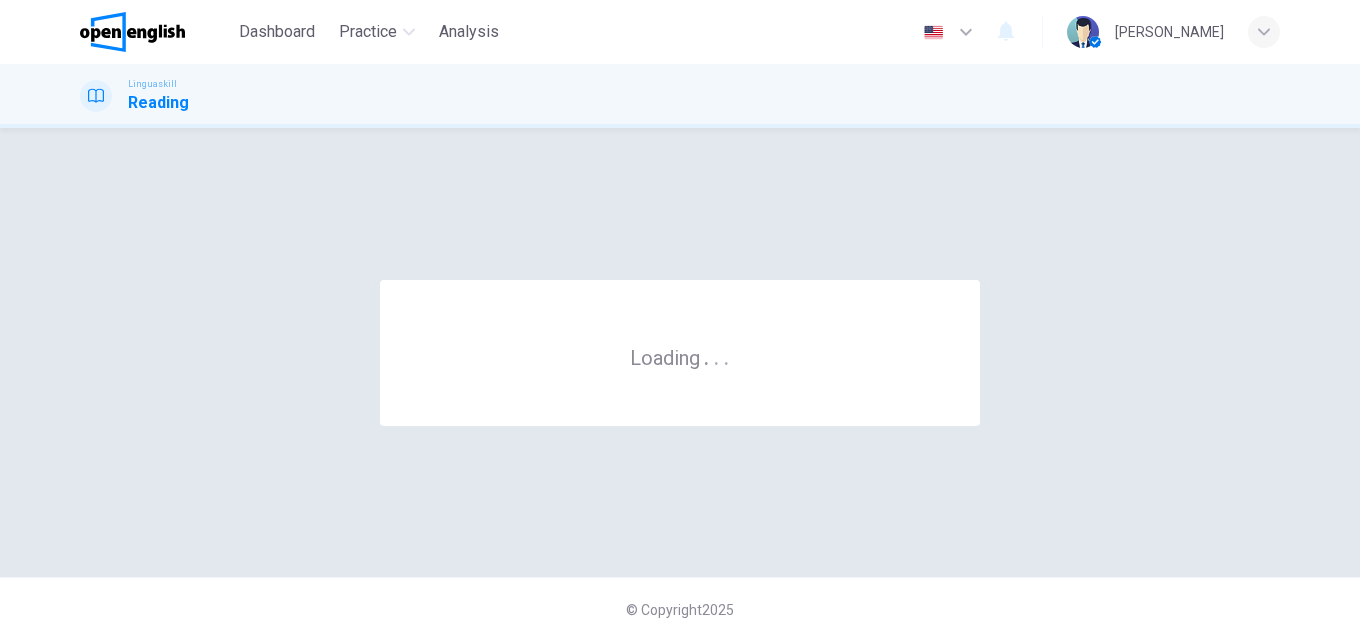 scroll, scrollTop: 0, scrollLeft: 0, axis: both 